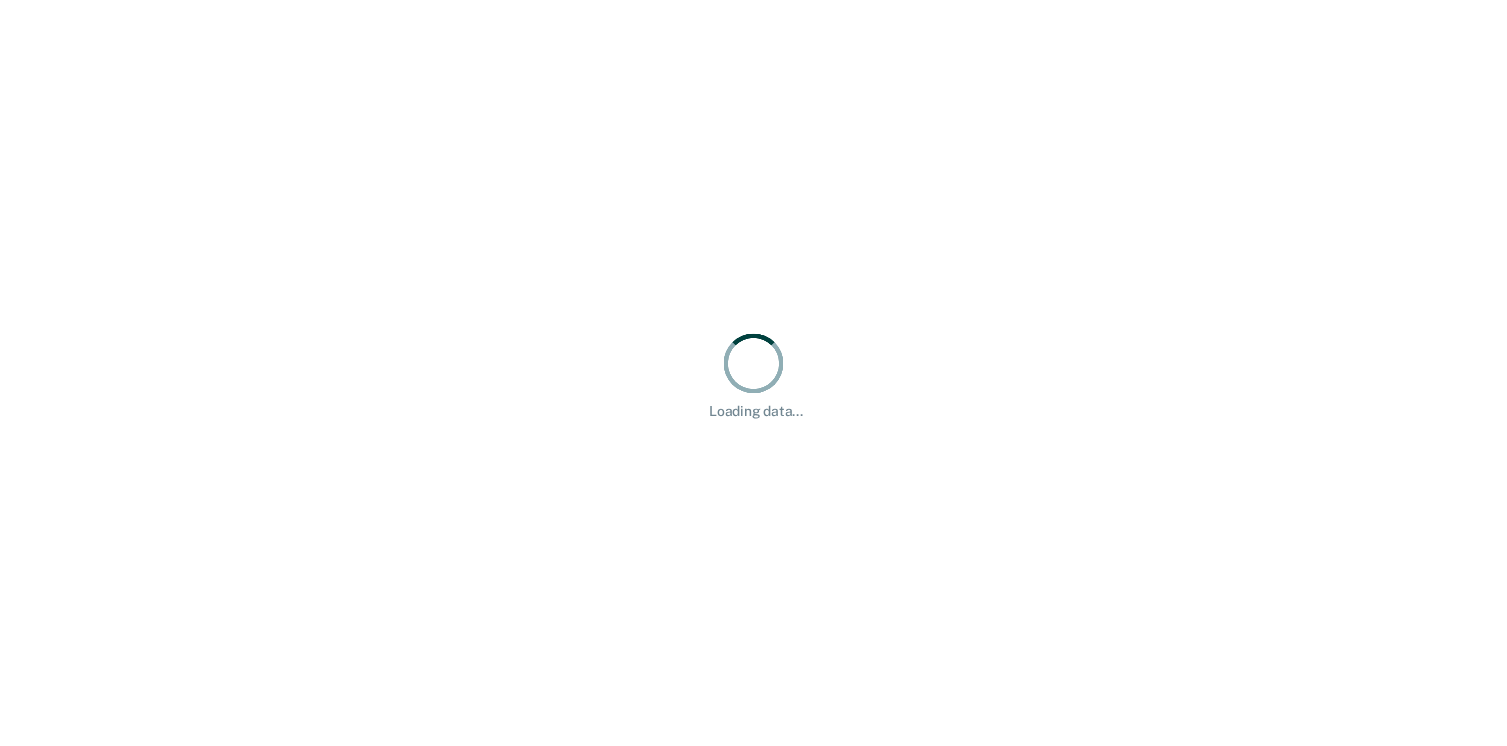 scroll, scrollTop: 0, scrollLeft: 0, axis: both 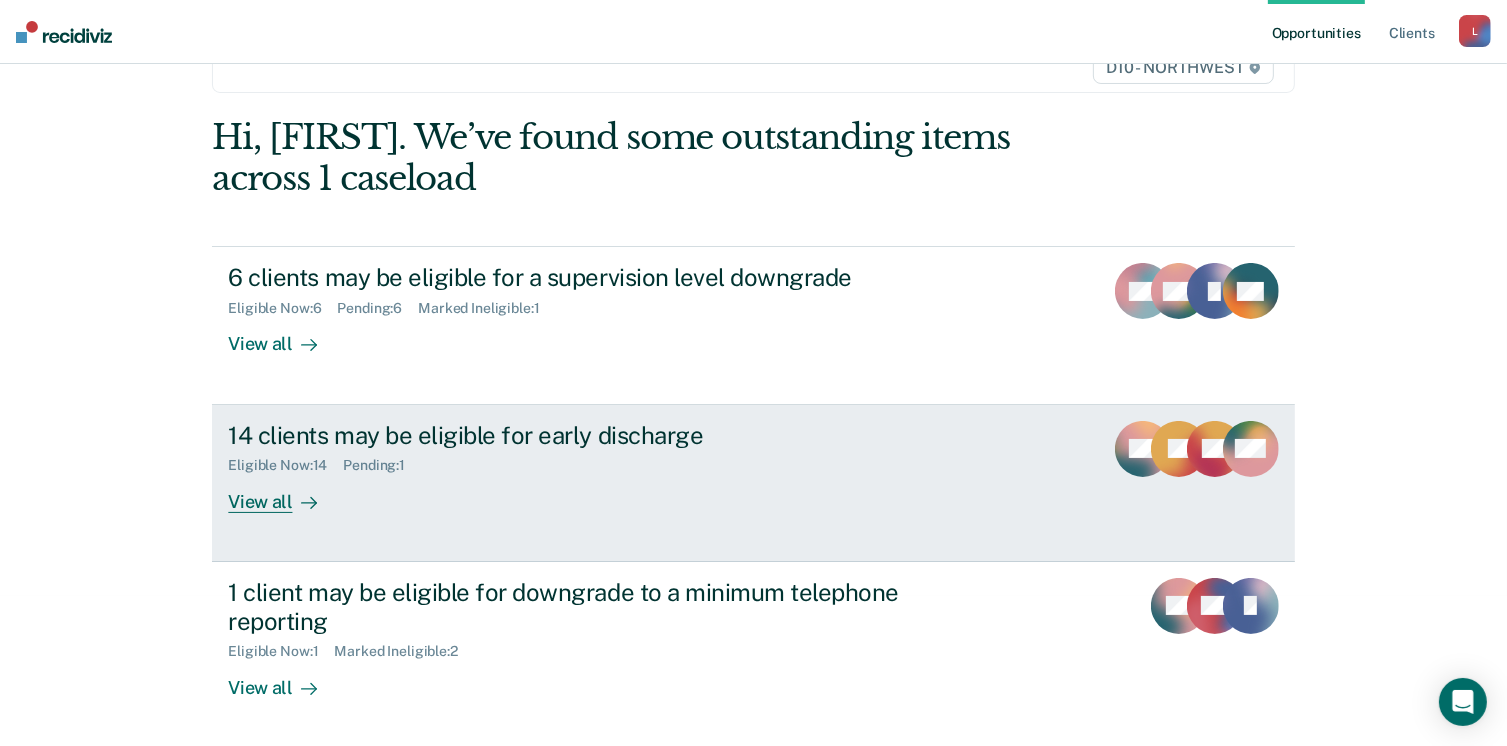 click on "View all" at bounding box center [284, 493] 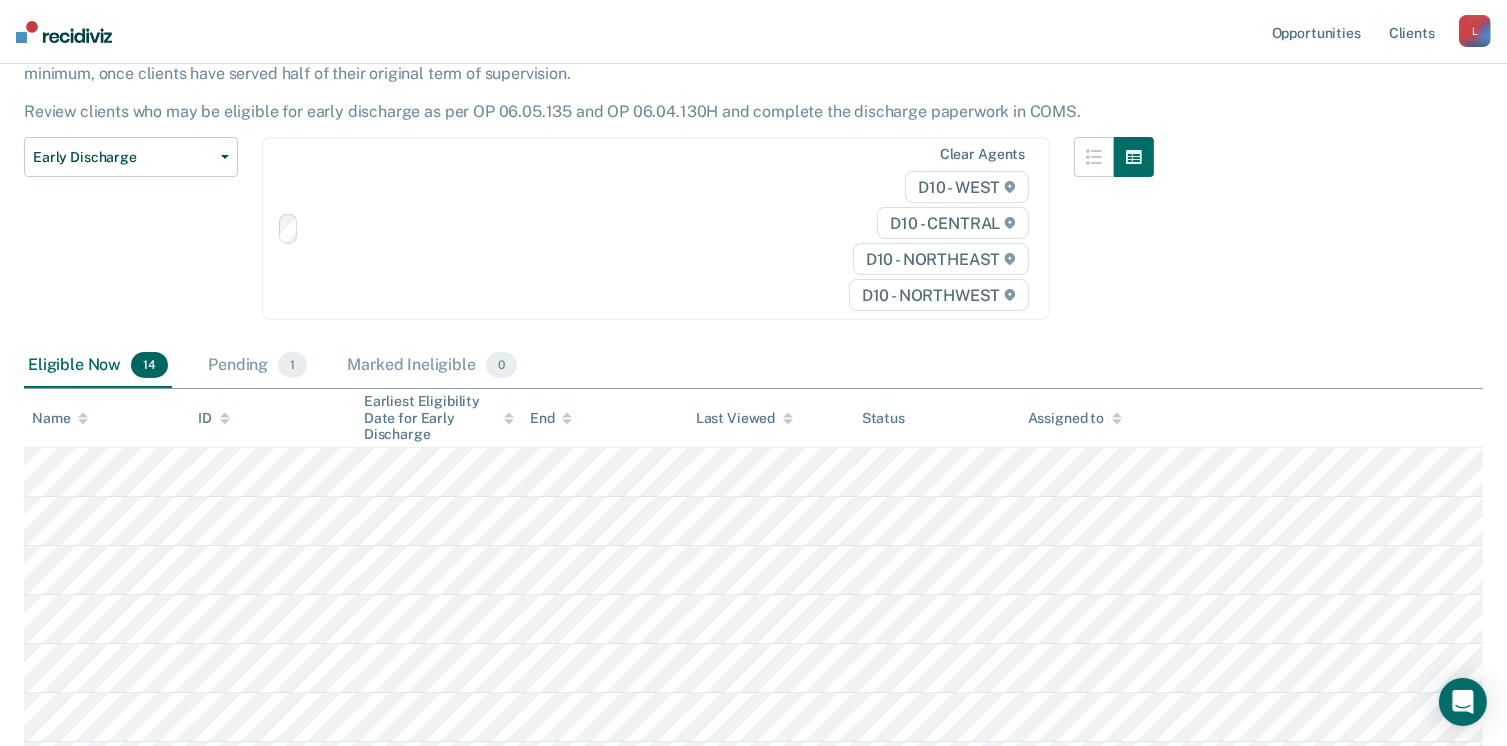scroll, scrollTop: 0, scrollLeft: 0, axis: both 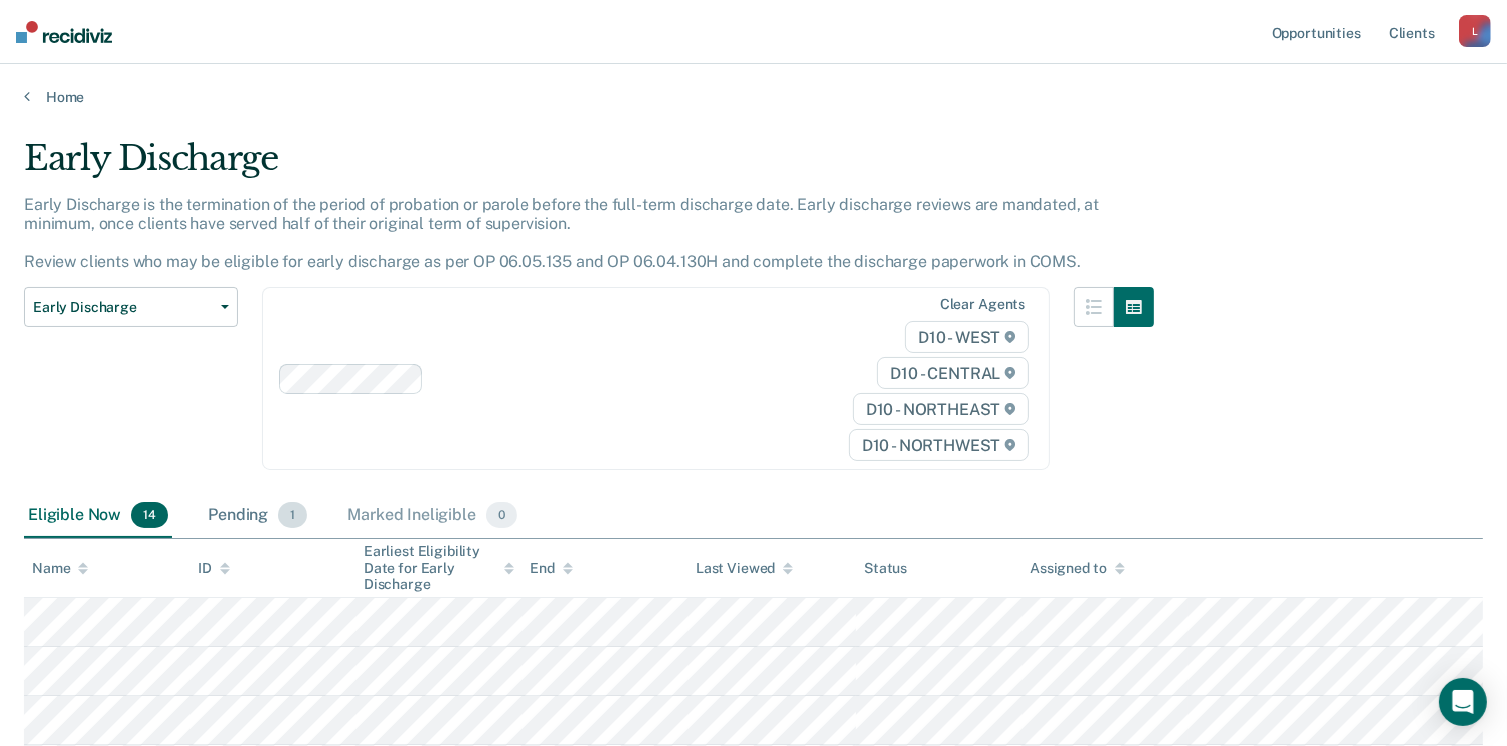 click on "Pending 1" at bounding box center (257, 516) 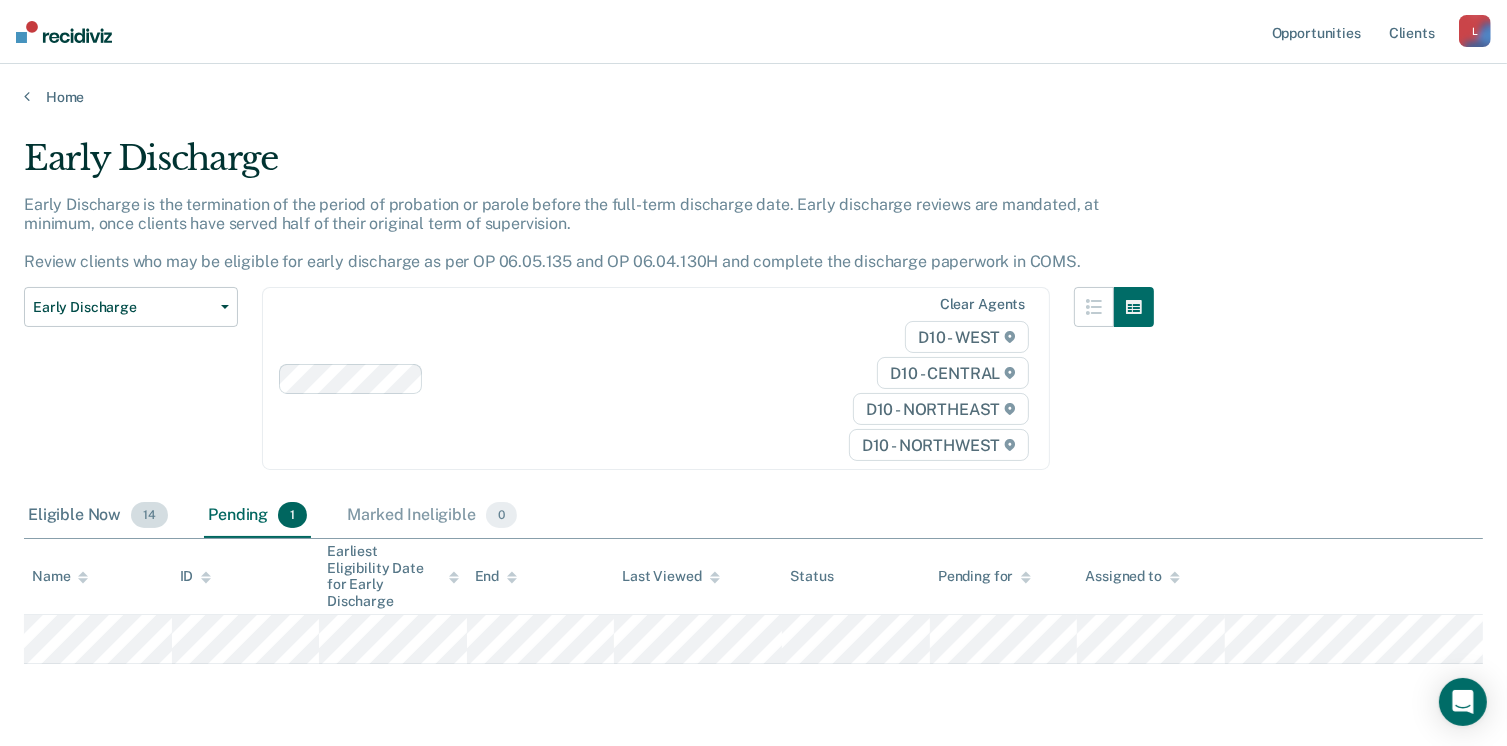 click on "14" at bounding box center [149, 515] 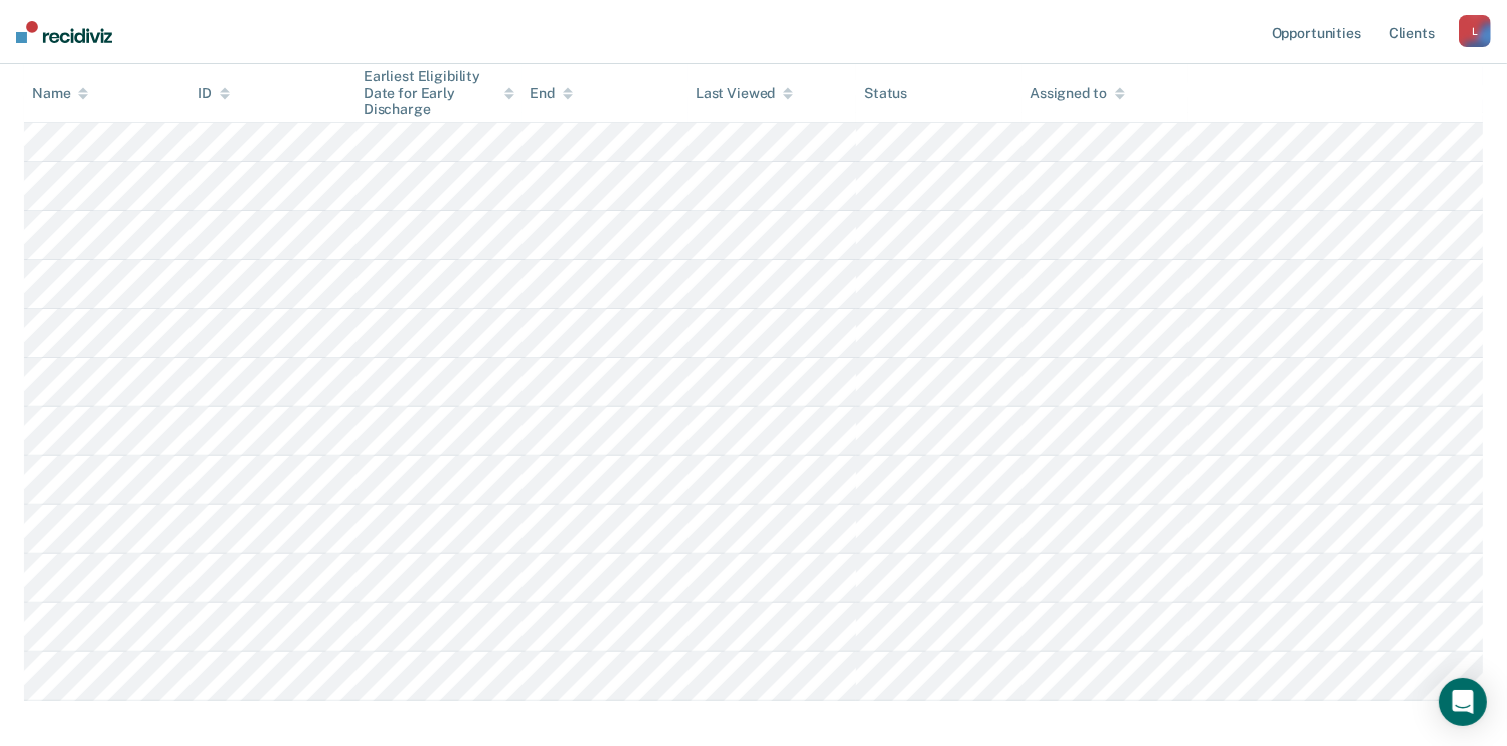 scroll, scrollTop: 616, scrollLeft: 0, axis: vertical 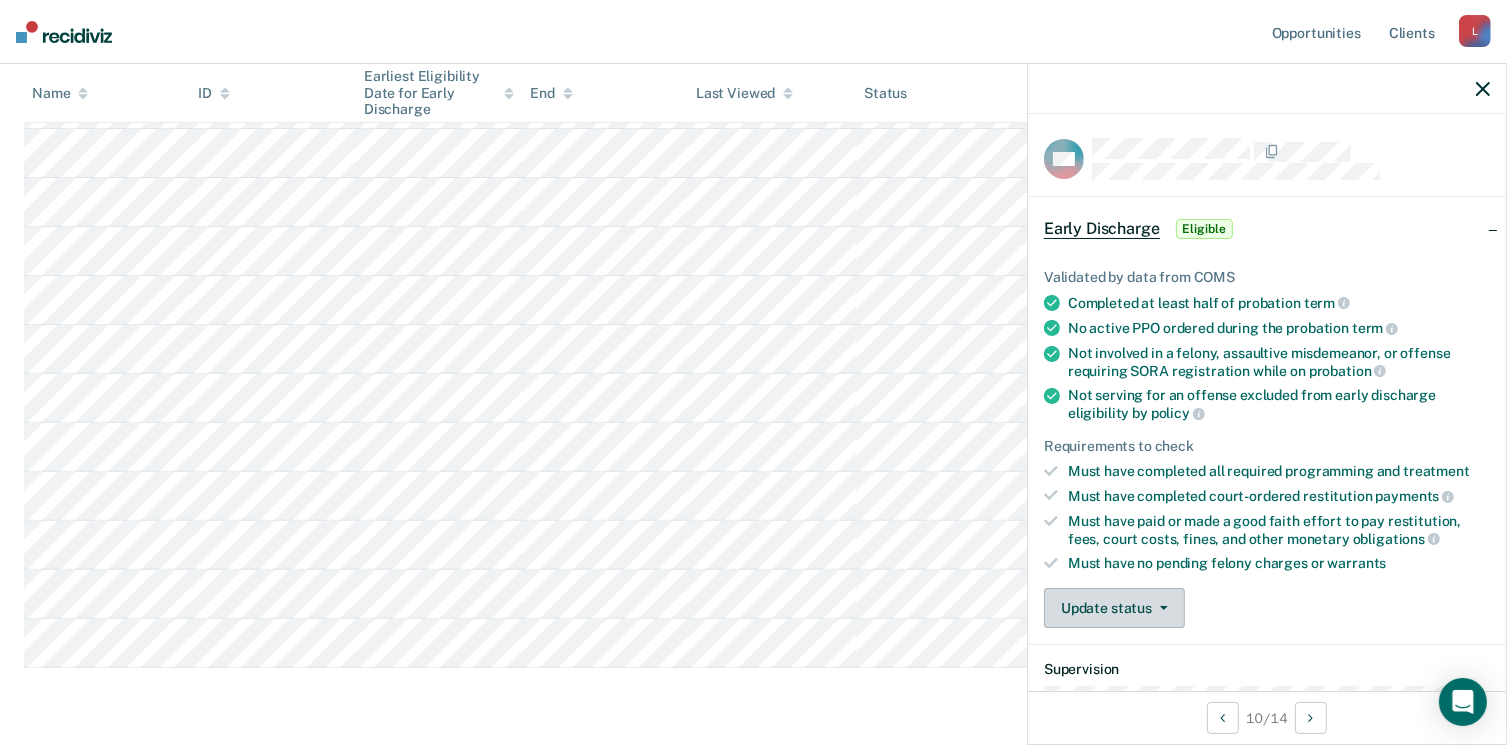 click on "Update status" at bounding box center [1114, 608] 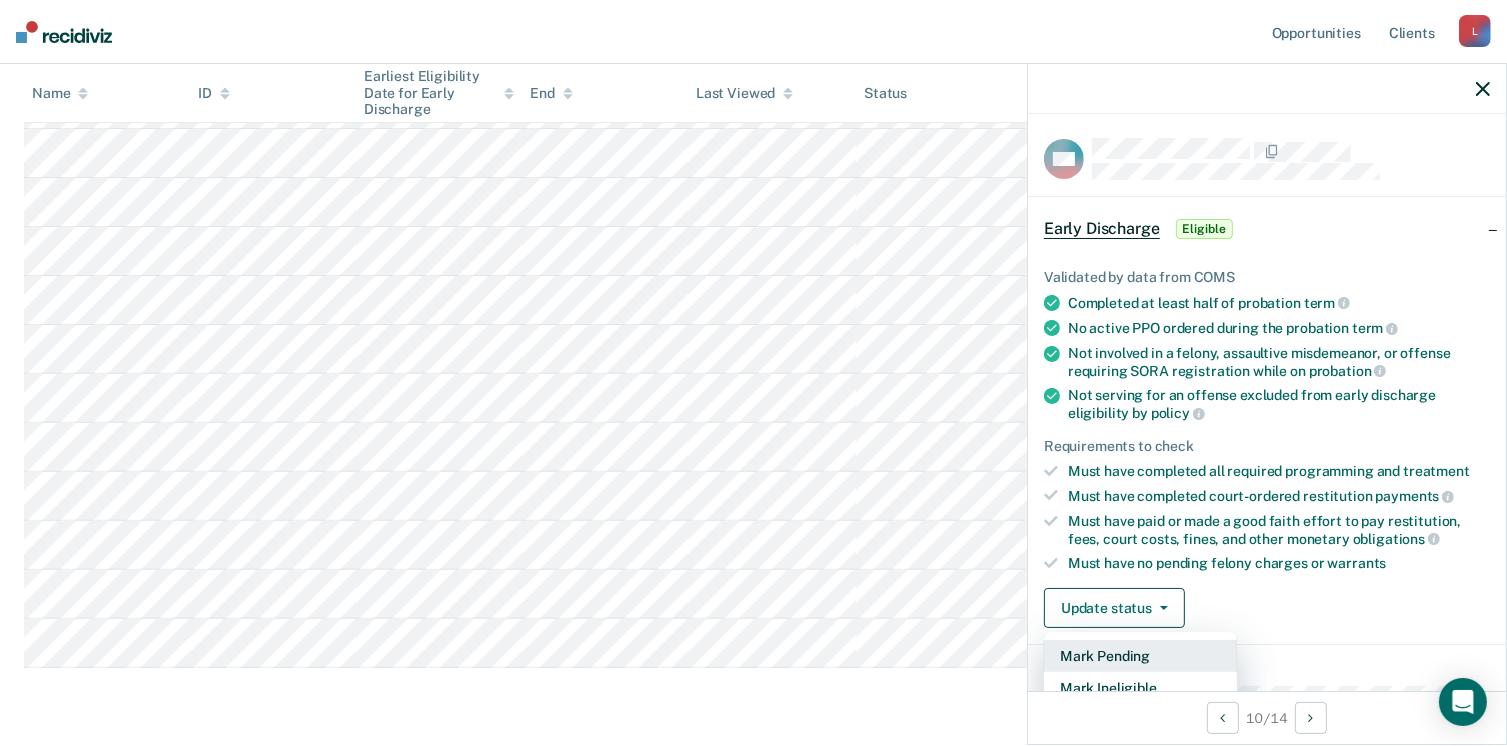 scroll, scrollTop: 216, scrollLeft: 0, axis: vertical 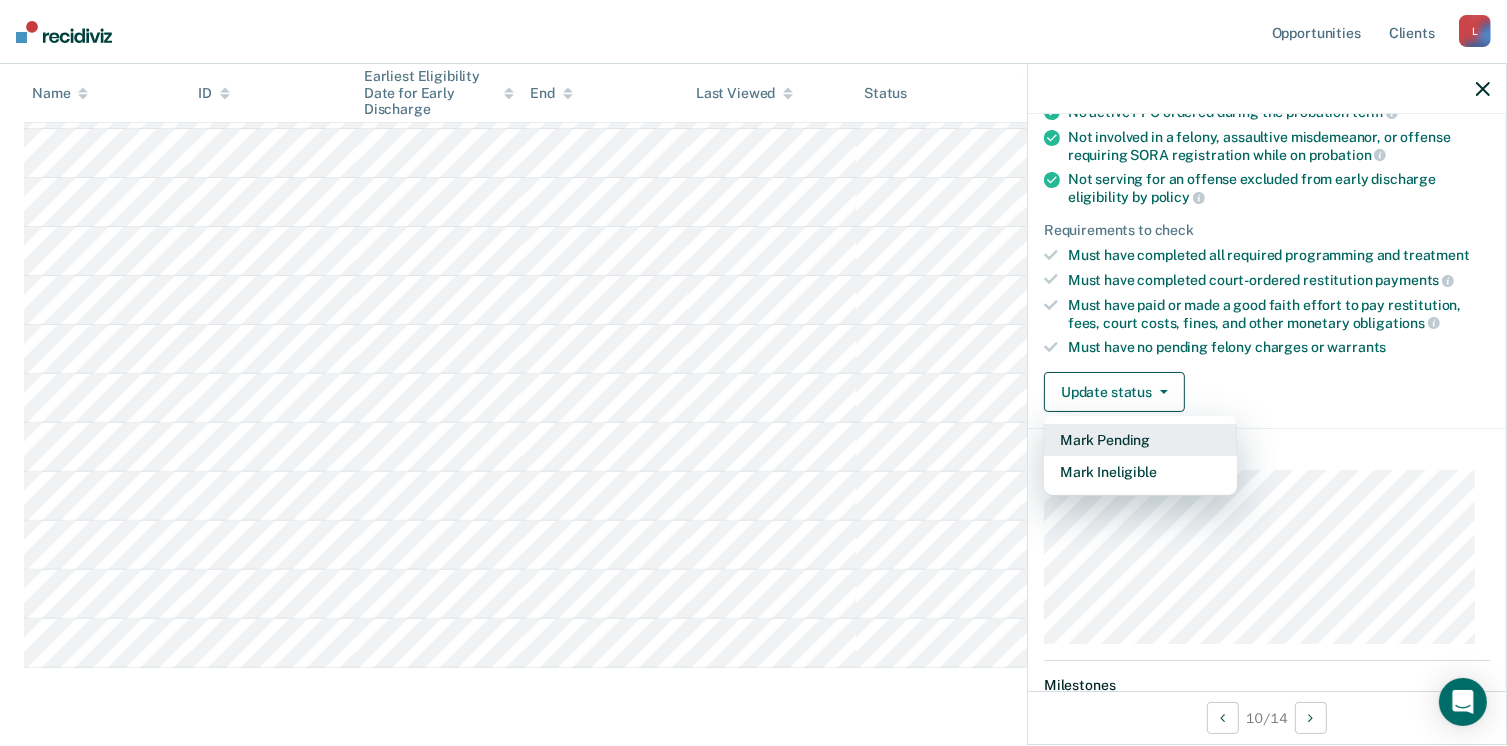 click on "Mark Pending" at bounding box center [1140, 440] 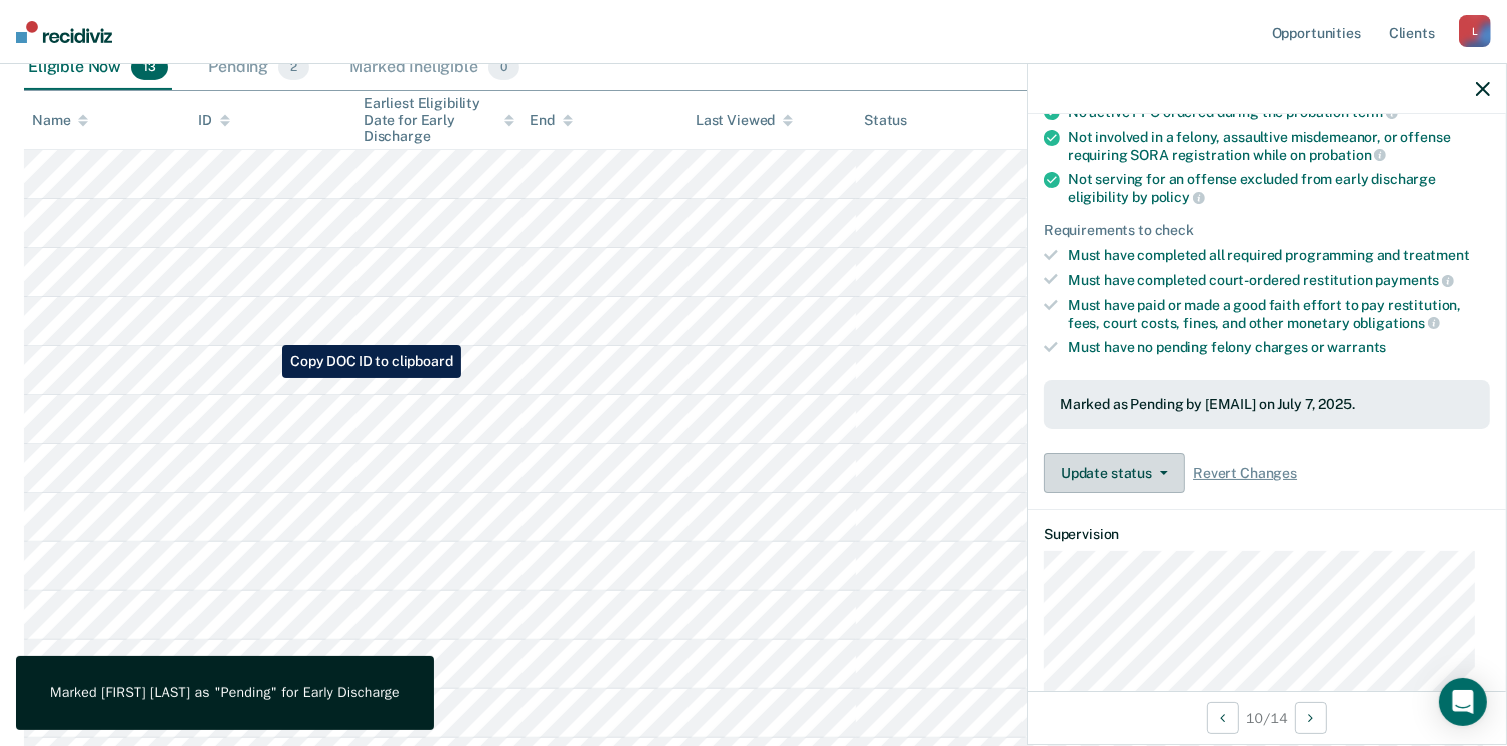 scroll, scrollTop: 444, scrollLeft: 0, axis: vertical 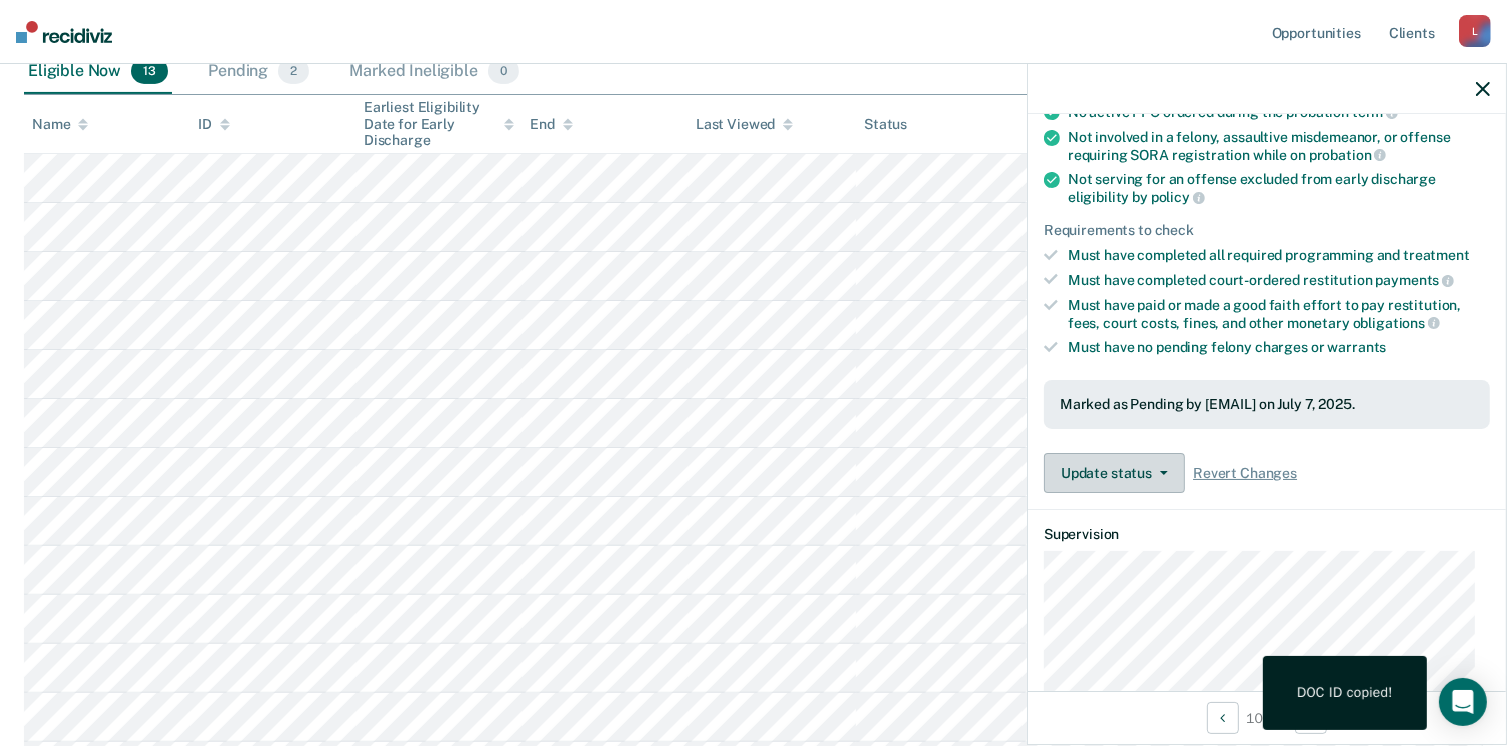 click on "Update status" at bounding box center (1114, 473) 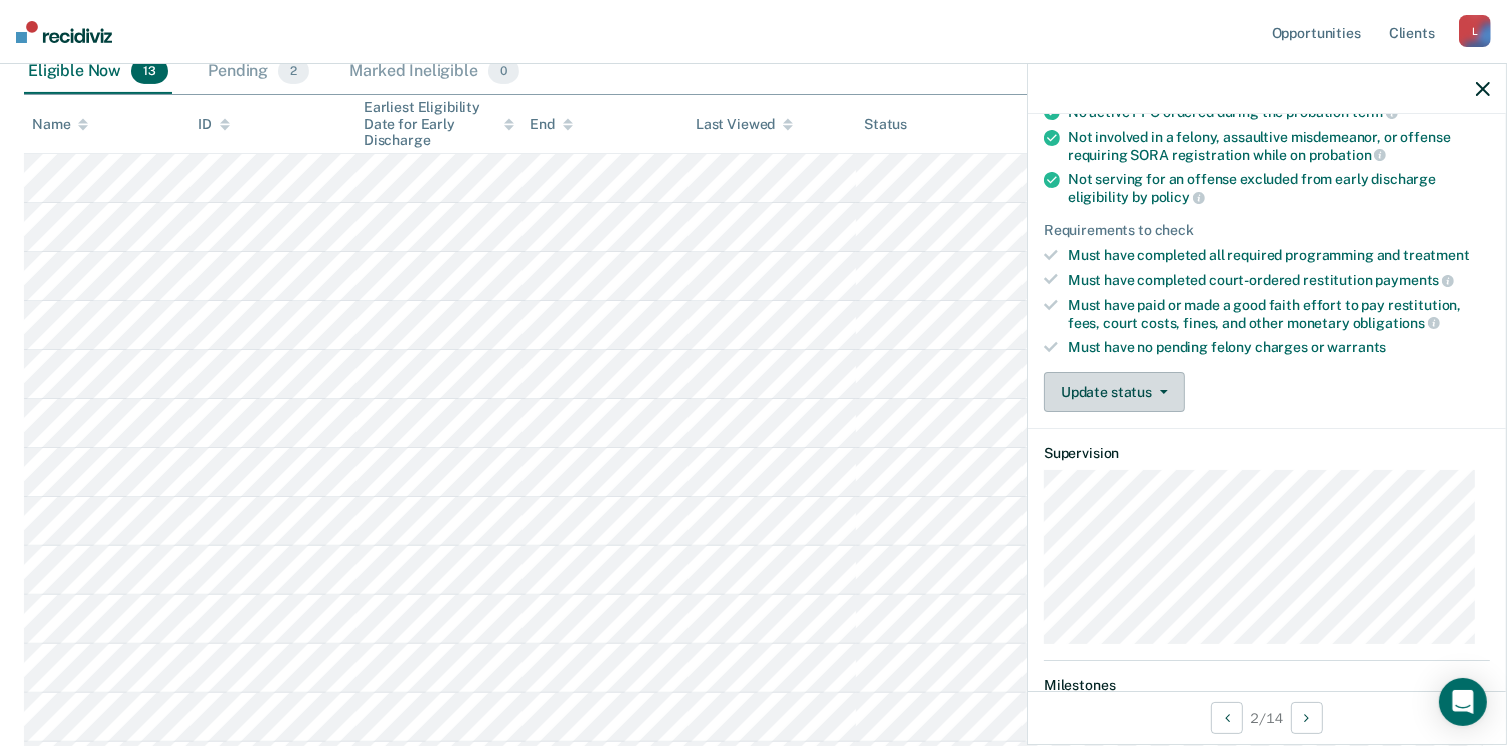 click at bounding box center [1164, 392] 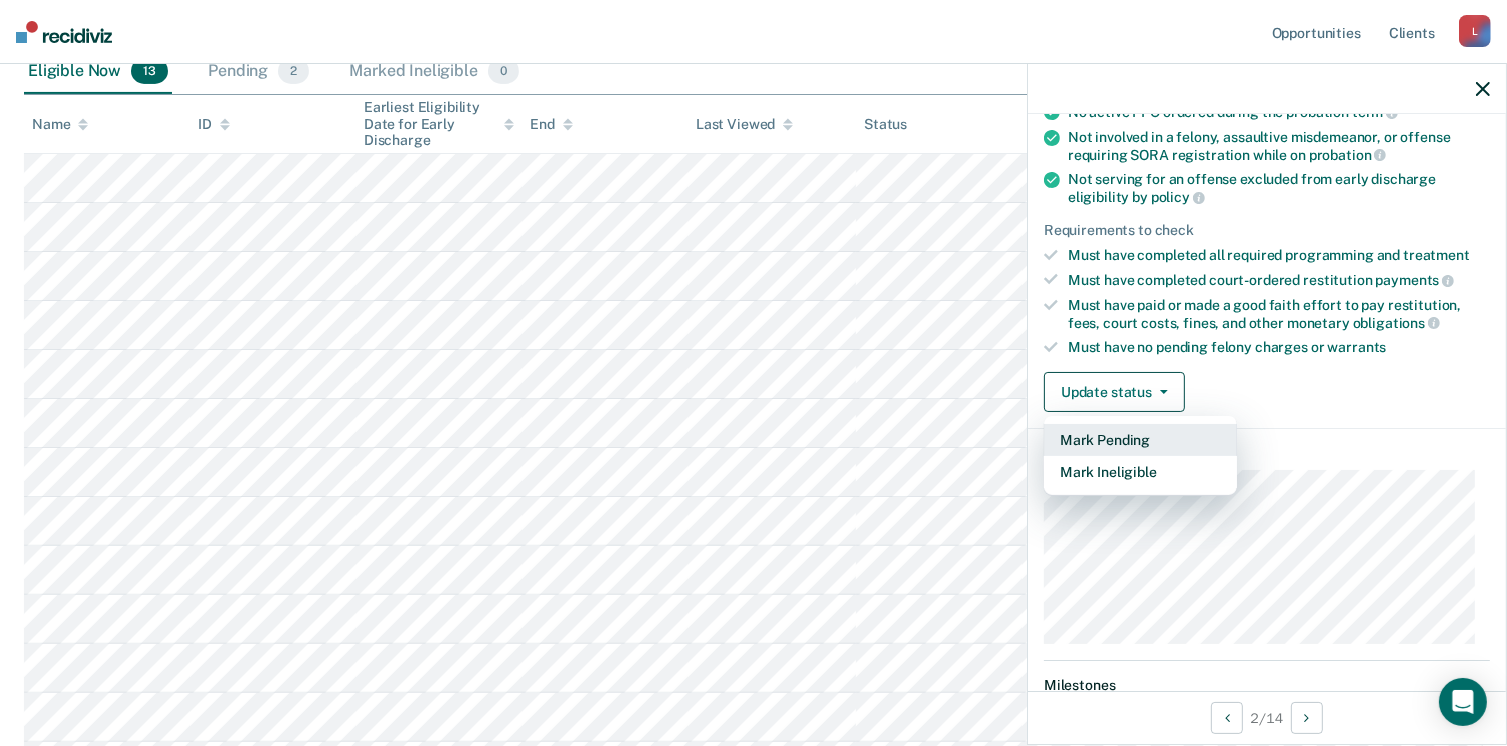 click on "Mark Pending" at bounding box center [1140, 440] 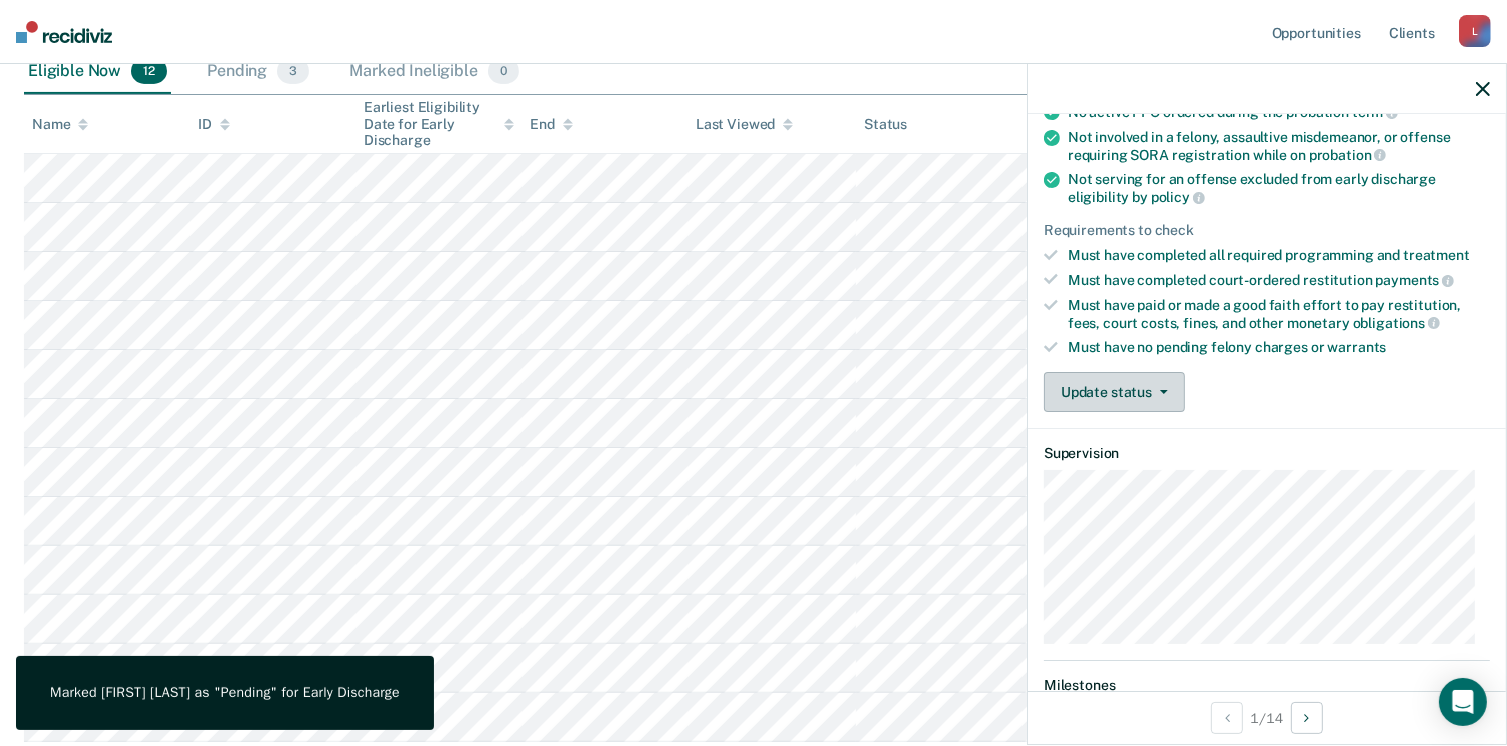 click on "Update status" at bounding box center (1114, 392) 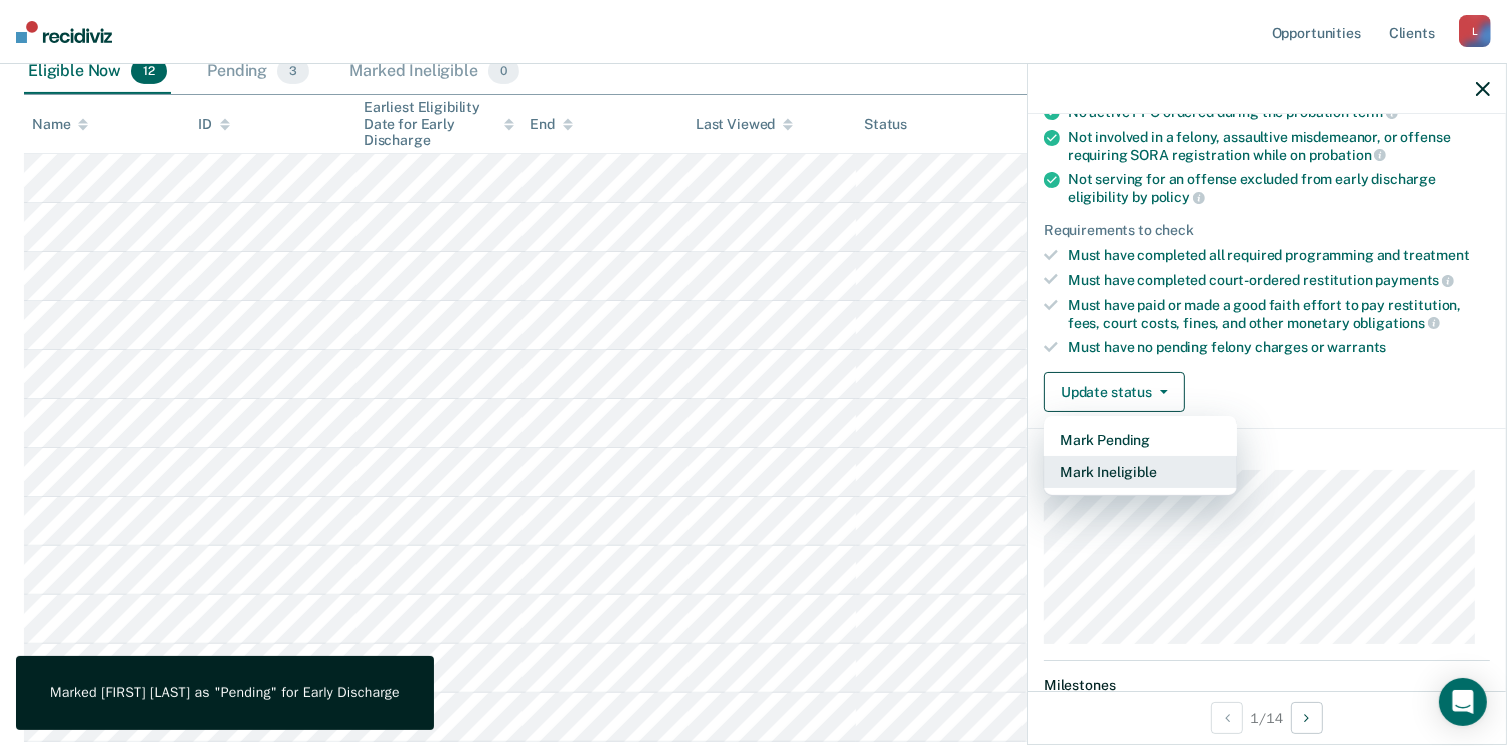 click on "Mark Ineligible" at bounding box center [1140, 472] 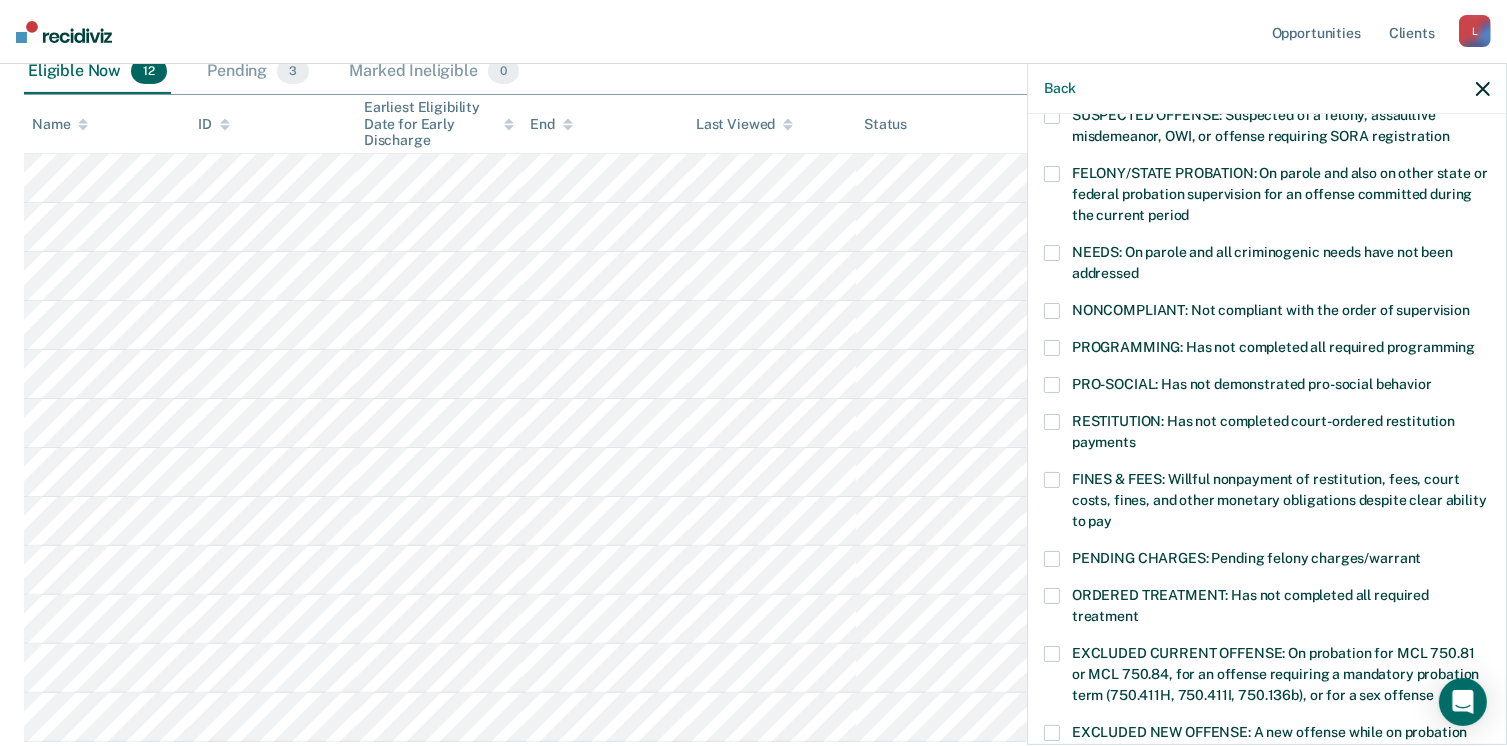 click on "FINES & FEES: Willful nonpayment of restitution, fees, court costs, fines, and other monetary obligations despite clear ability to pay" at bounding box center [1267, 503] 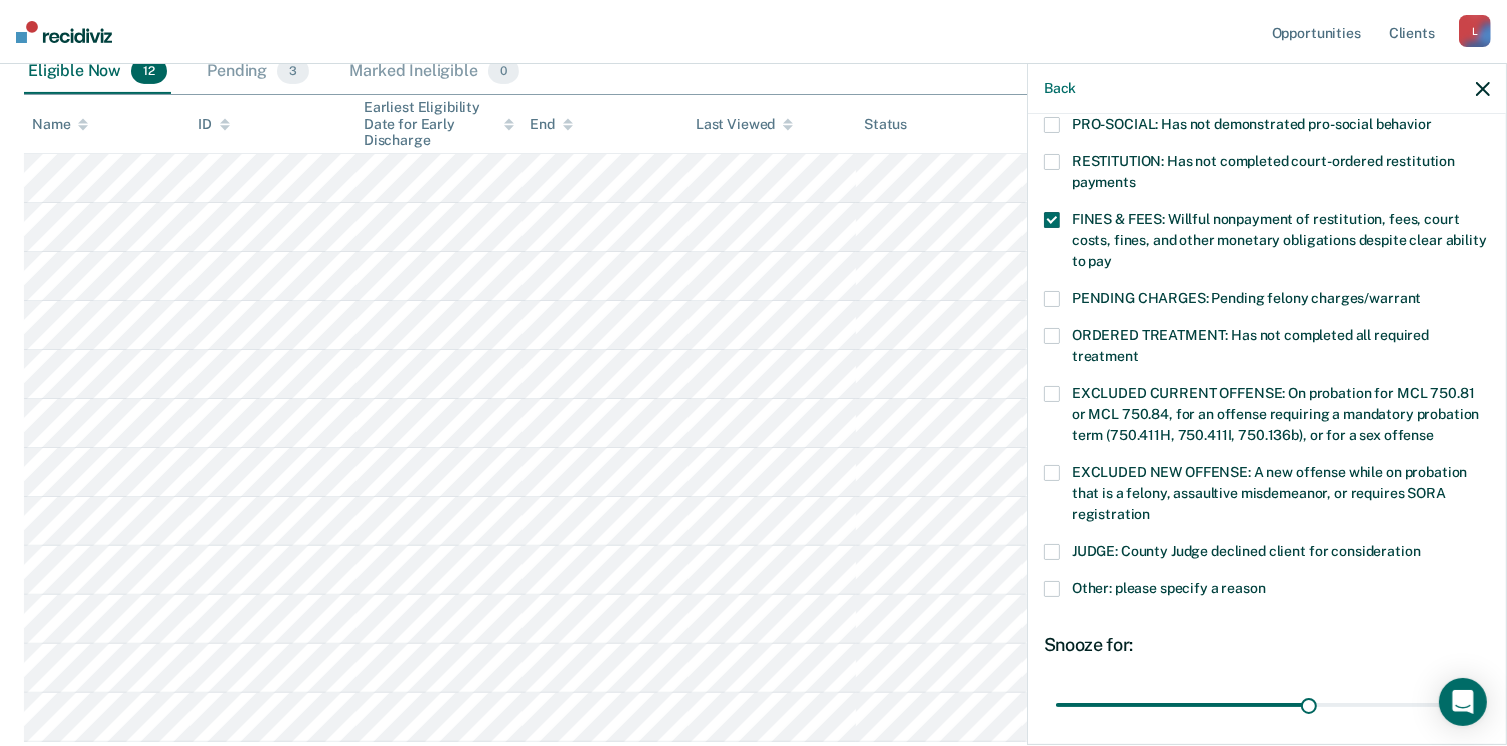 scroll, scrollTop: 630, scrollLeft: 0, axis: vertical 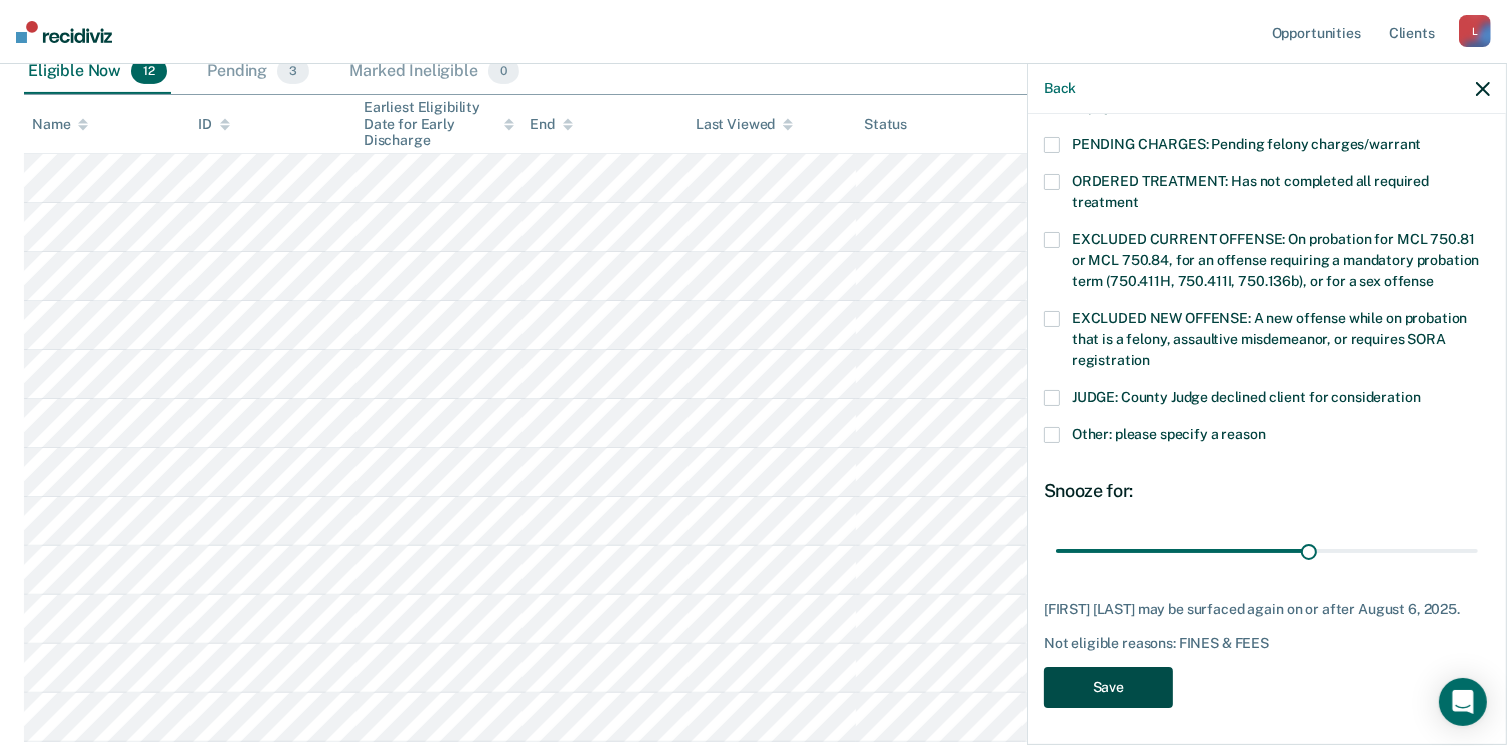 click on "Save" at bounding box center [1108, 687] 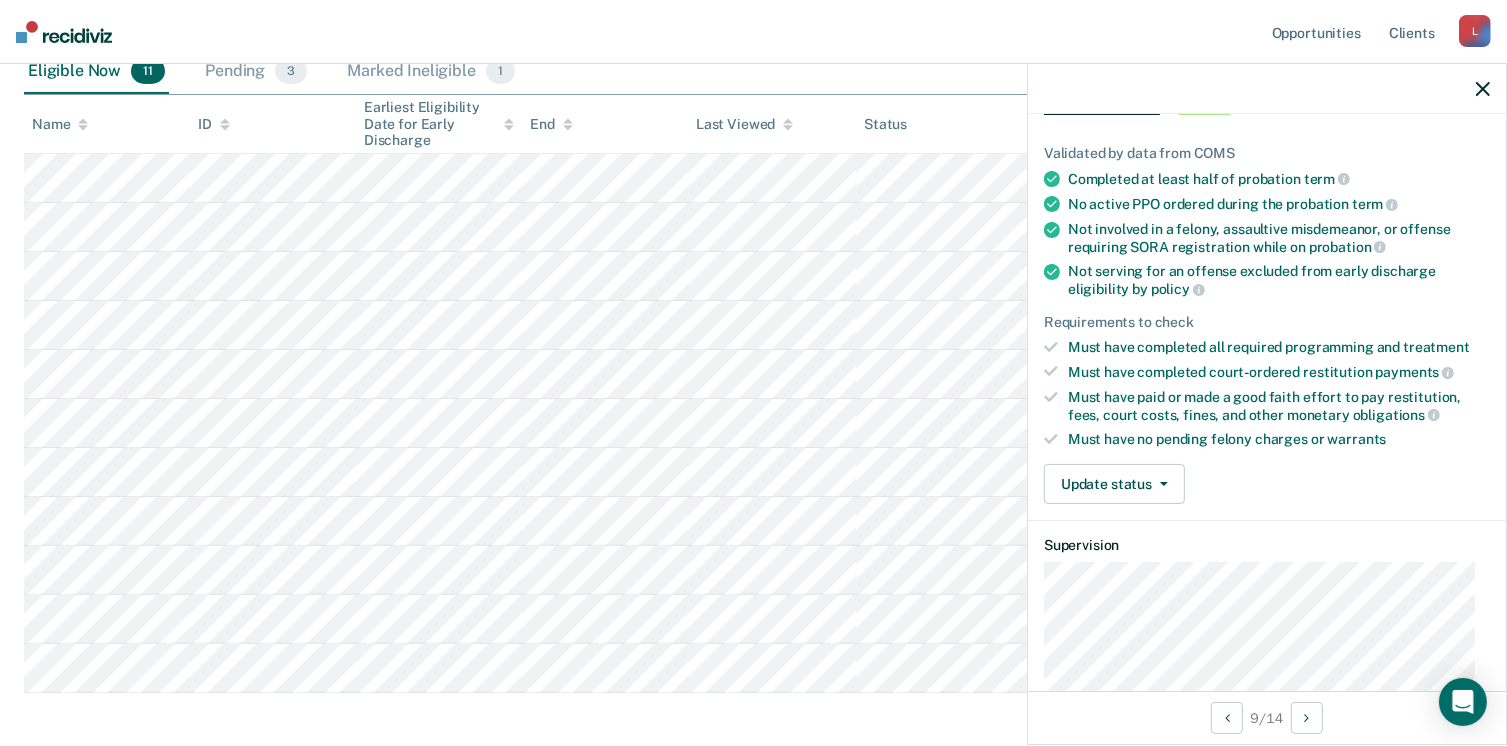 scroll, scrollTop: 126, scrollLeft: 0, axis: vertical 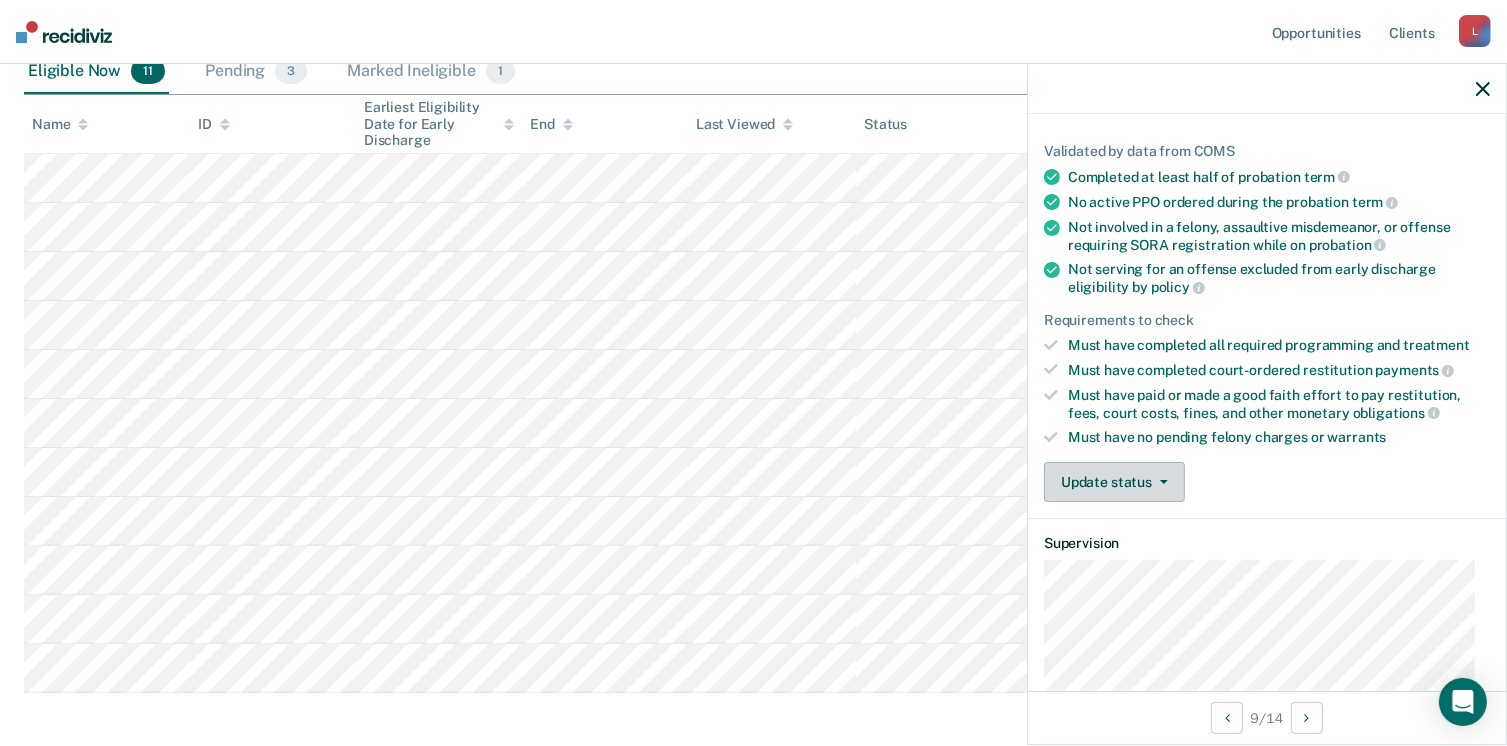 click on "Update status" at bounding box center (1114, 482) 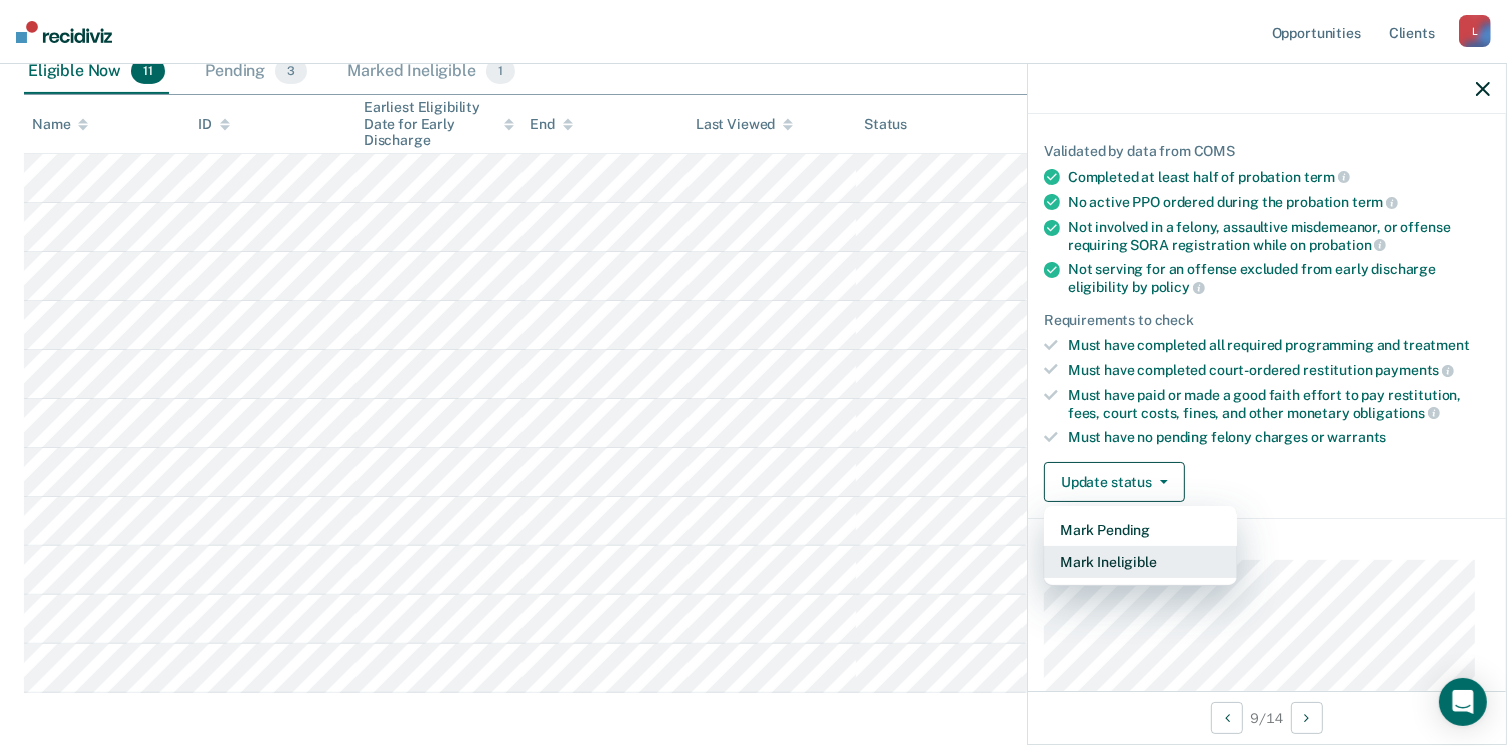 click on "Mark Ineligible" at bounding box center [1140, 562] 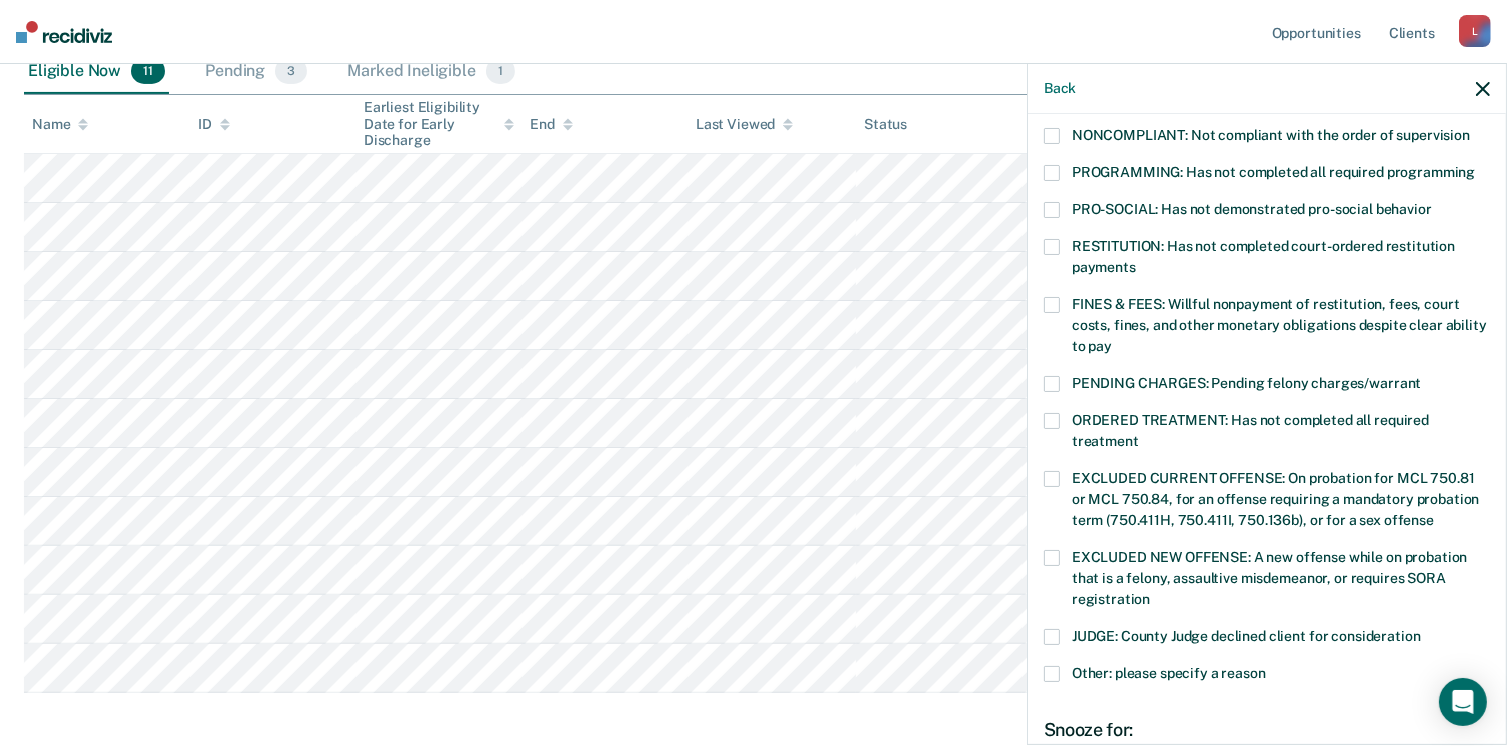 scroll, scrollTop: 630, scrollLeft: 0, axis: vertical 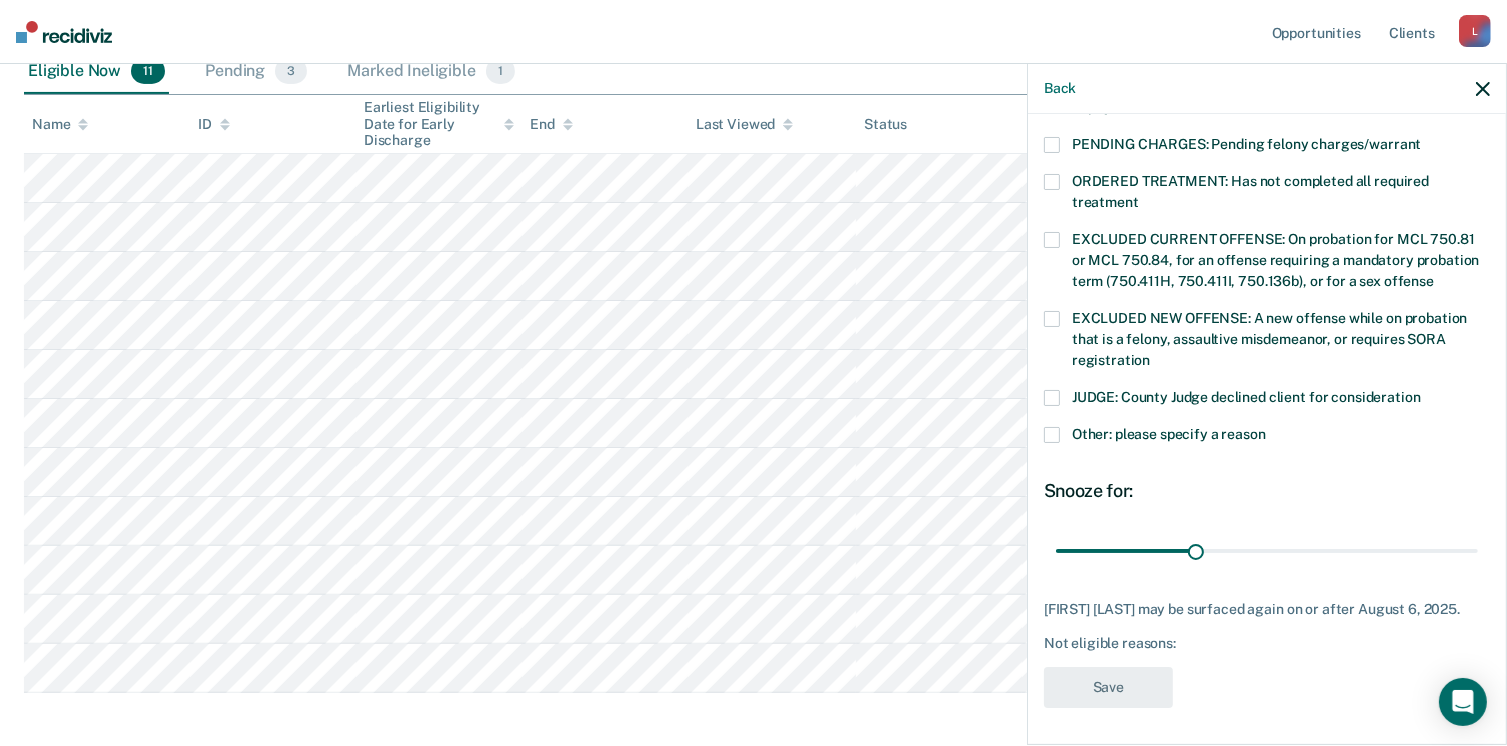 click at bounding box center (1052, 435) 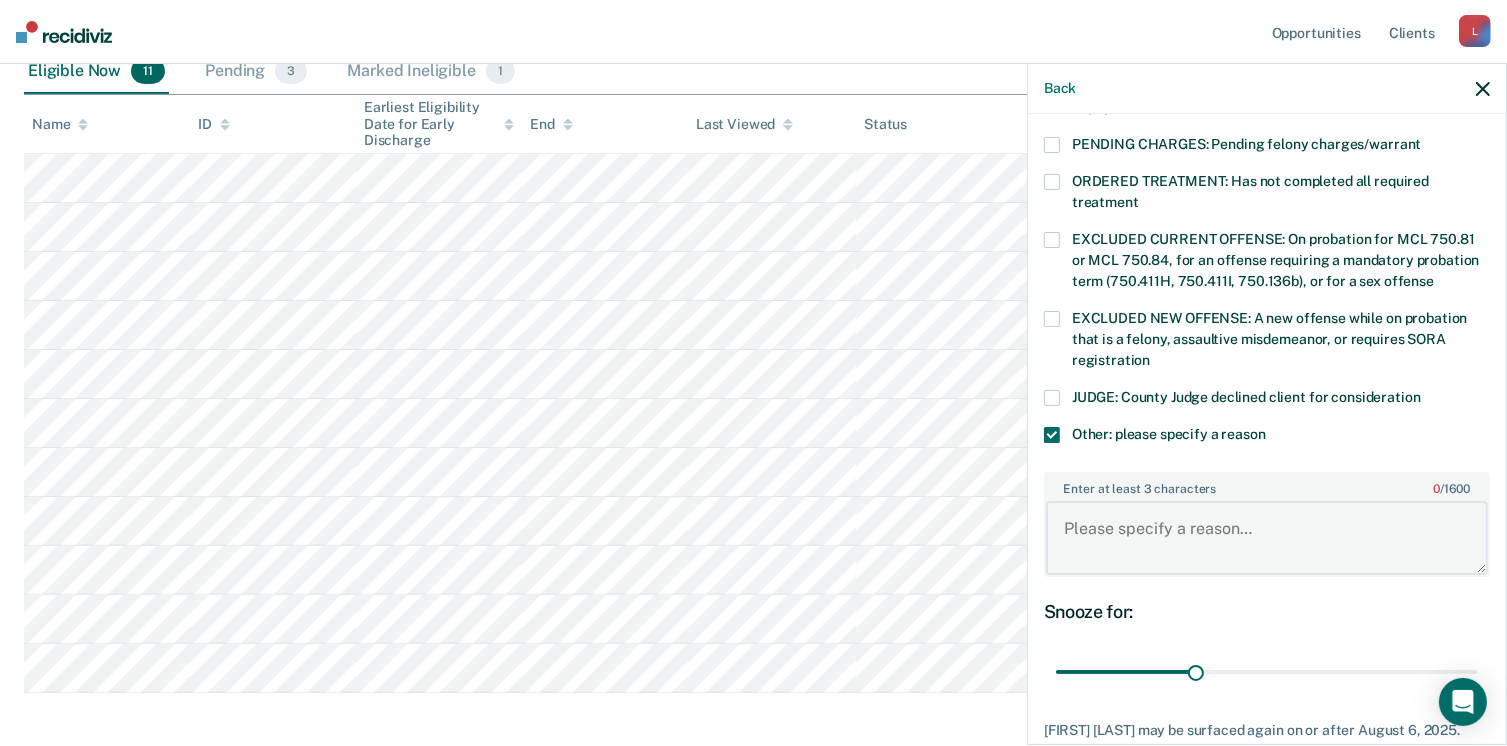 click on "Enter at least 3 characters 0  /  1600" at bounding box center (1267, 538) 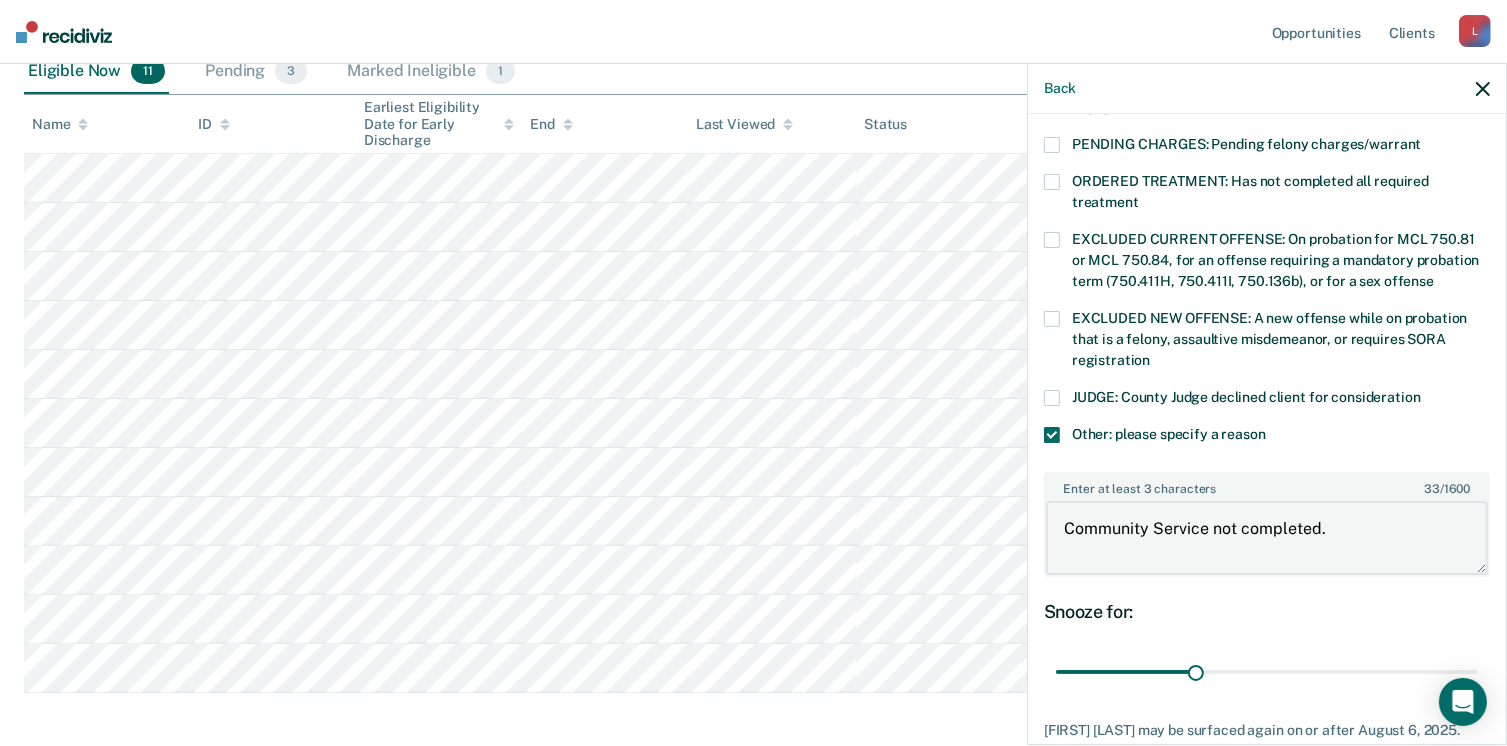 scroll, scrollTop: 749, scrollLeft: 0, axis: vertical 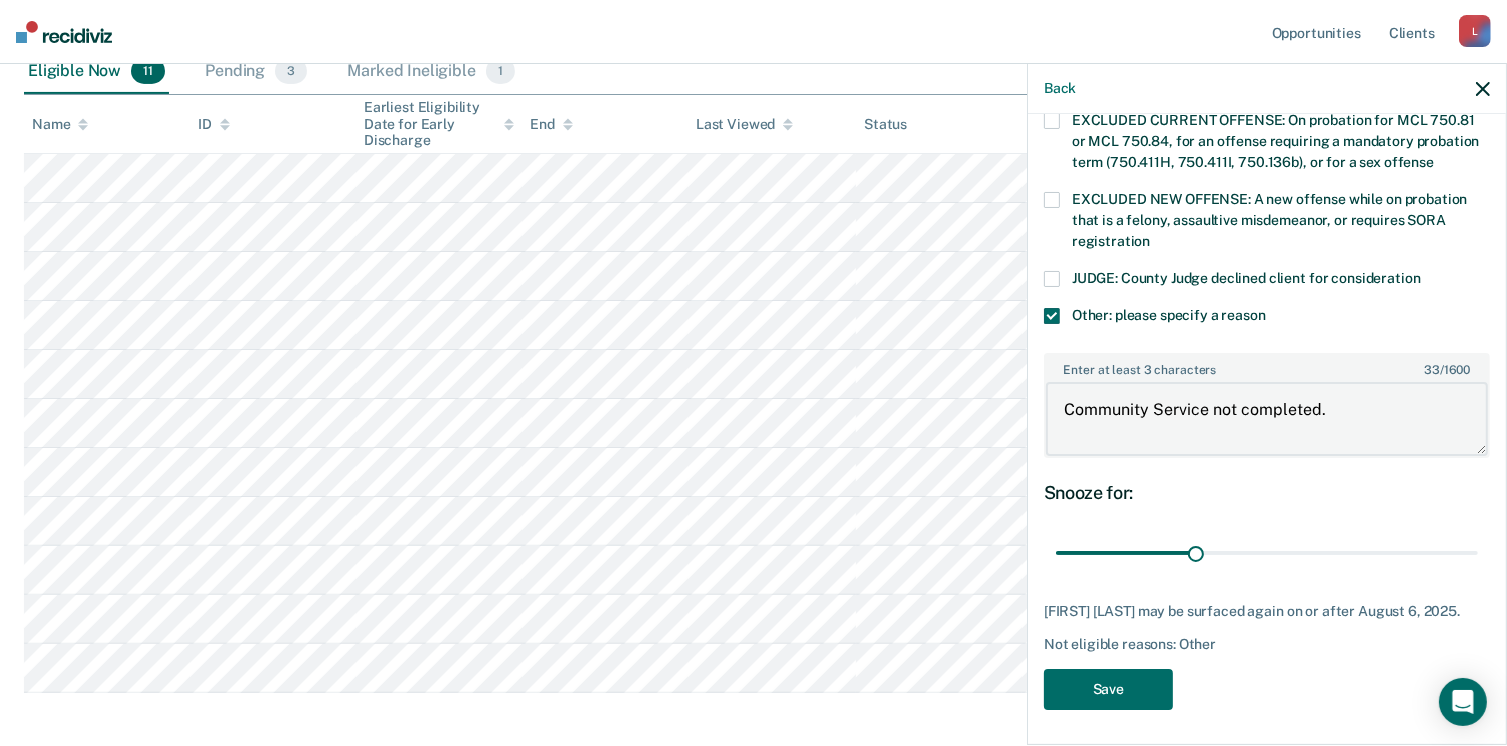 click on "Looks like you’re using Internet Explorer 11. For faster loading and a better experience, use Microsoft Edge, Google Chrome, or Firefox. × Opportunities Client s [EMAIL] L Profile How it works Log Out Home Early Discharge   Early Discharge is the termination of the period of probation or parole before the full-term discharge date. Early discharge reviews are mandated, at minimum, once clients have served half of their original term of supervision. Review clients who may be eligible for early discharge as per OP 06.05.135 and OP 06.04.130H and complete the discharge paperwork in COMS. Early Discharge Classification Review Early Discharge Minimum Telephone Reporting Overdue for Discharge Supervision Level Mismatch Clear   agents D10 - WEST   D10 - CENTRAL   D10 - NORTHEAST   D10 - NORTHWEST   Eligible Now 11 Pending 3 Marked Ineligible 1 Name ID Earliest Eligibility Date for Early Discharge End Last Viewed Status Assigned to
Back OA   Other: please specify a reason" at bounding box center (753, -71) 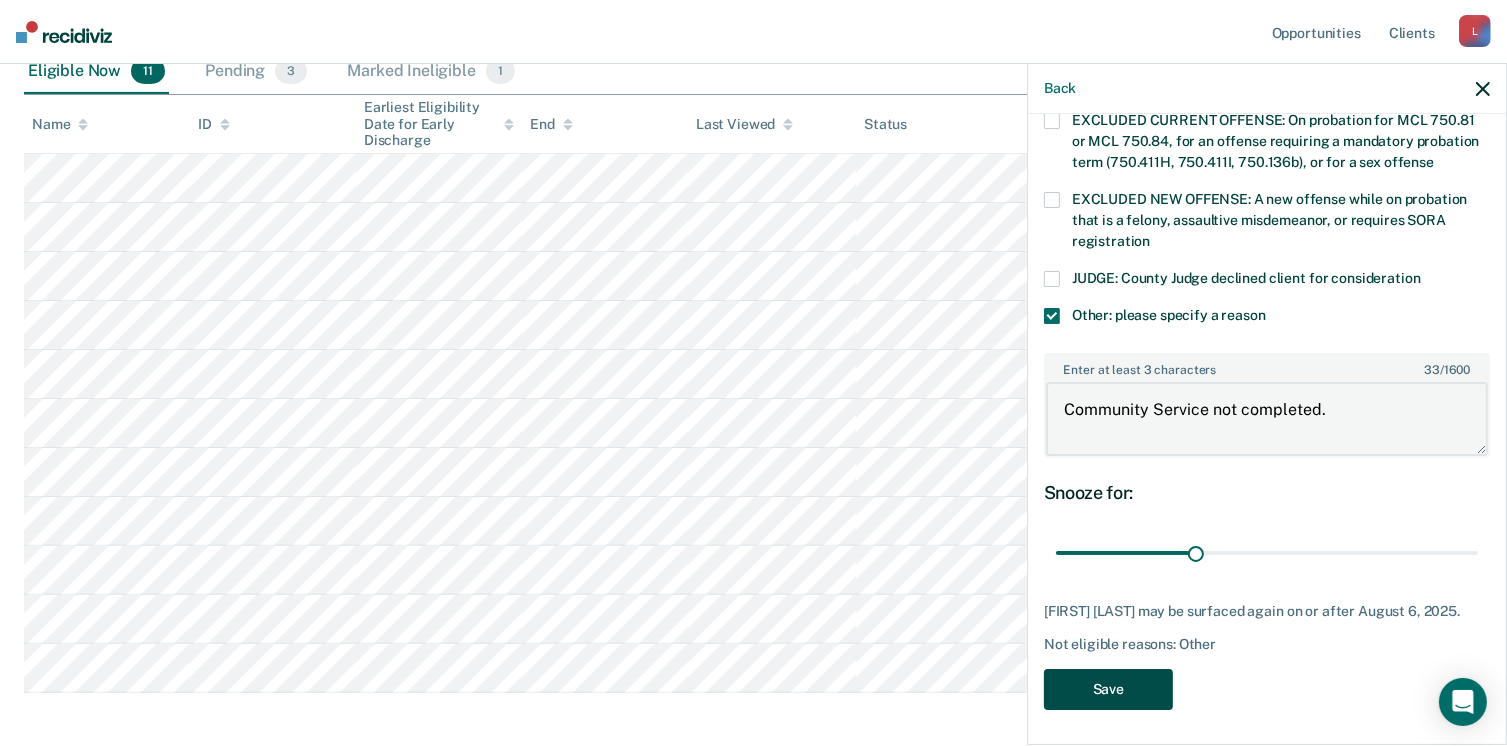type on "Community Service not completed." 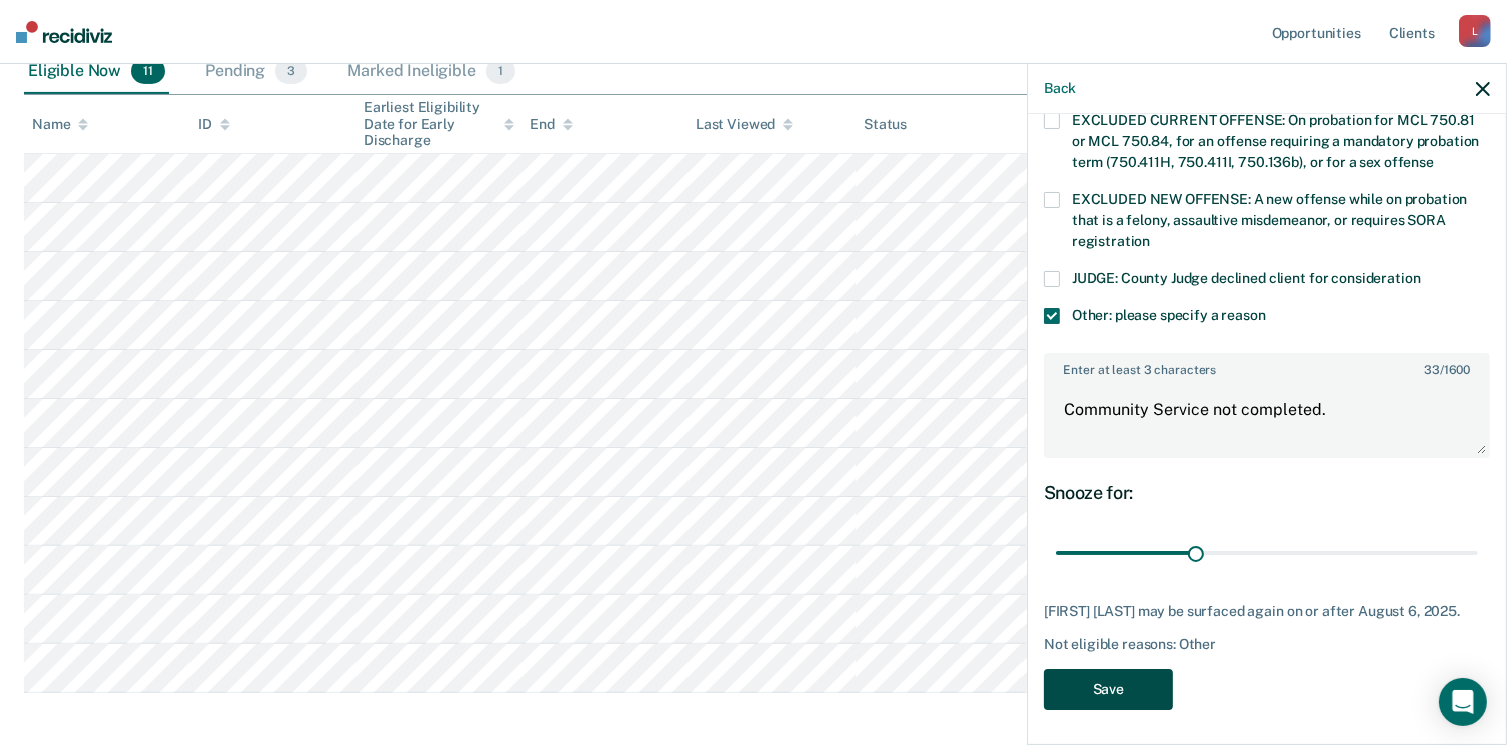 click on "Save" at bounding box center (1108, 689) 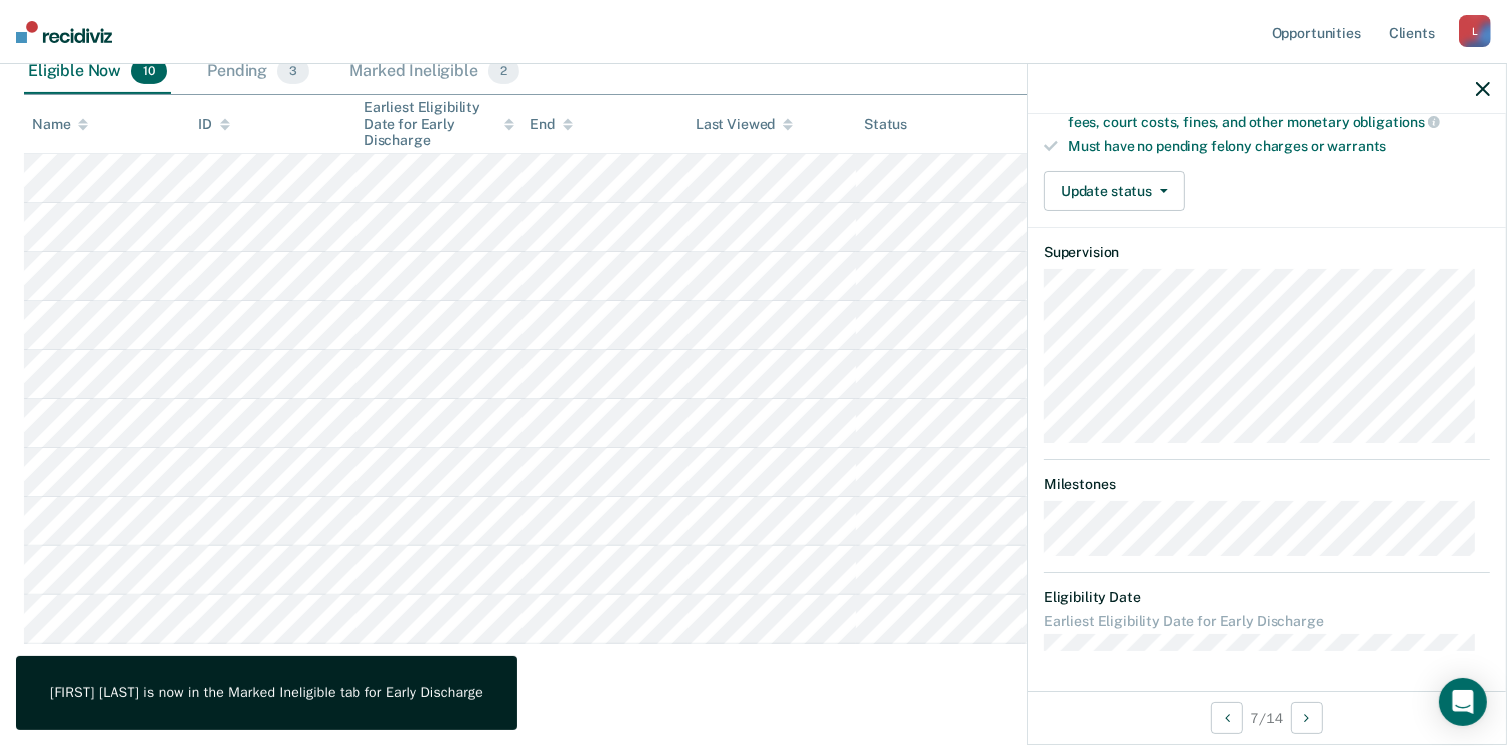 scroll, scrollTop: 408, scrollLeft: 0, axis: vertical 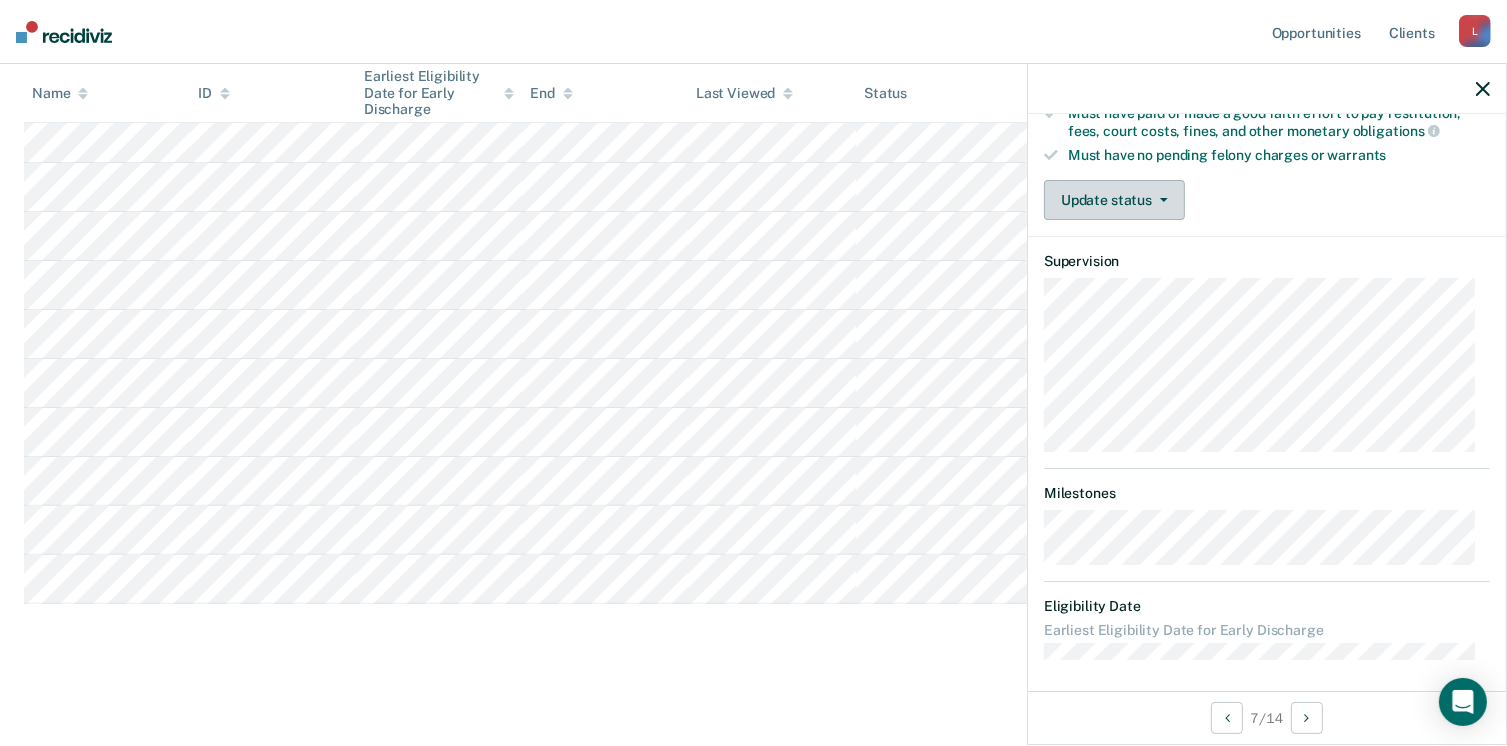 click on "Update status" at bounding box center (1114, 200) 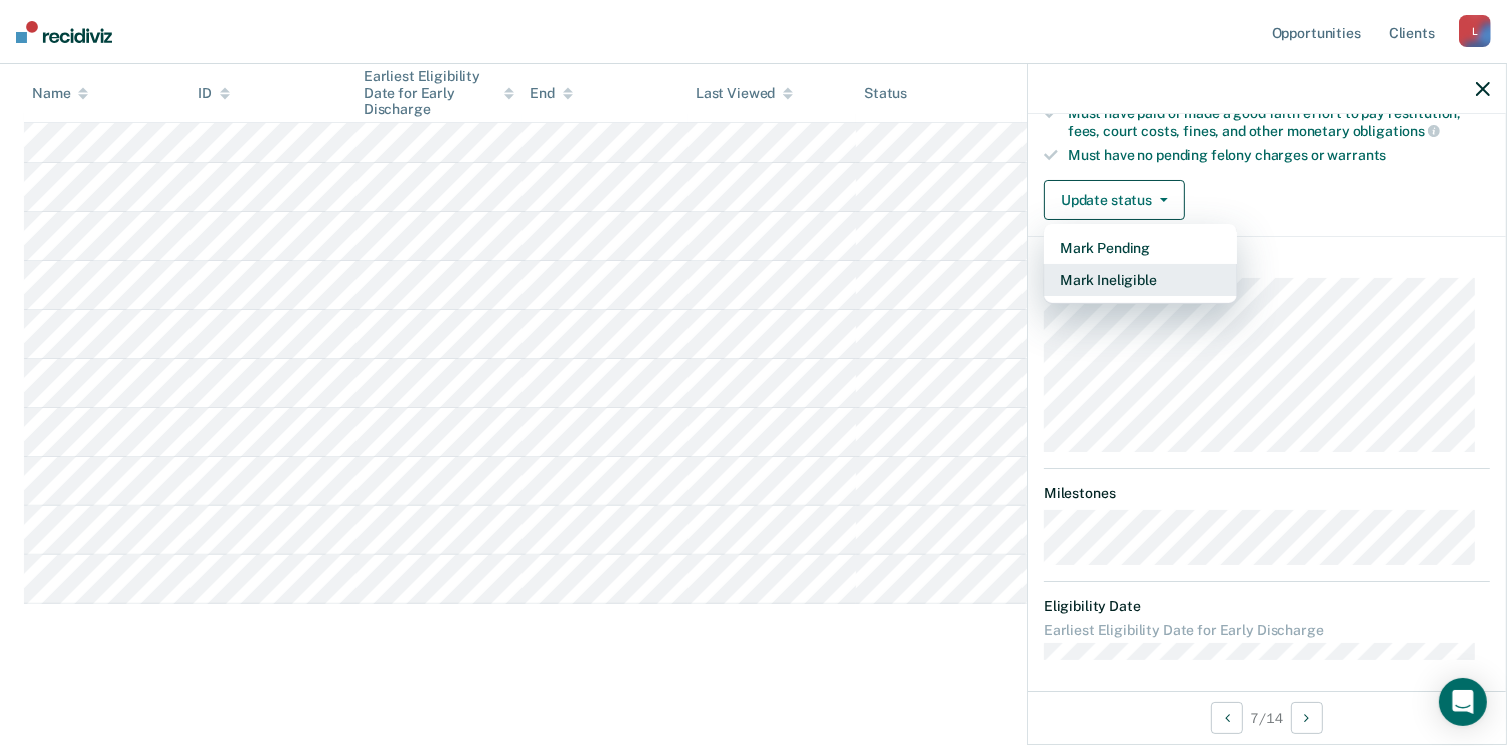 click on "Mark Ineligible" at bounding box center [1140, 280] 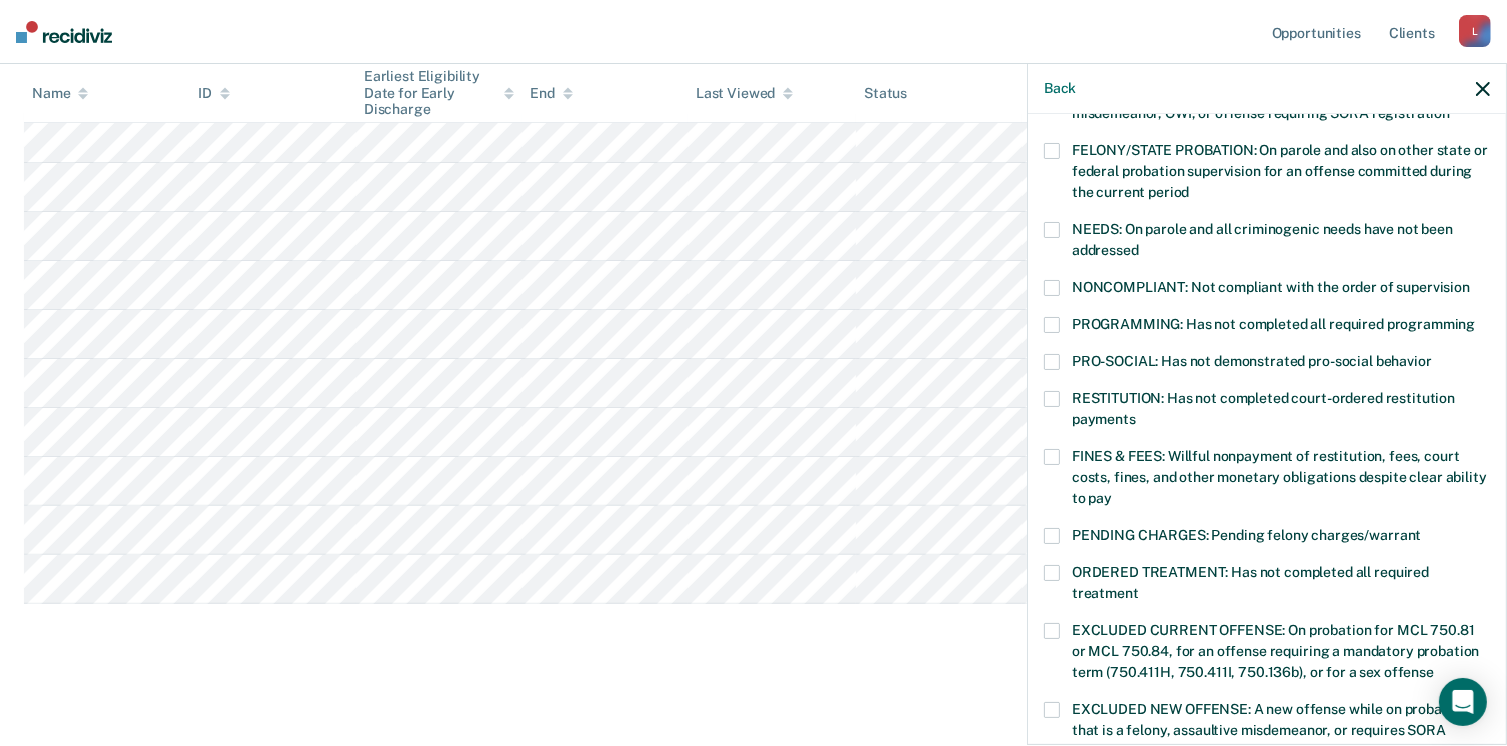 scroll, scrollTop: 240, scrollLeft: 0, axis: vertical 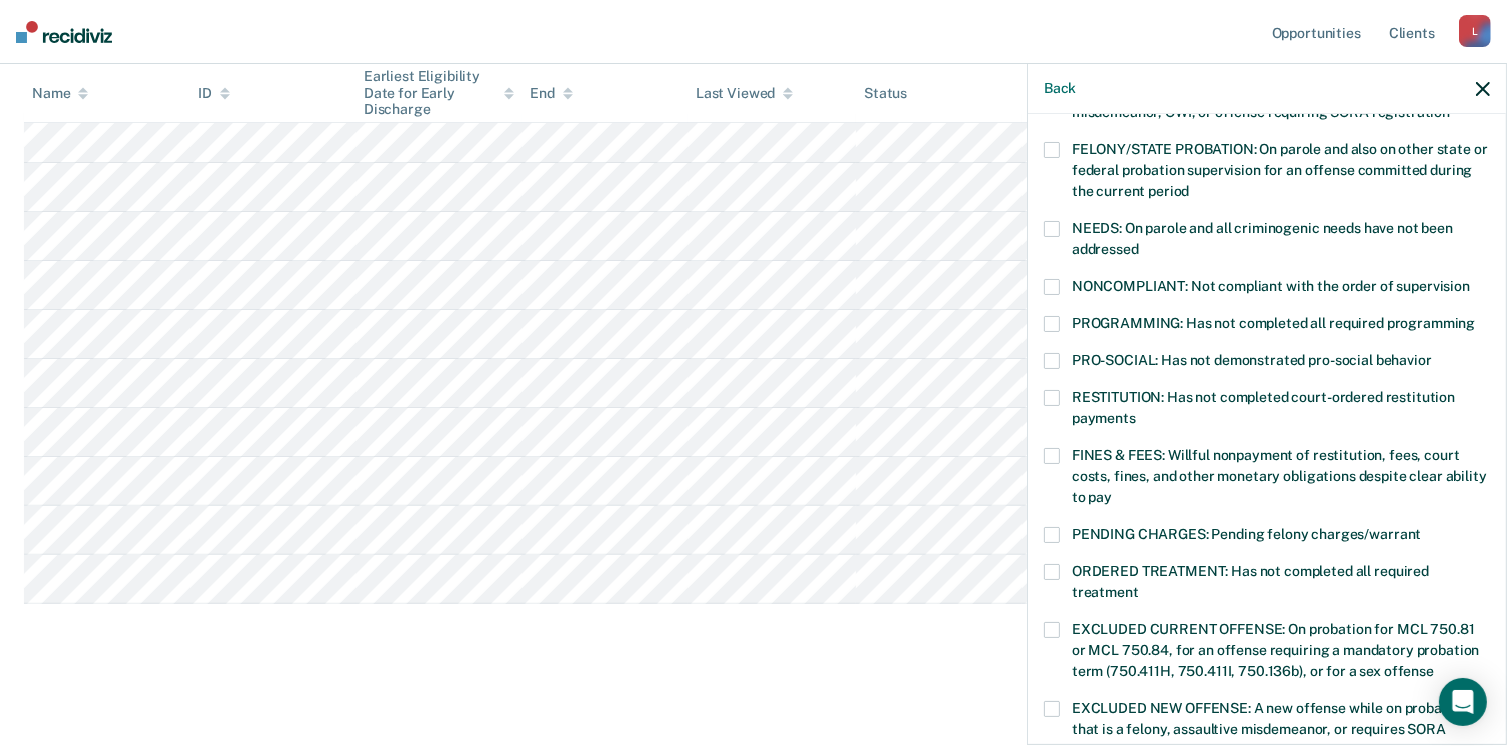 click at bounding box center (1052, 324) 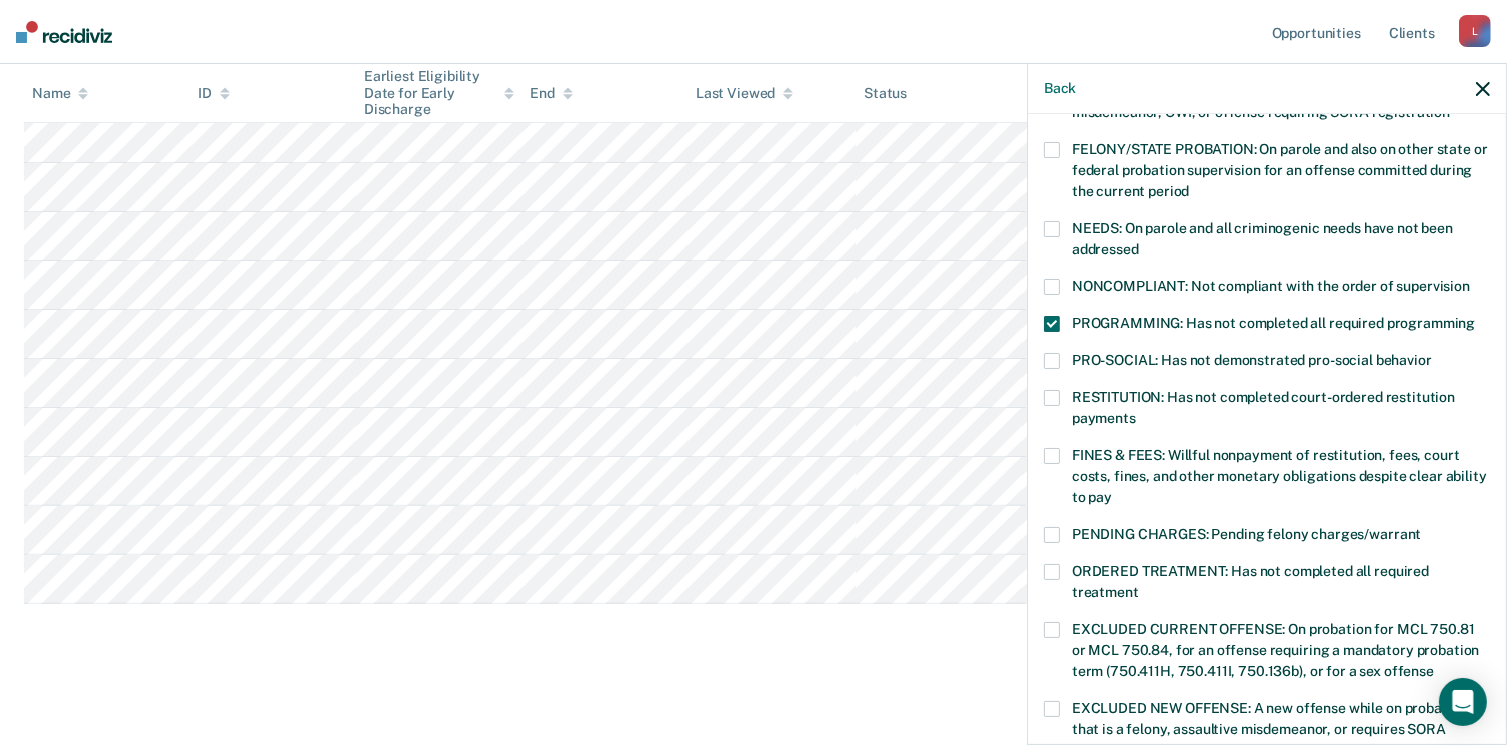 click at bounding box center [1052, 324] 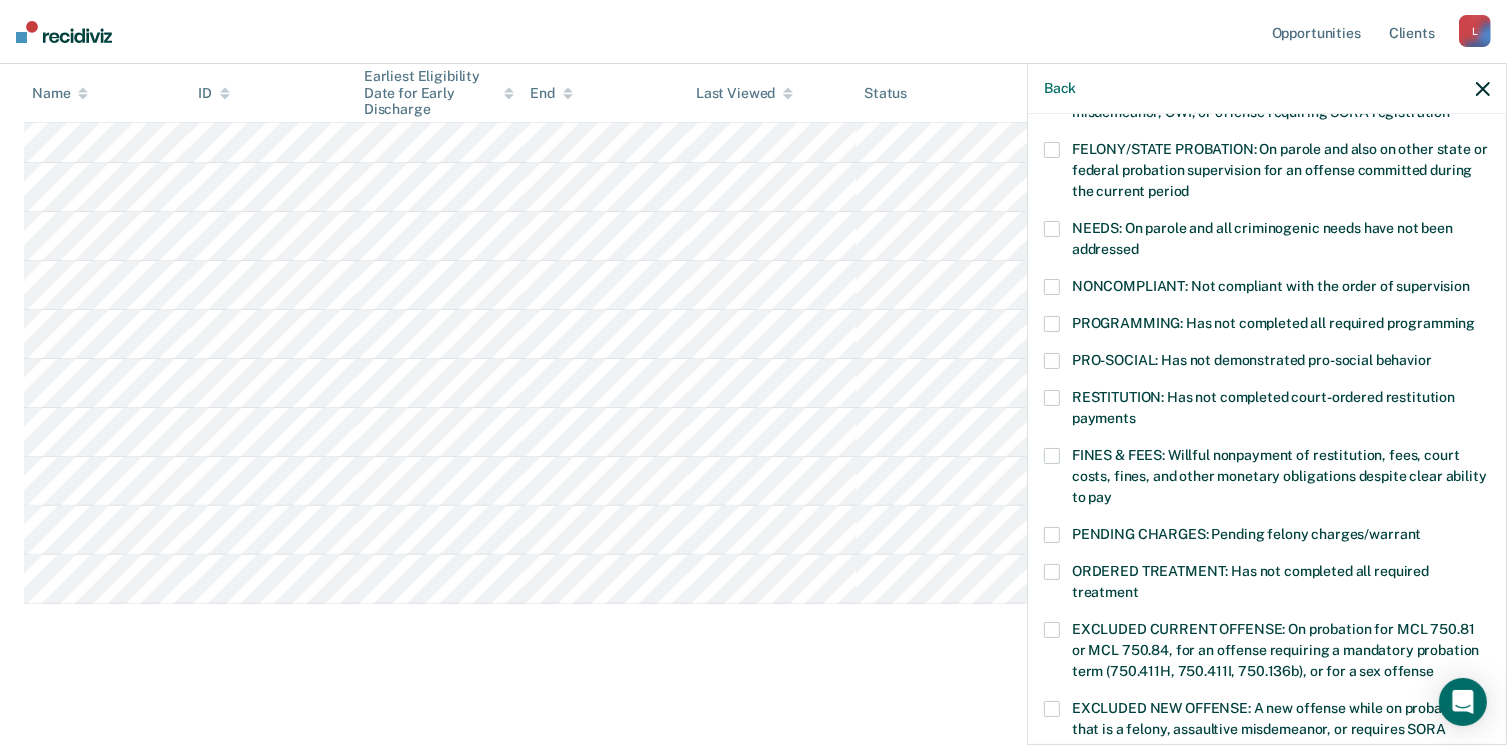 click at bounding box center (1052, 456) 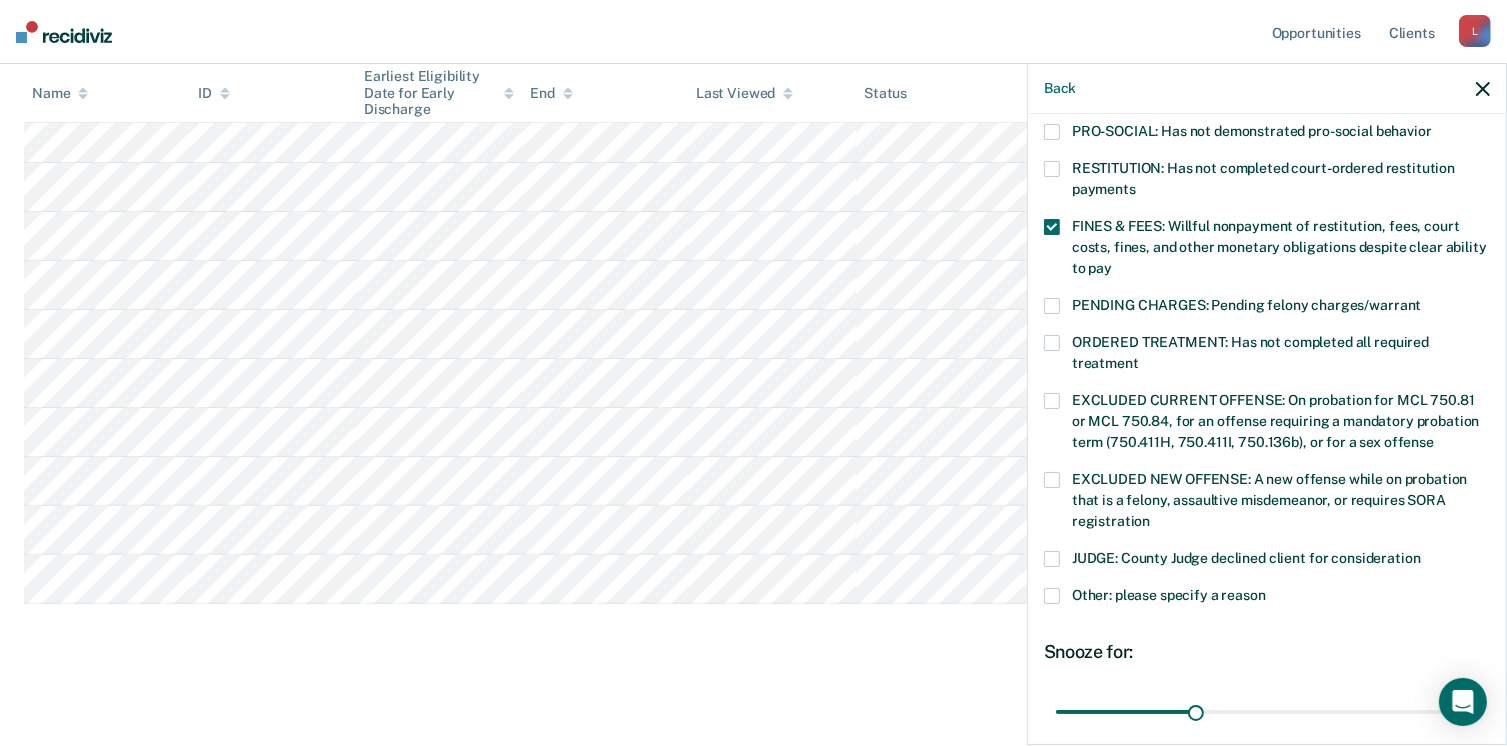 scroll, scrollTop: 647, scrollLeft: 0, axis: vertical 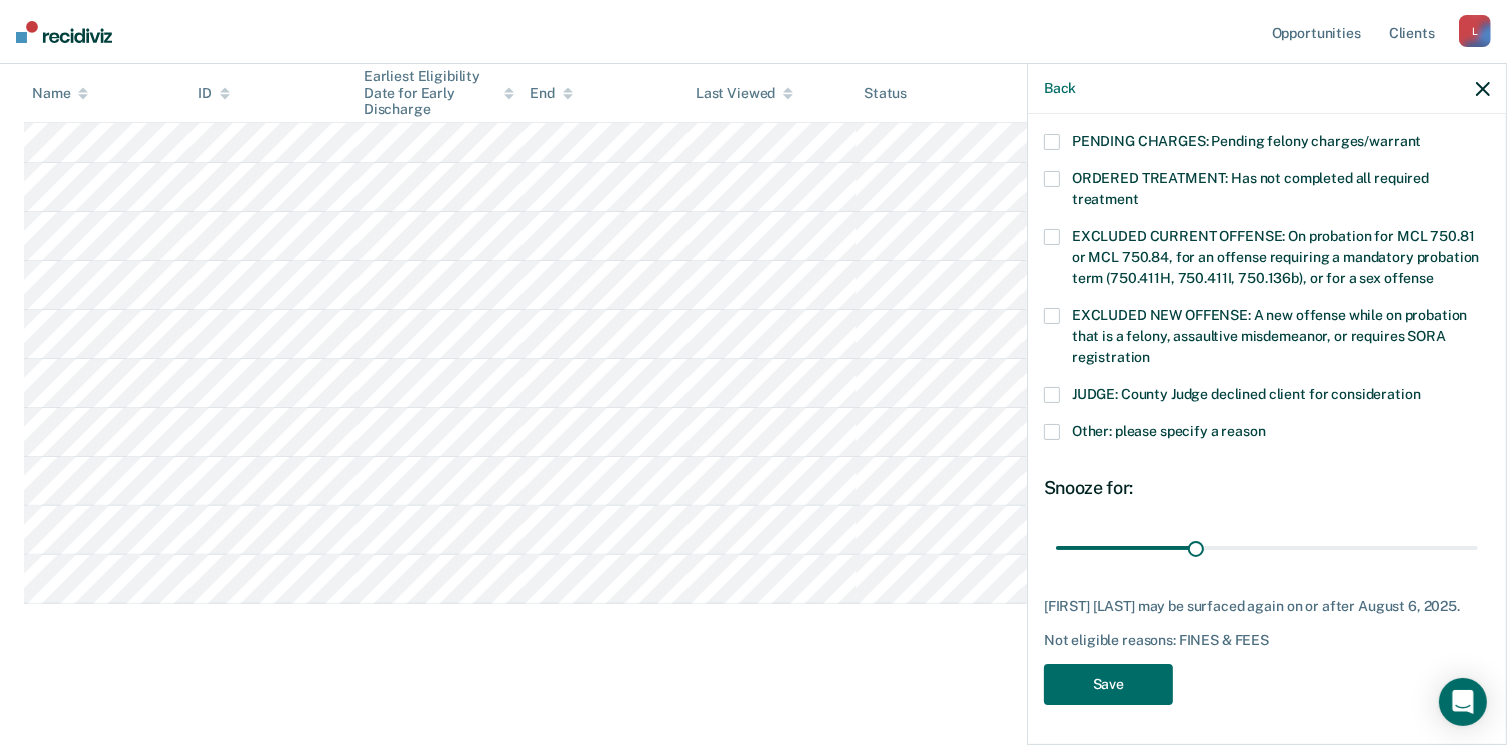 click at bounding box center (1052, 432) 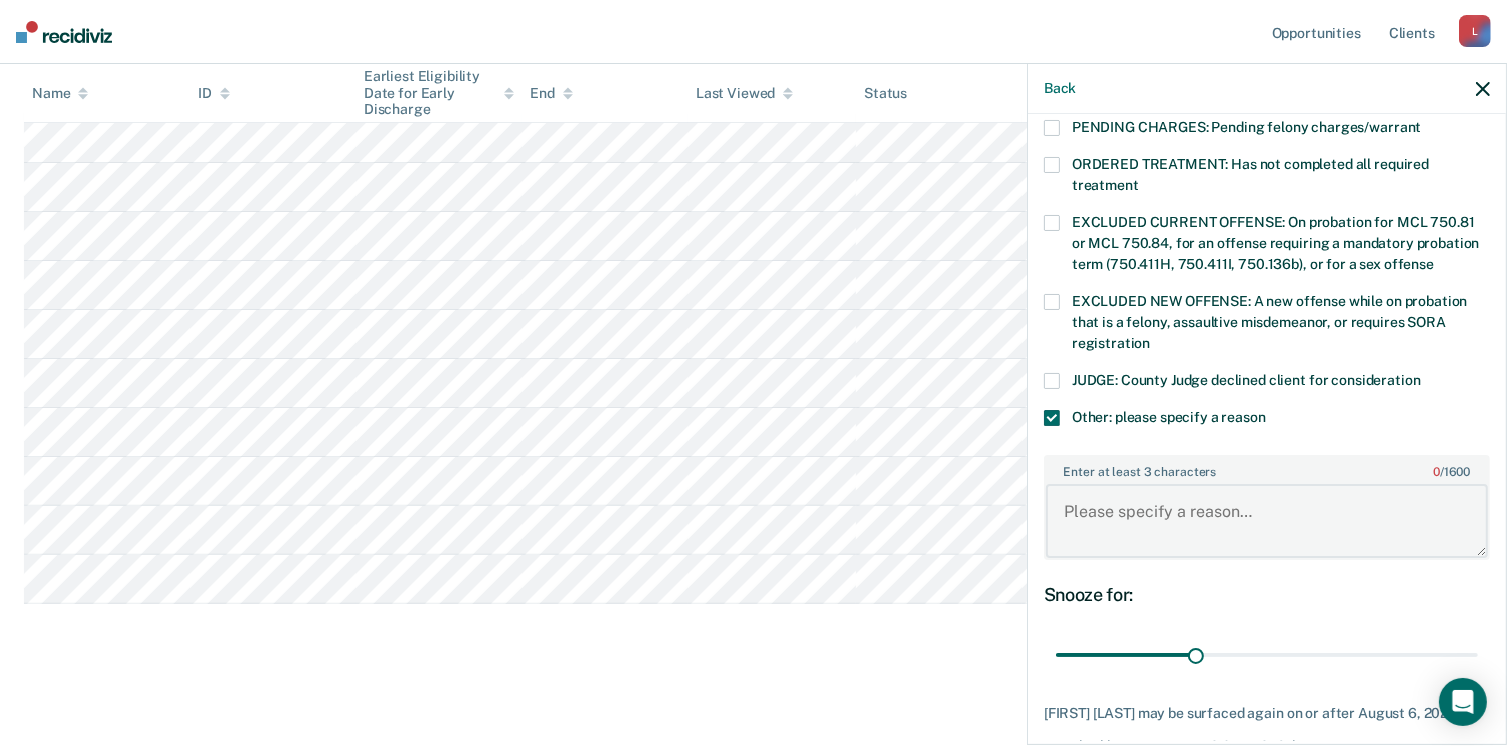 paste on "Community Service not completed." 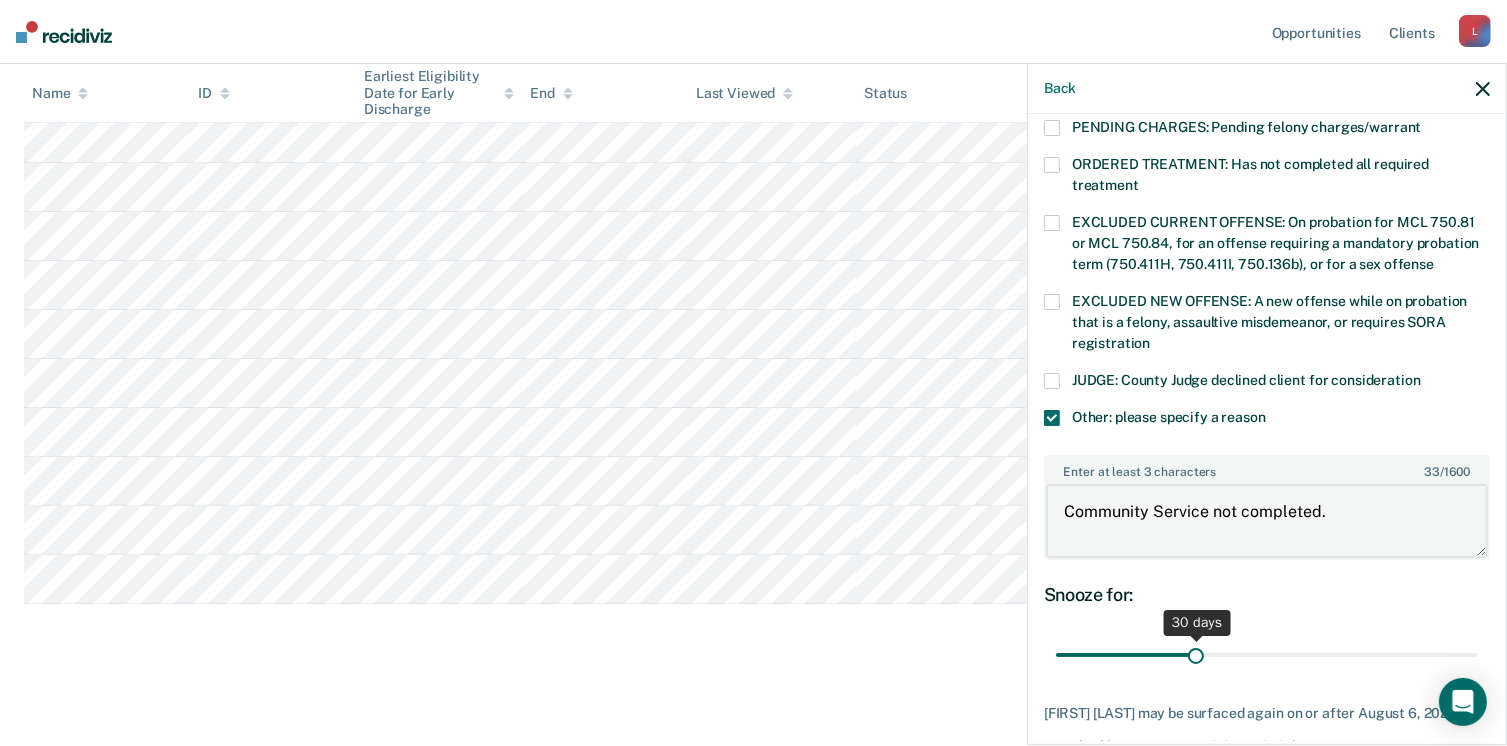 scroll, scrollTop: 766, scrollLeft: 0, axis: vertical 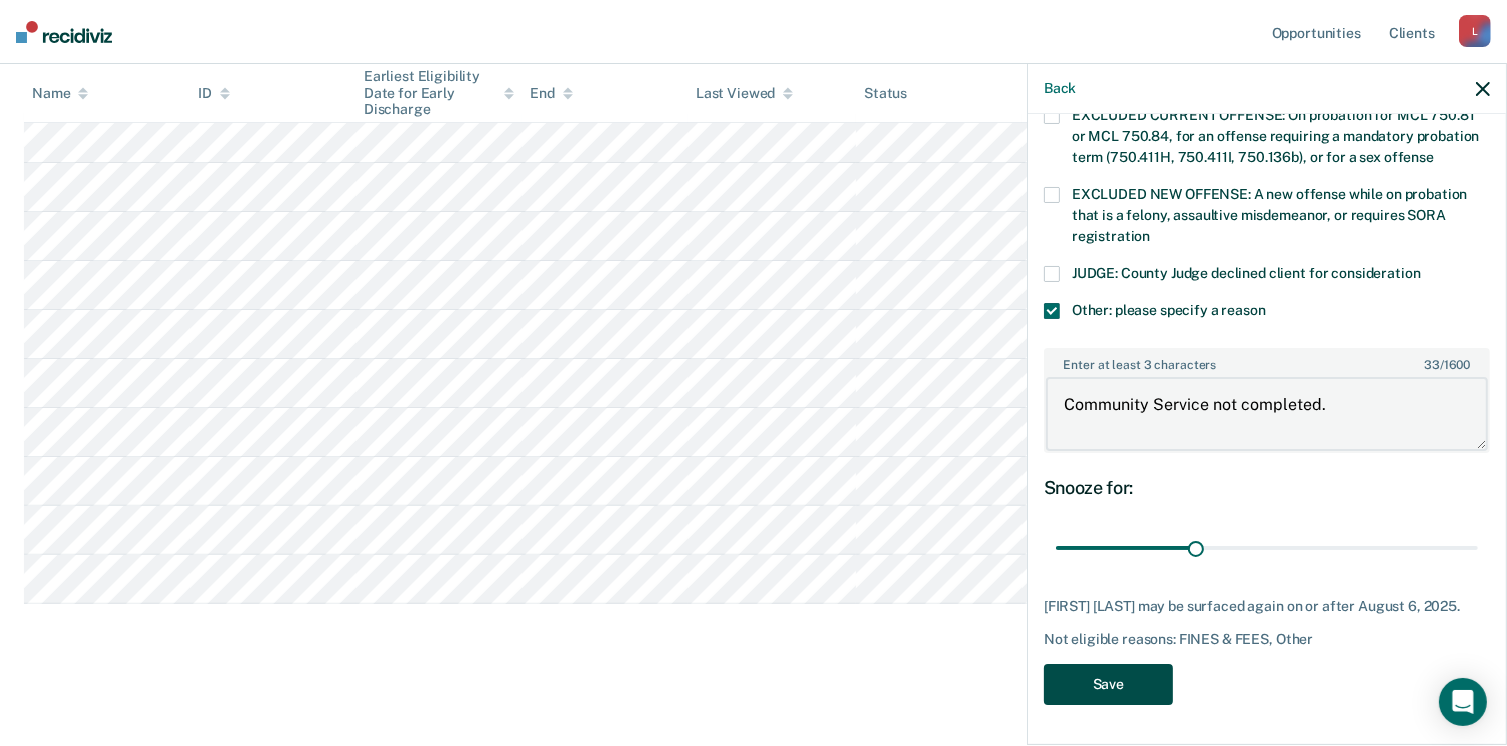 type on "Community Service not completed." 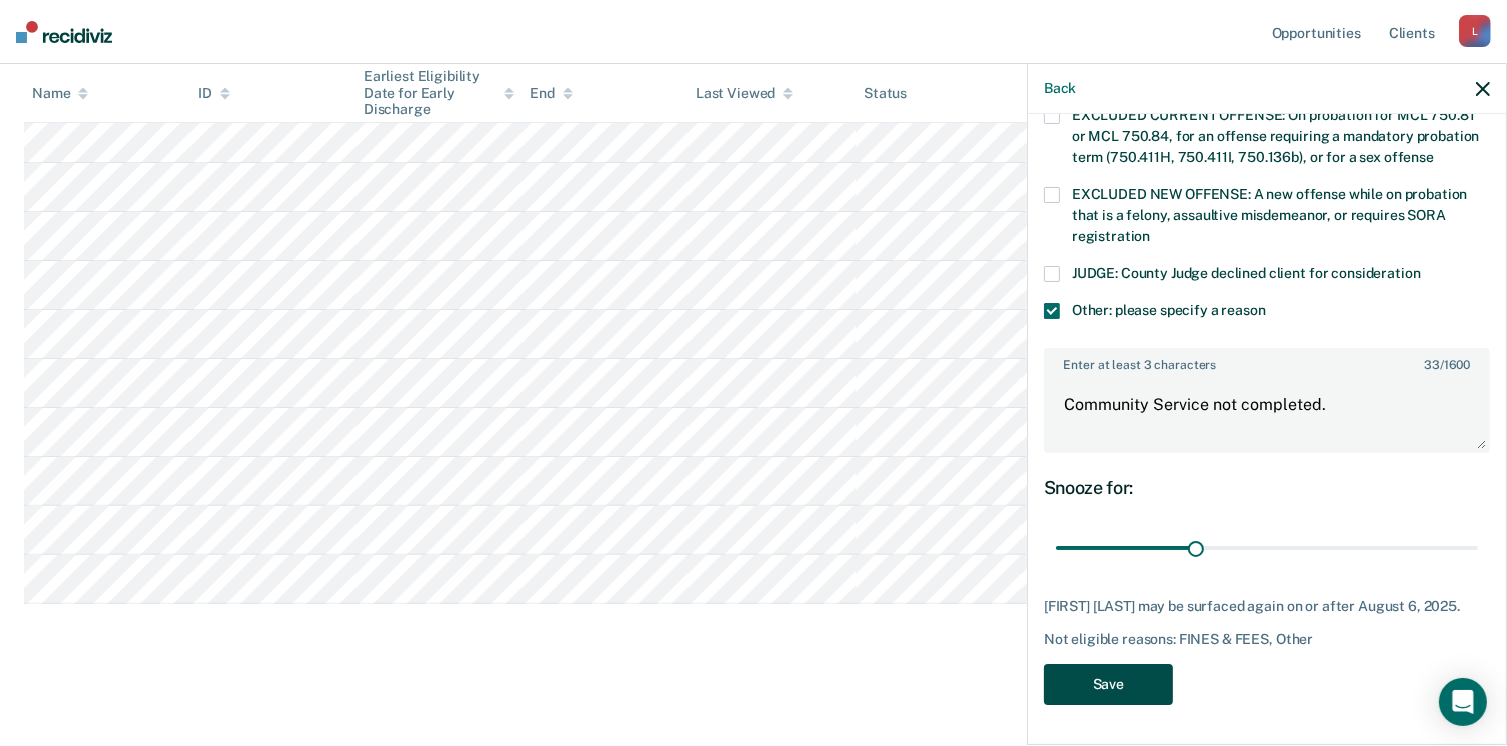 click on "Save" at bounding box center (1108, 684) 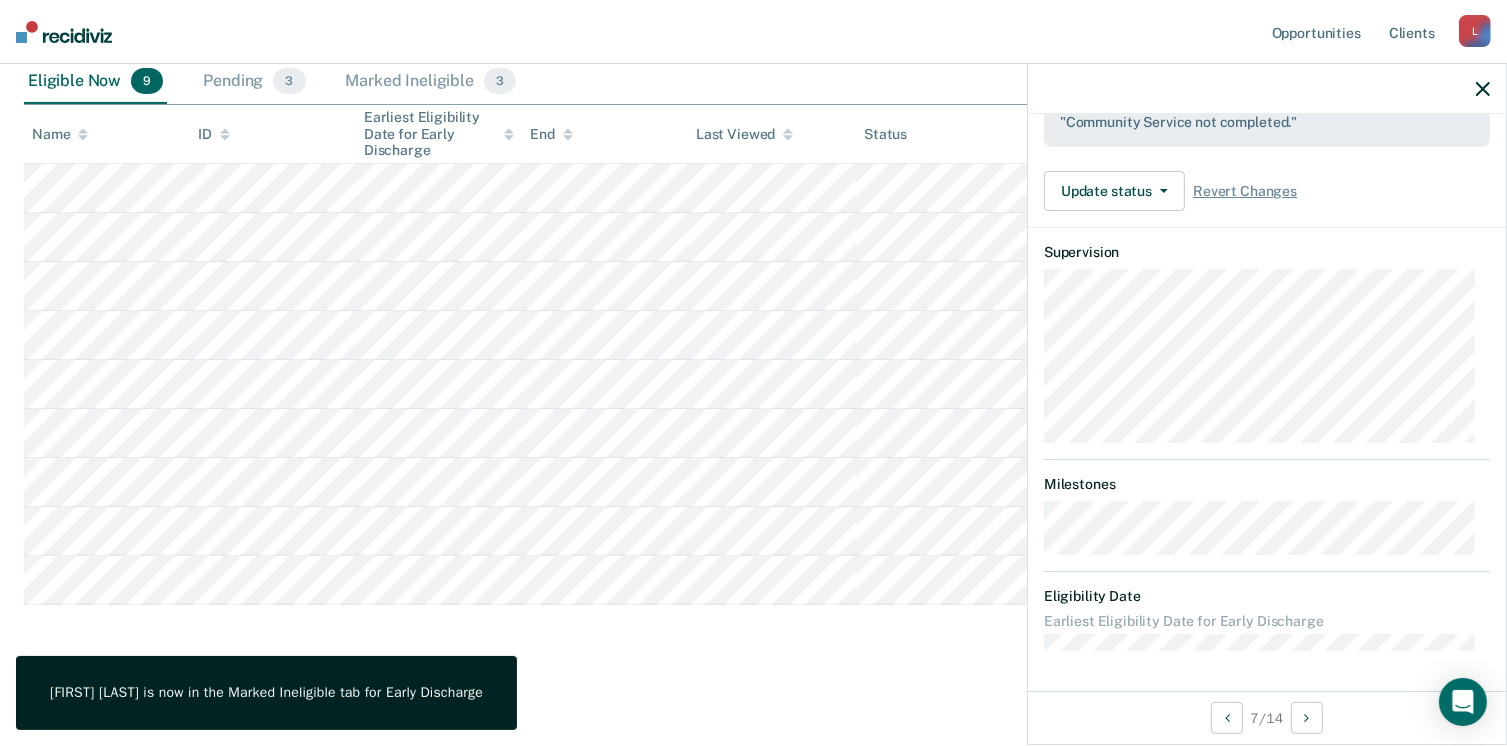 scroll, scrollTop: 371, scrollLeft: 0, axis: vertical 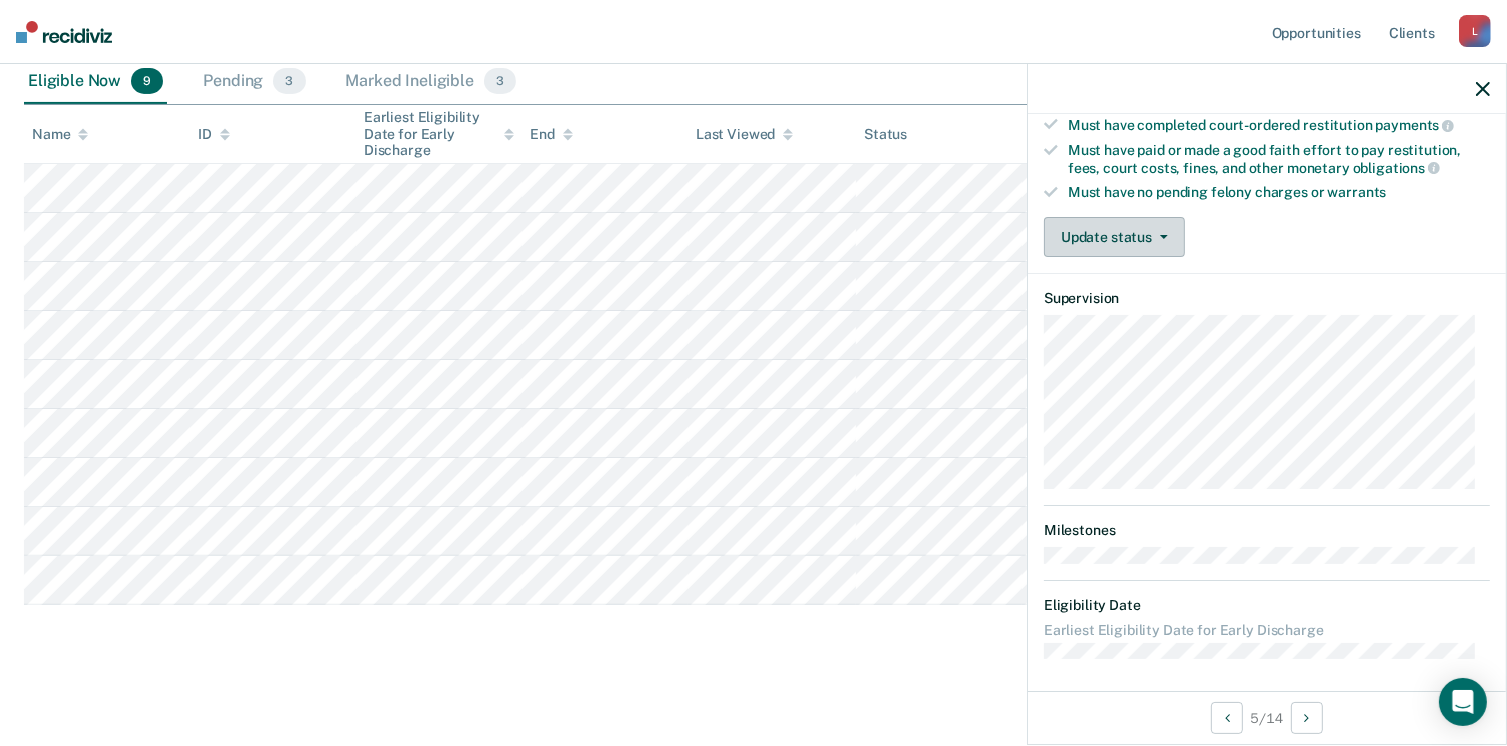 click on "Update status" at bounding box center (1114, 237) 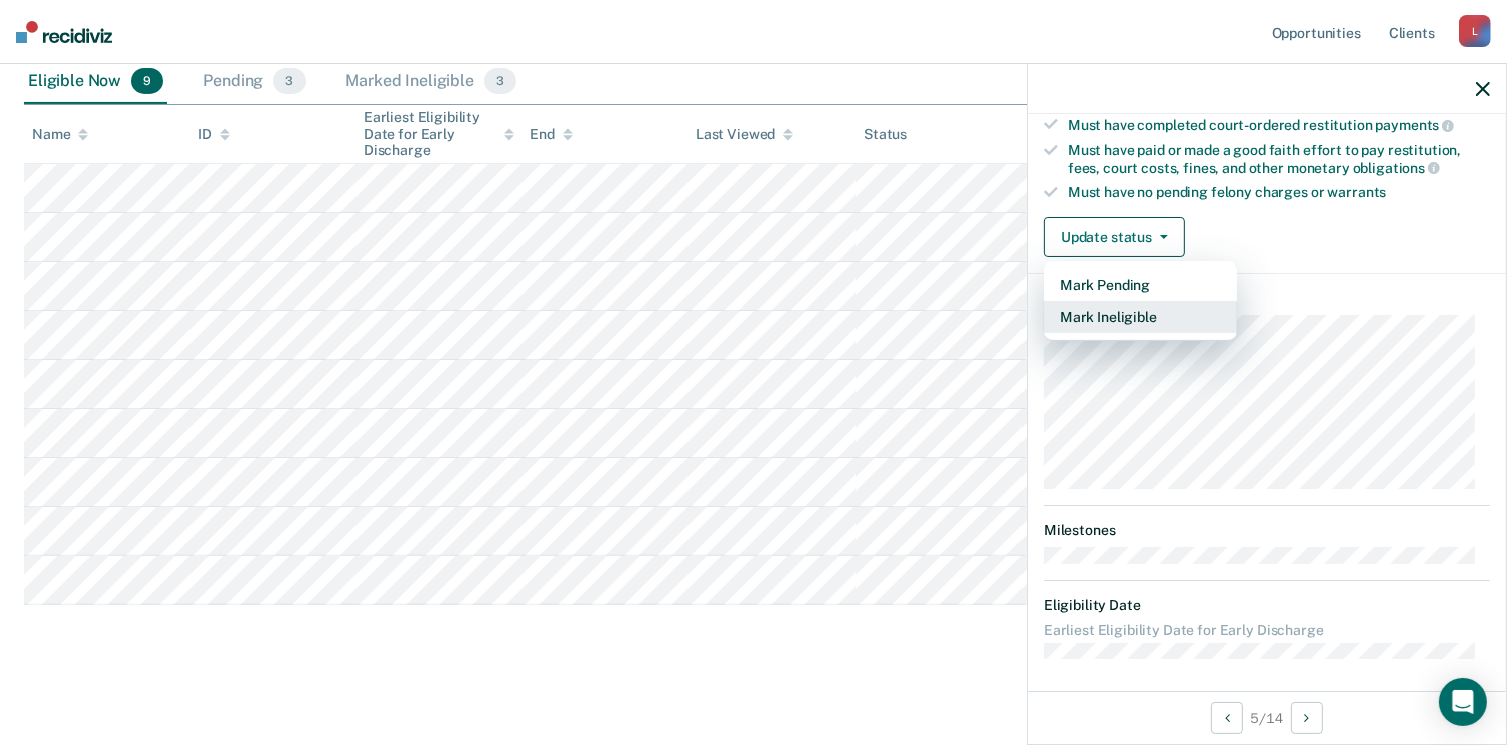 click on "Mark Ineligible" at bounding box center [1140, 317] 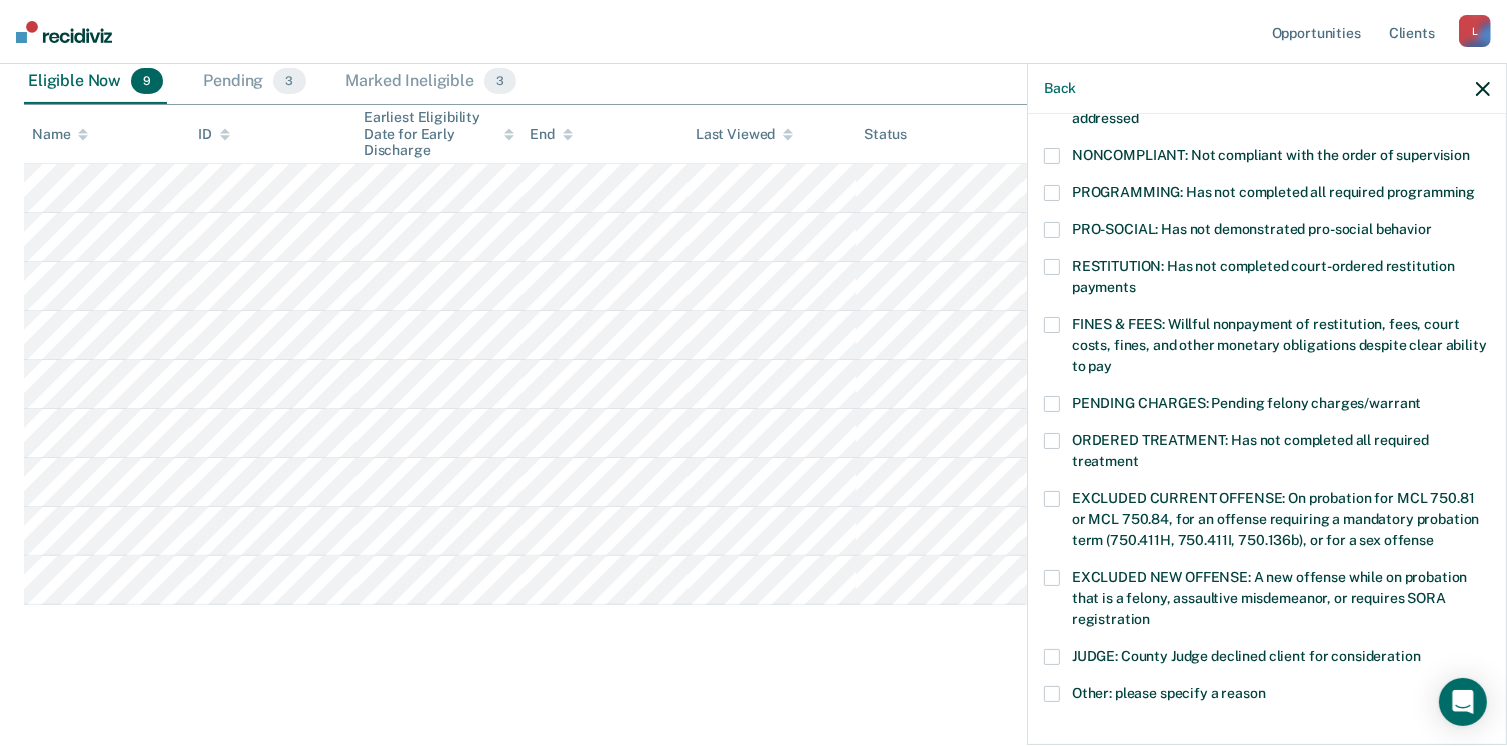 click at bounding box center (1052, 325) 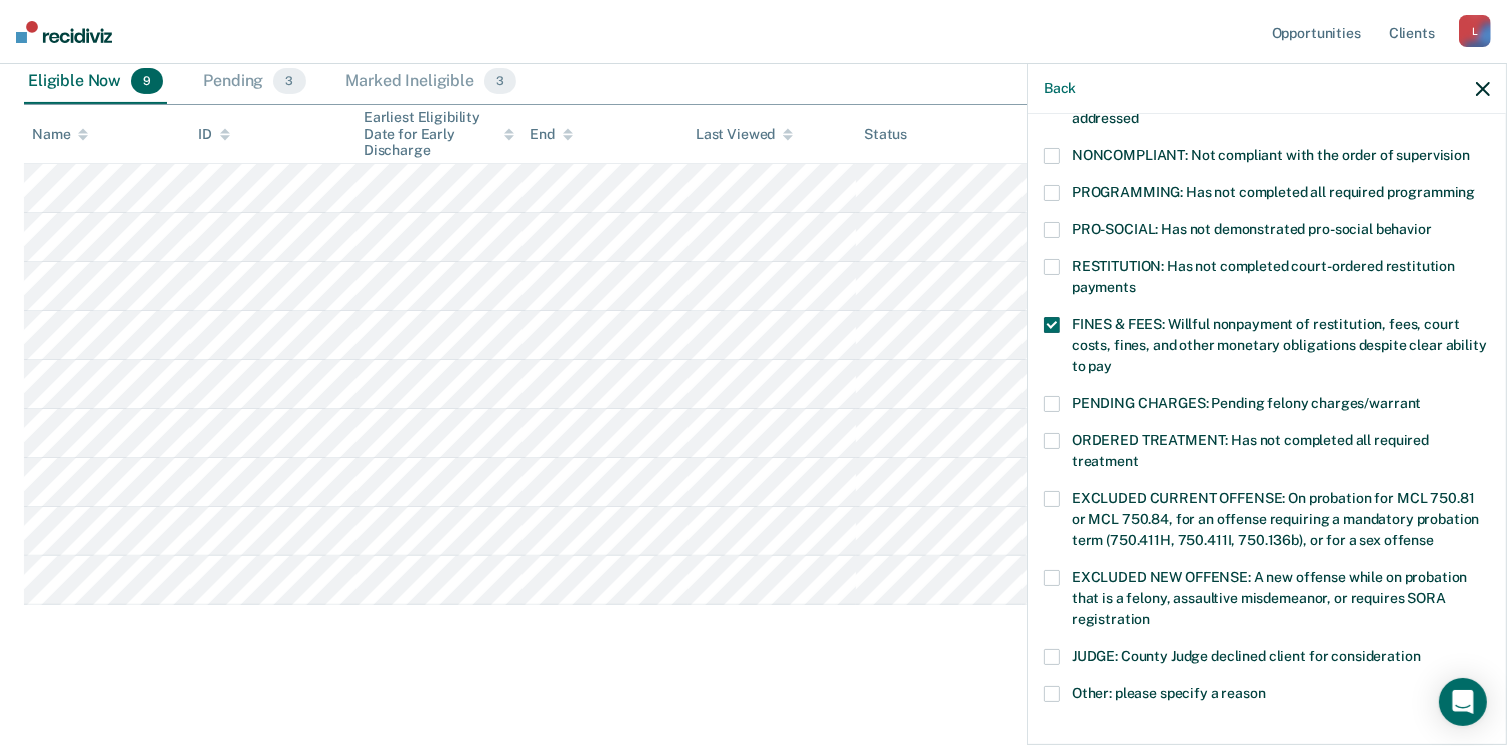 scroll, scrollTop: 630, scrollLeft: 0, axis: vertical 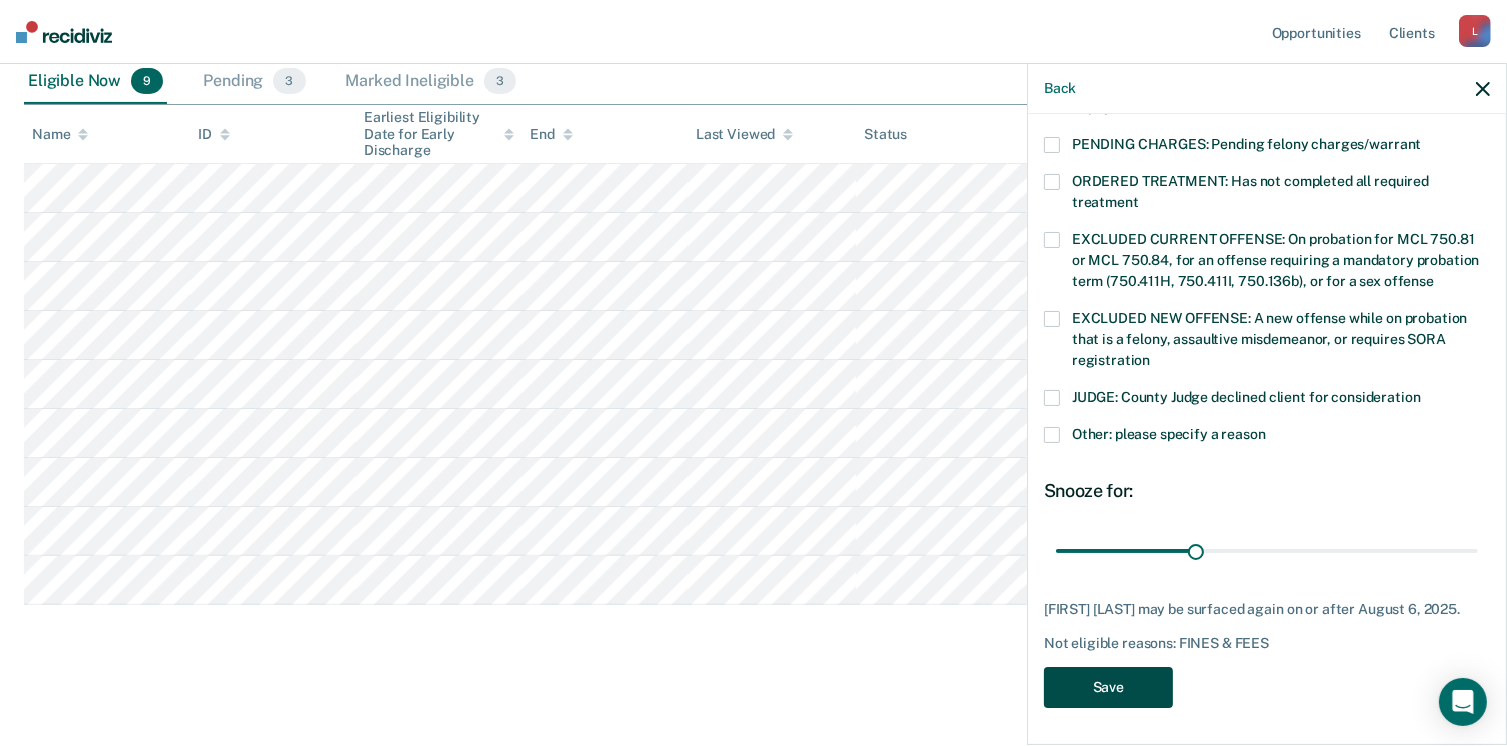 click on "Save" at bounding box center (1108, 687) 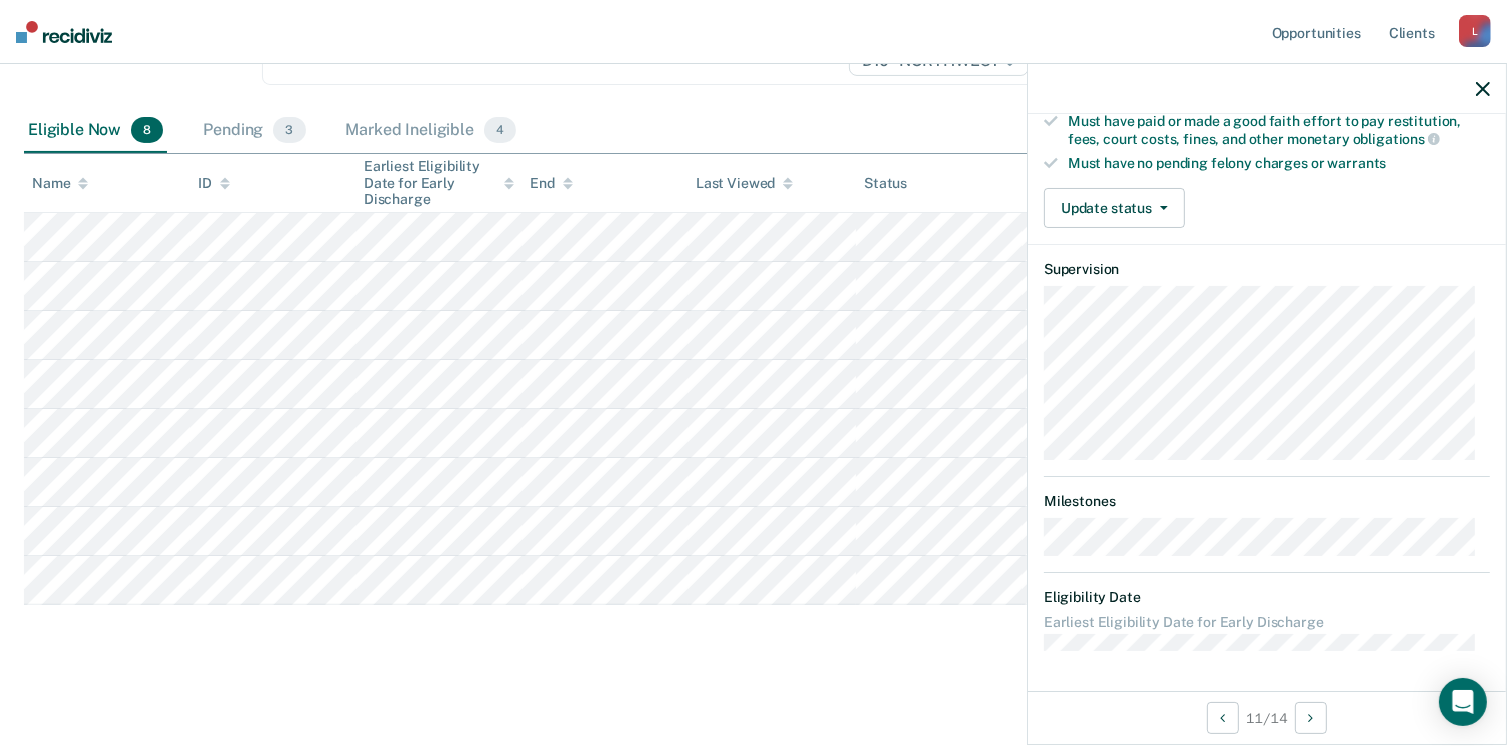 scroll, scrollTop: 371, scrollLeft: 0, axis: vertical 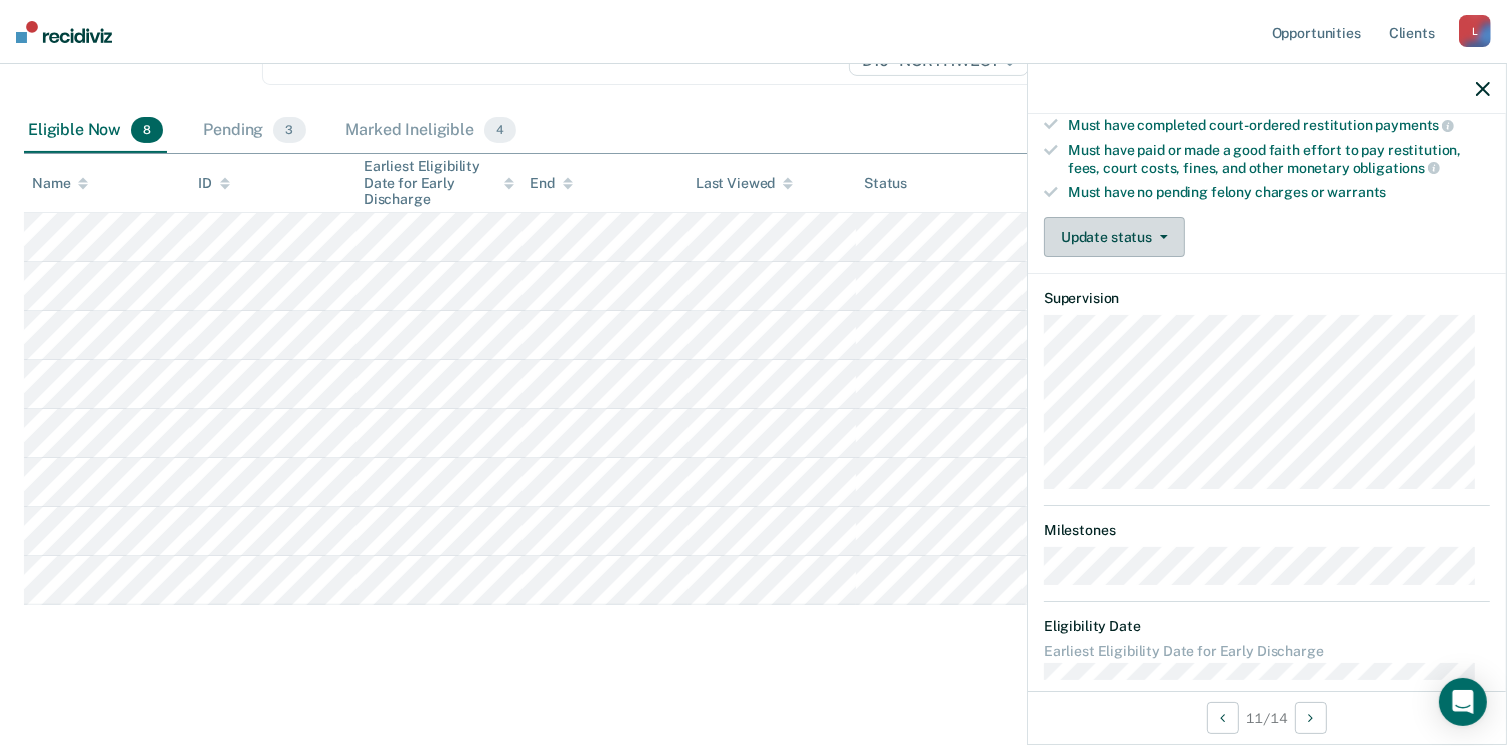 click on "Update status" at bounding box center [1114, 237] 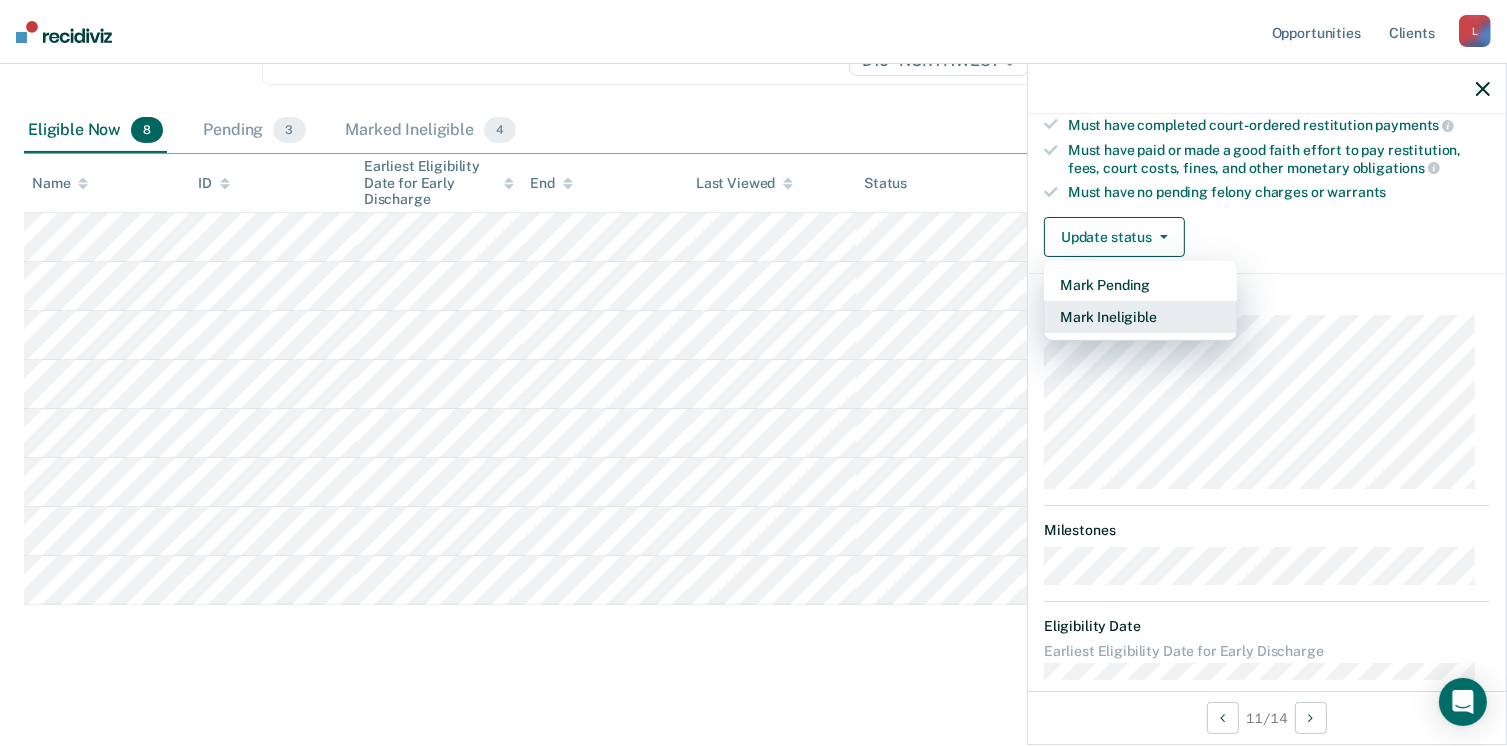 click on "Mark Ineligible" at bounding box center (1140, 317) 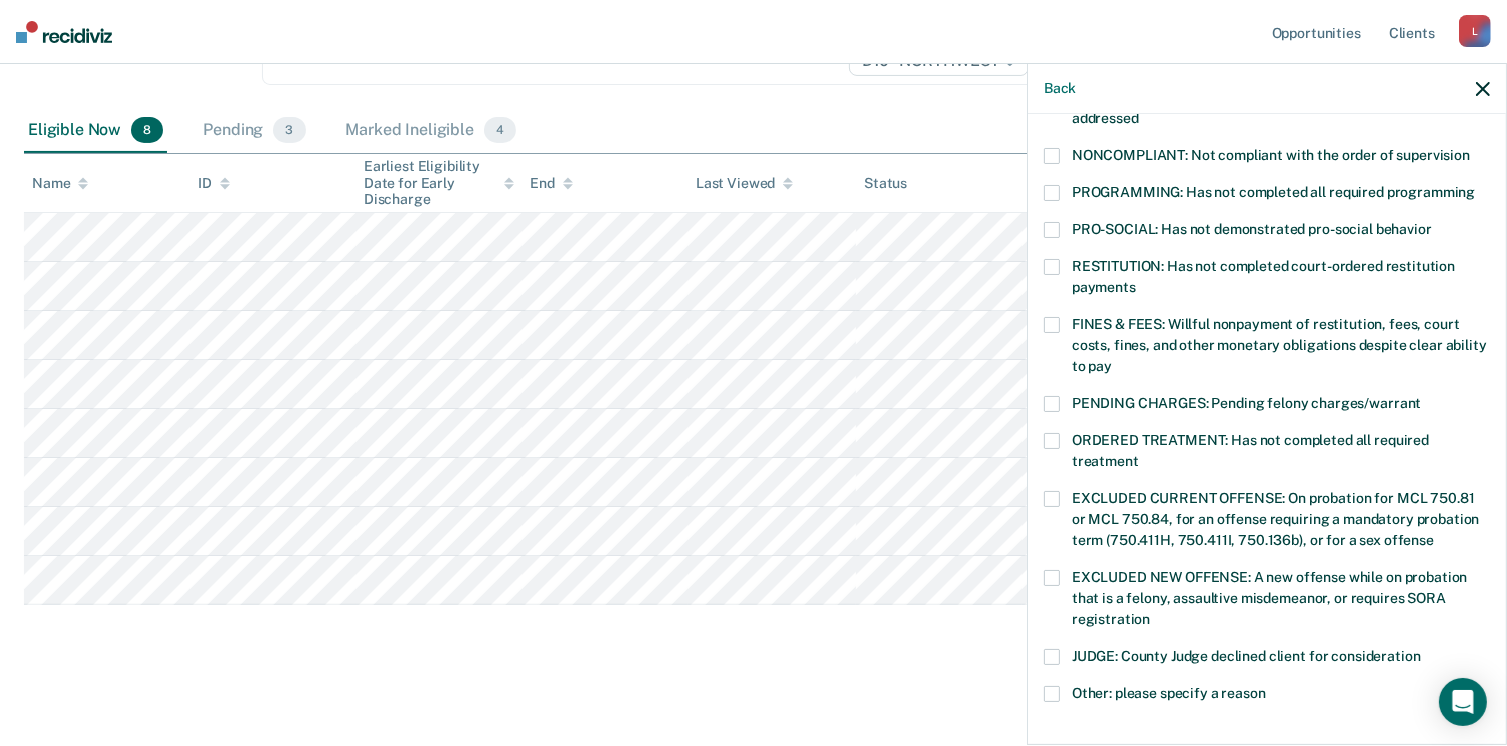 click at bounding box center [1052, 193] 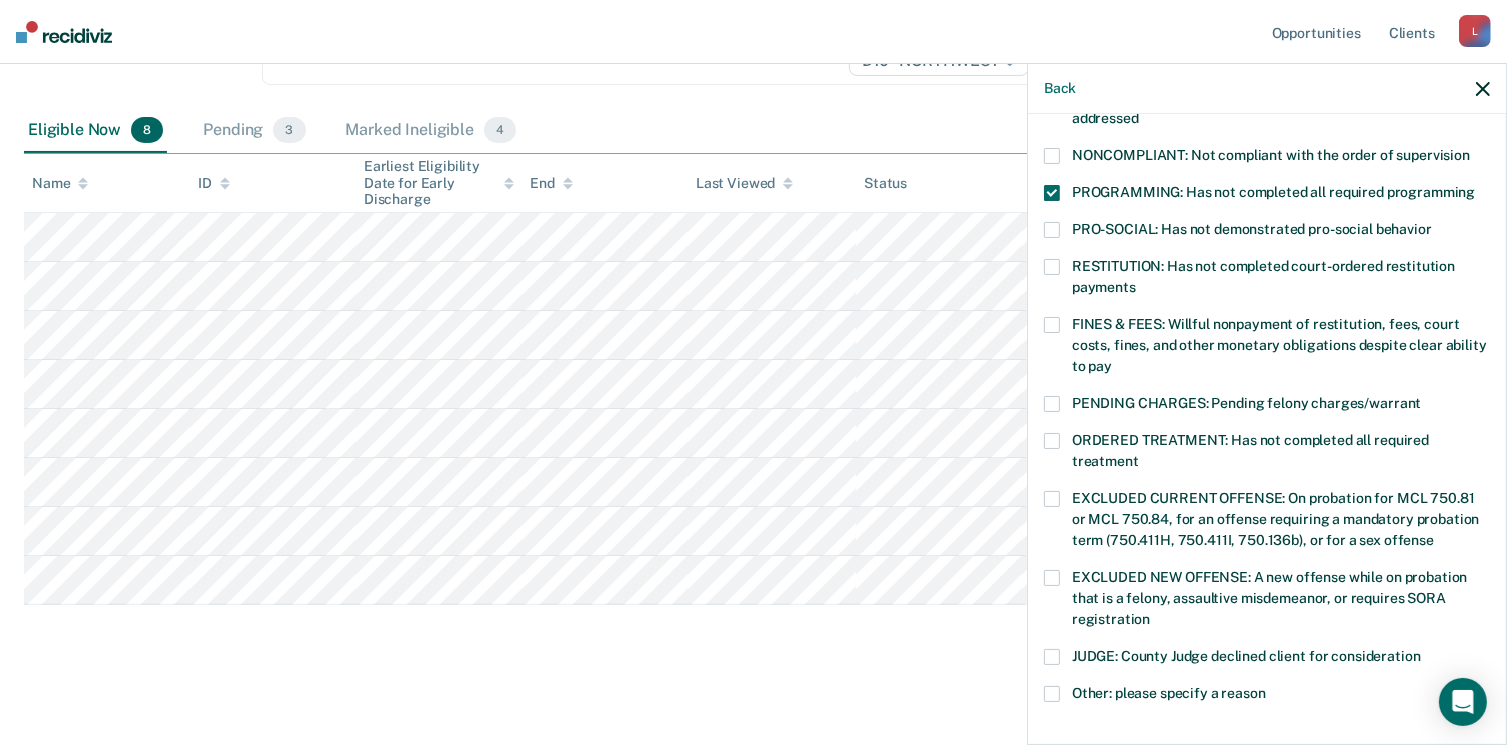 click at bounding box center [1052, 325] 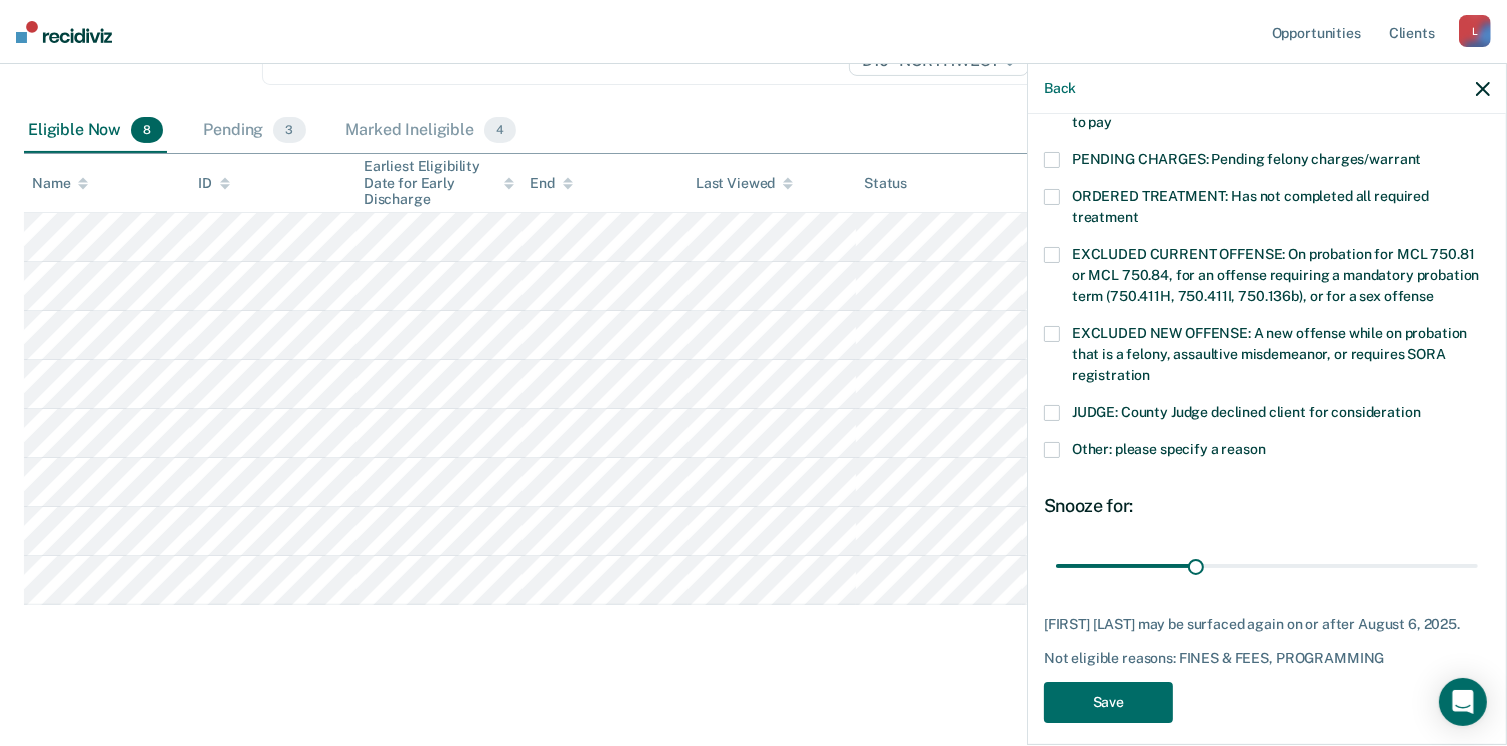 scroll, scrollTop: 630, scrollLeft: 0, axis: vertical 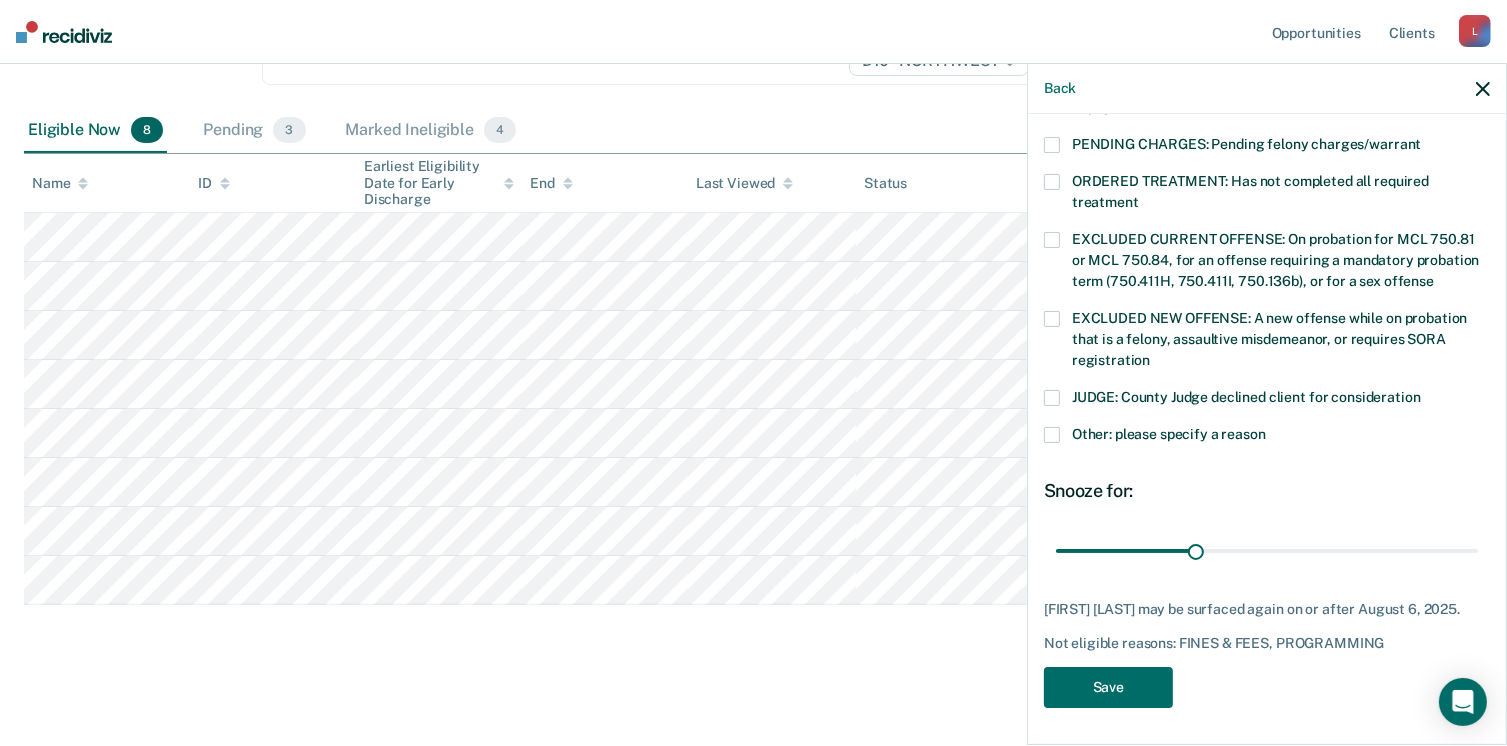 click at bounding box center (1052, 435) 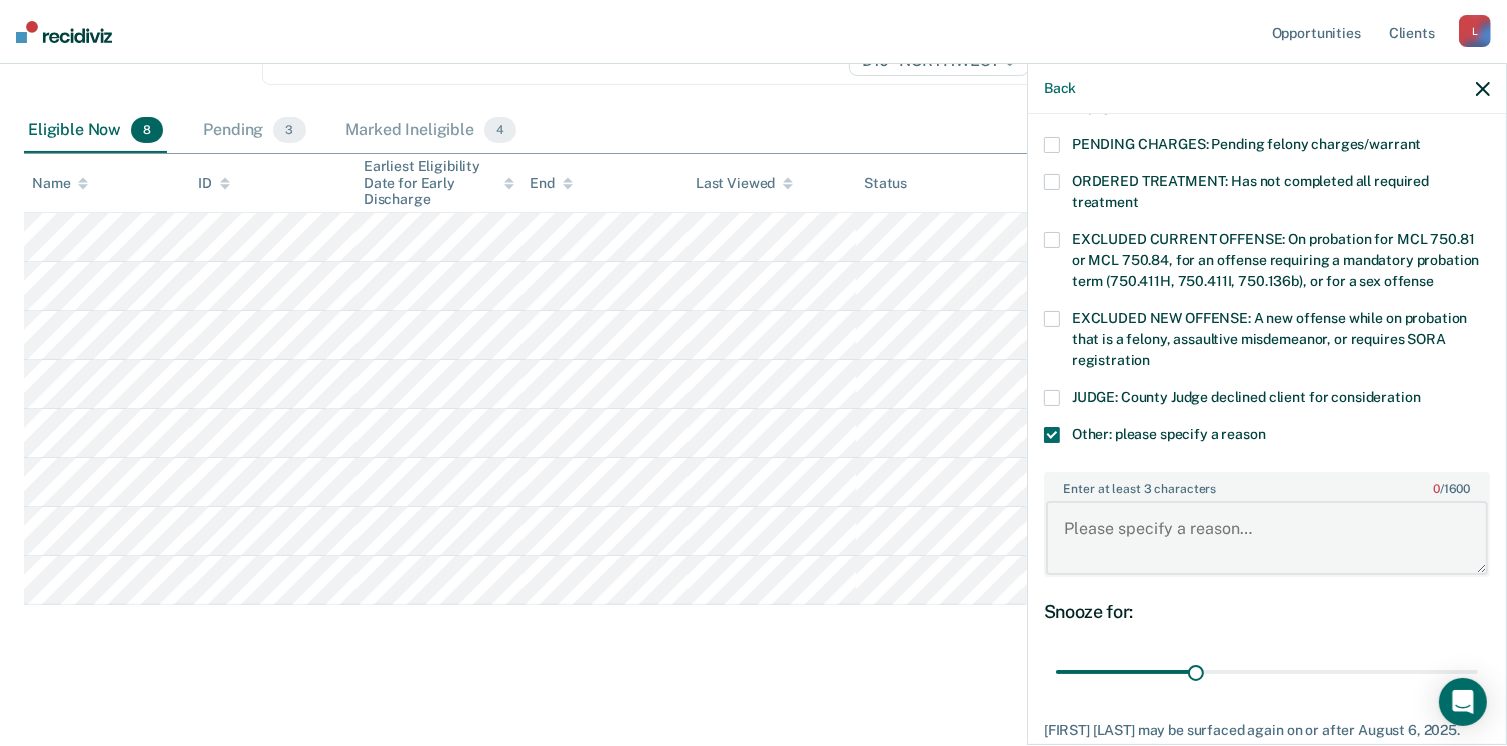 paste on "25-001984-01" 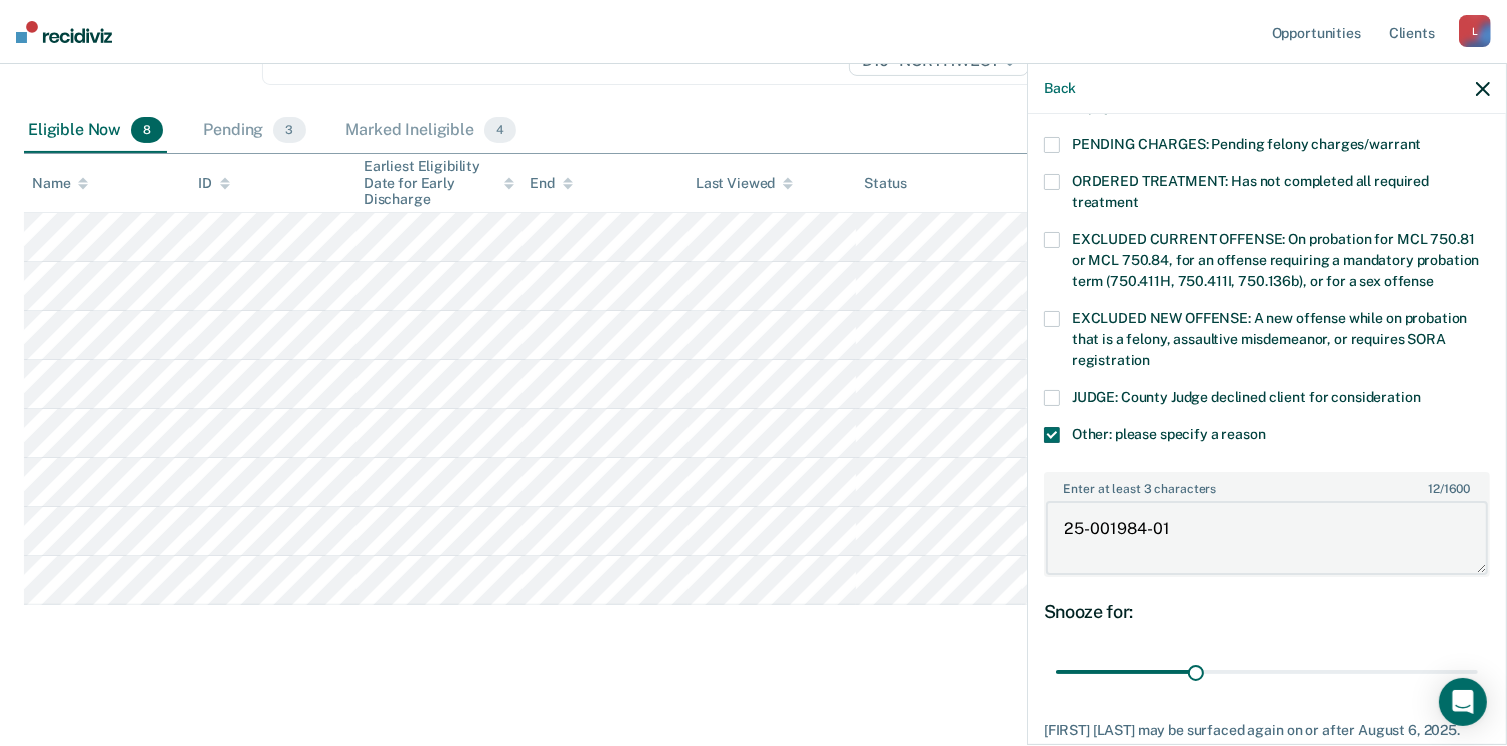 click on "Looks like you’re using Internet Explorer 11. For faster loading and a better experience, use Microsoft Edge, Google Chrome, or Firefox. × Opportunities Client s [EMAIL] L Profile How it works Log Out Home Early Discharge   Early Discharge is the termination of the period of probation or parole before the full-term discharge date. Early discharge reviews are mandated, at minimum, once clients have served half of their original term of supervision. Review clients who may be eligible for early discharge as per OP 06.05.135 and OP 06.04.130H and complete the discharge paperwork in COMS. Early Discharge Classification Review Early Discharge Minimum Telephone Reporting Overdue for Discharge Supervision Level Mismatch Clear   agents D10 - WEST   D10 - CENTRAL   D10 - NORTHEAST   D10 - NORTHWEST   Eligible Now 8 Pending 3 Marked Ineligible 4 Name ID Earliest Eligibility Date for Early Discharge End Last Viewed Status Assigned to
Back CR   Other: please specify a reason" at bounding box center (753, -12) 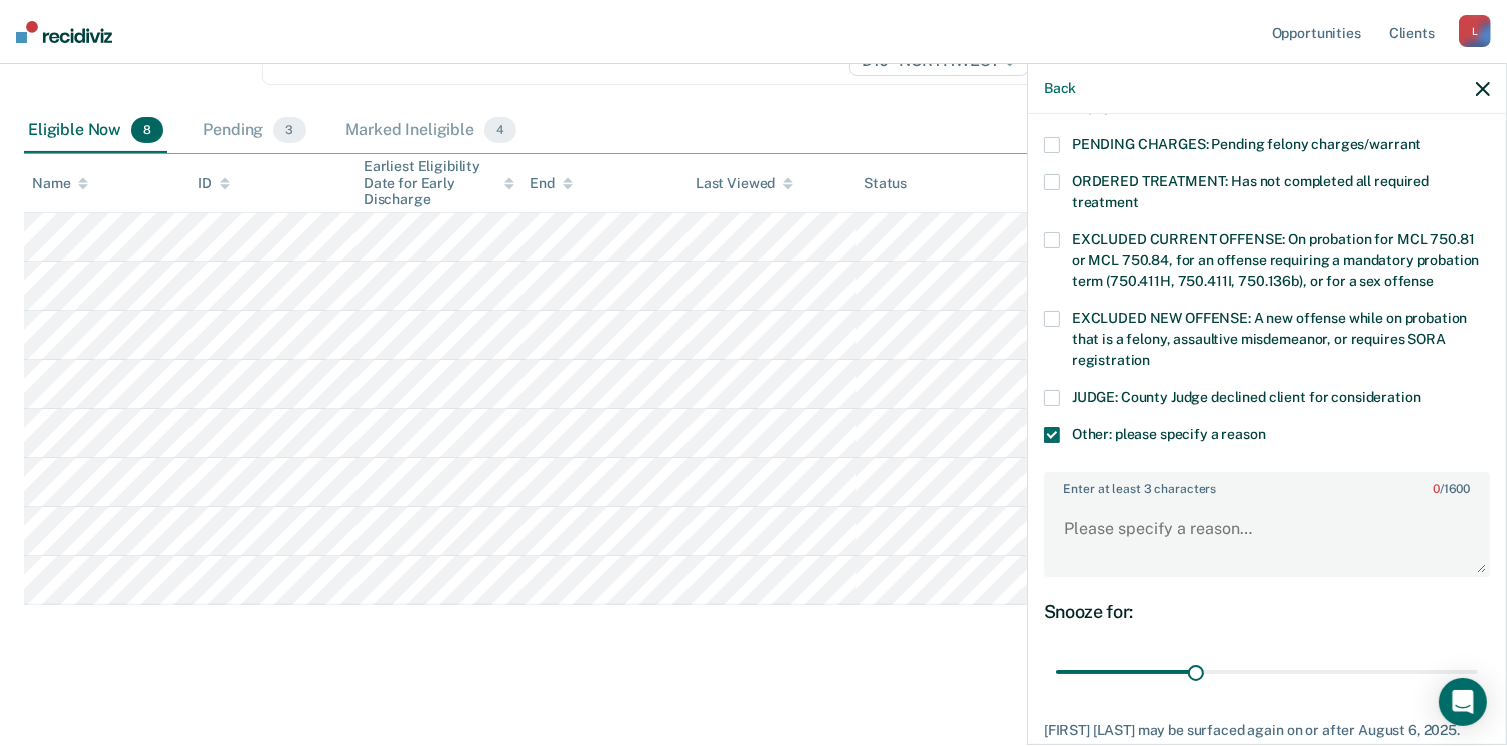 click at bounding box center (1052, 435) 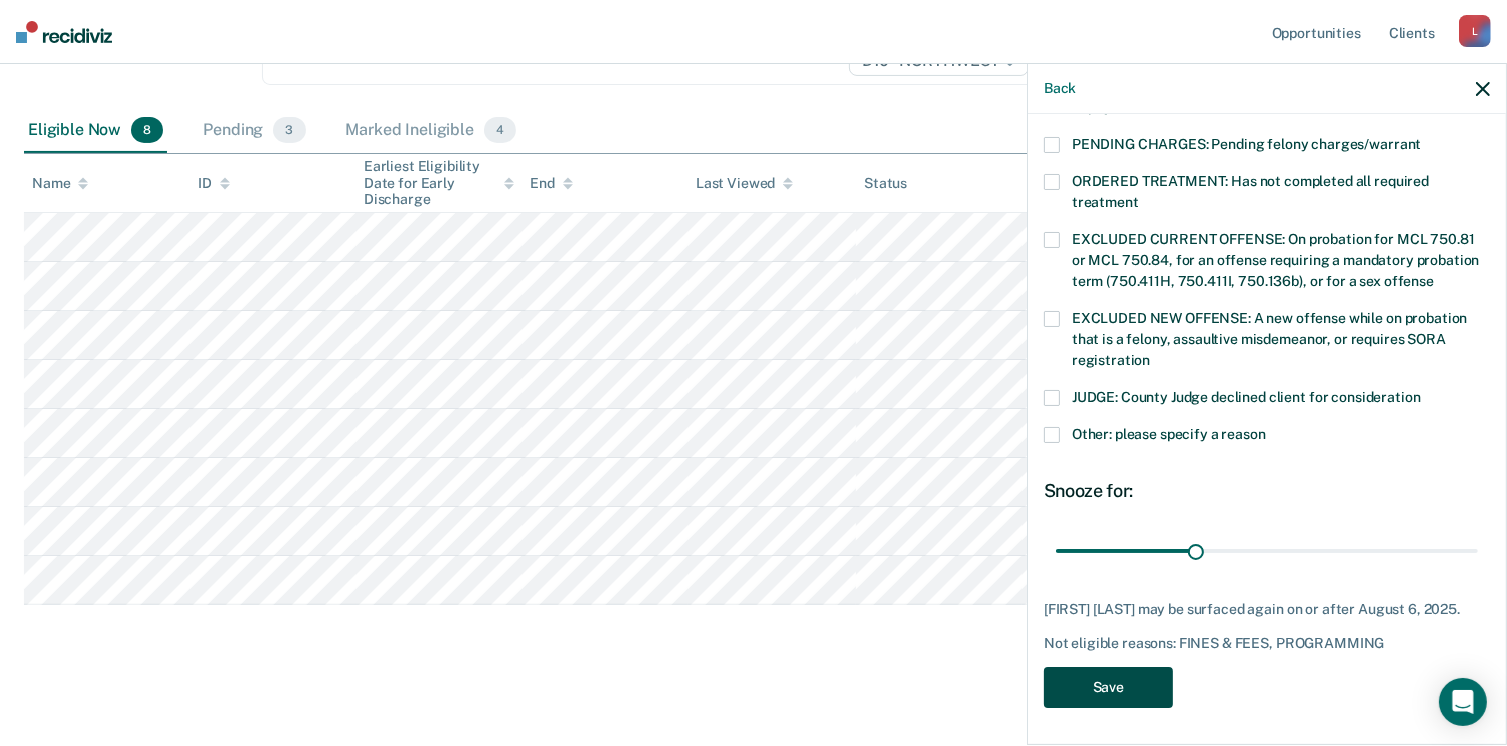 click on "Save" at bounding box center (1108, 687) 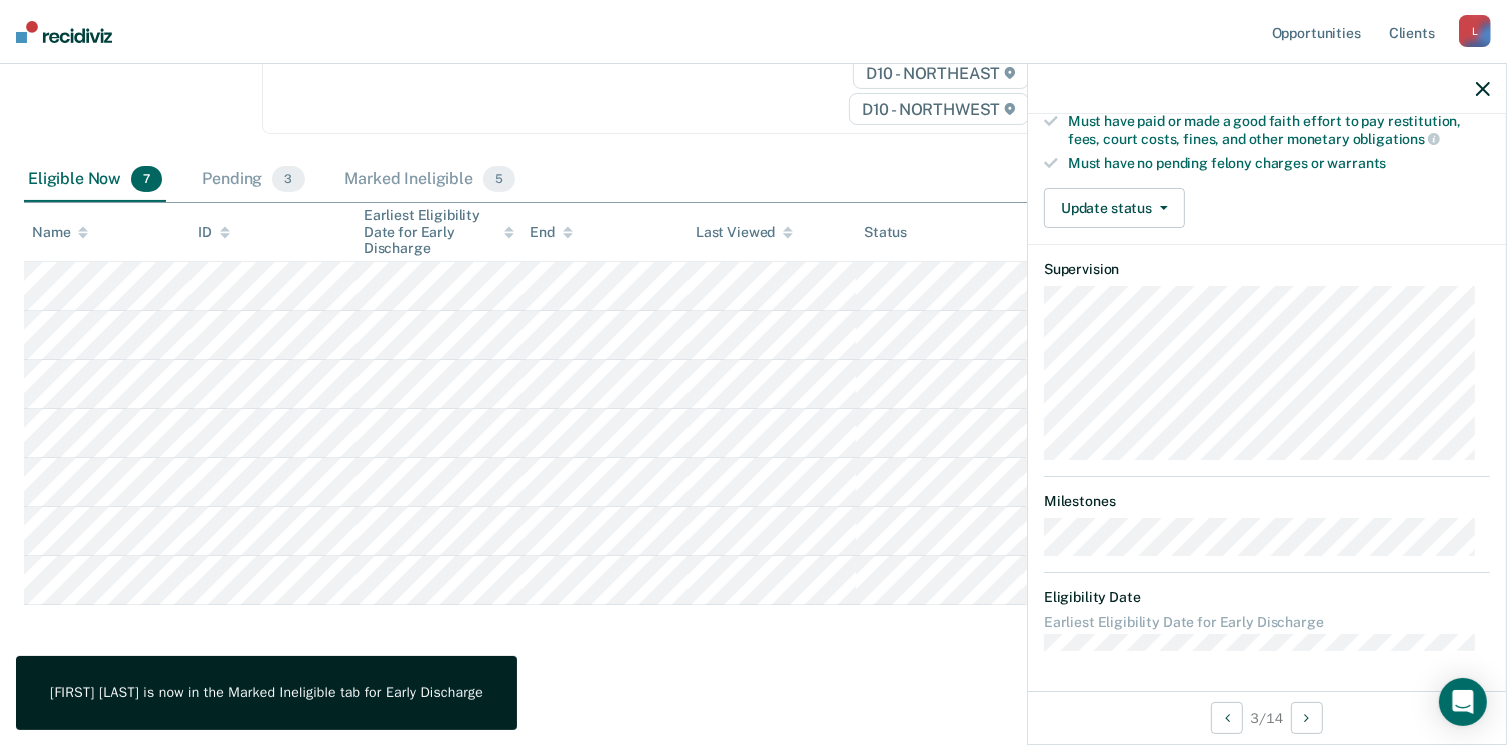 scroll, scrollTop: 371, scrollLeft: 0, axis: vertical 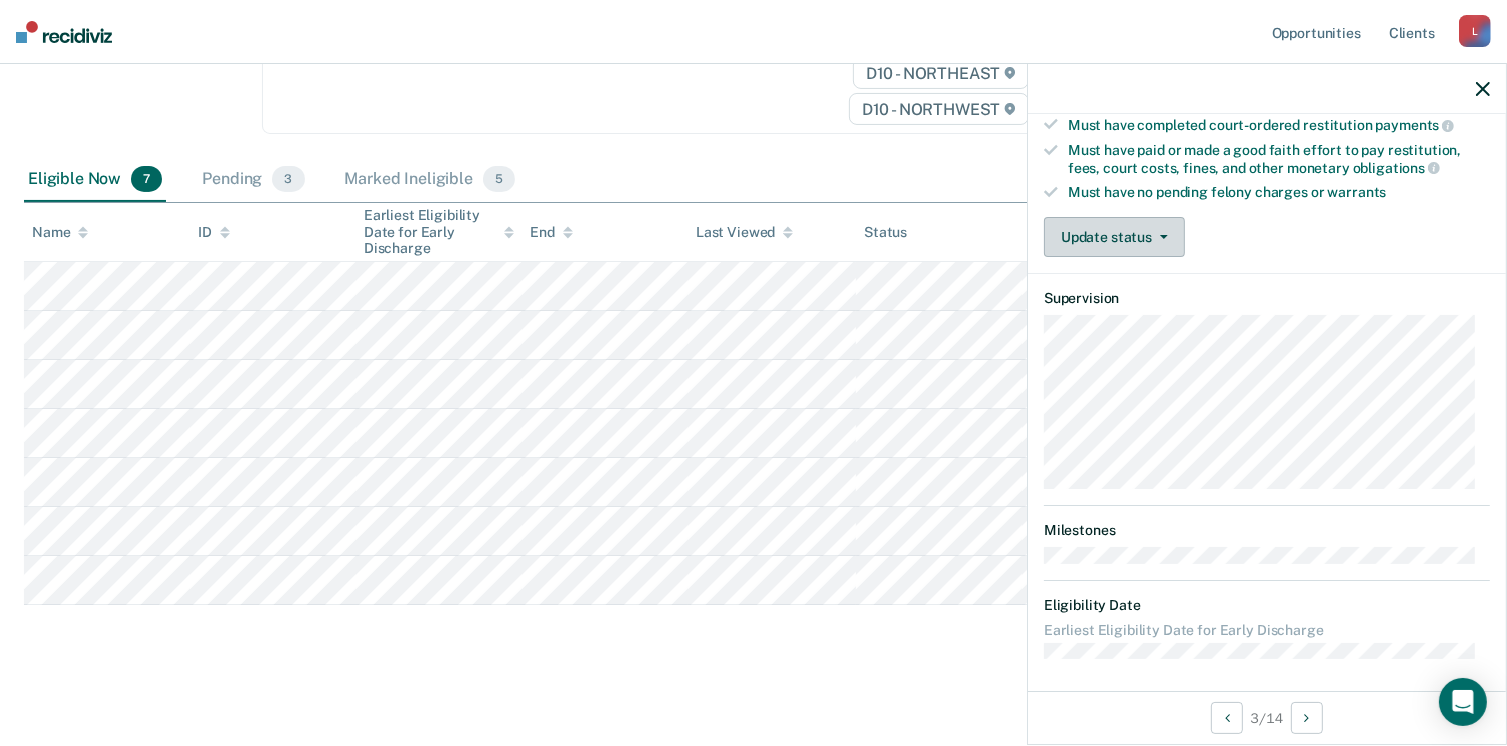 click on "Update status" at bounding box center (1114, 237) 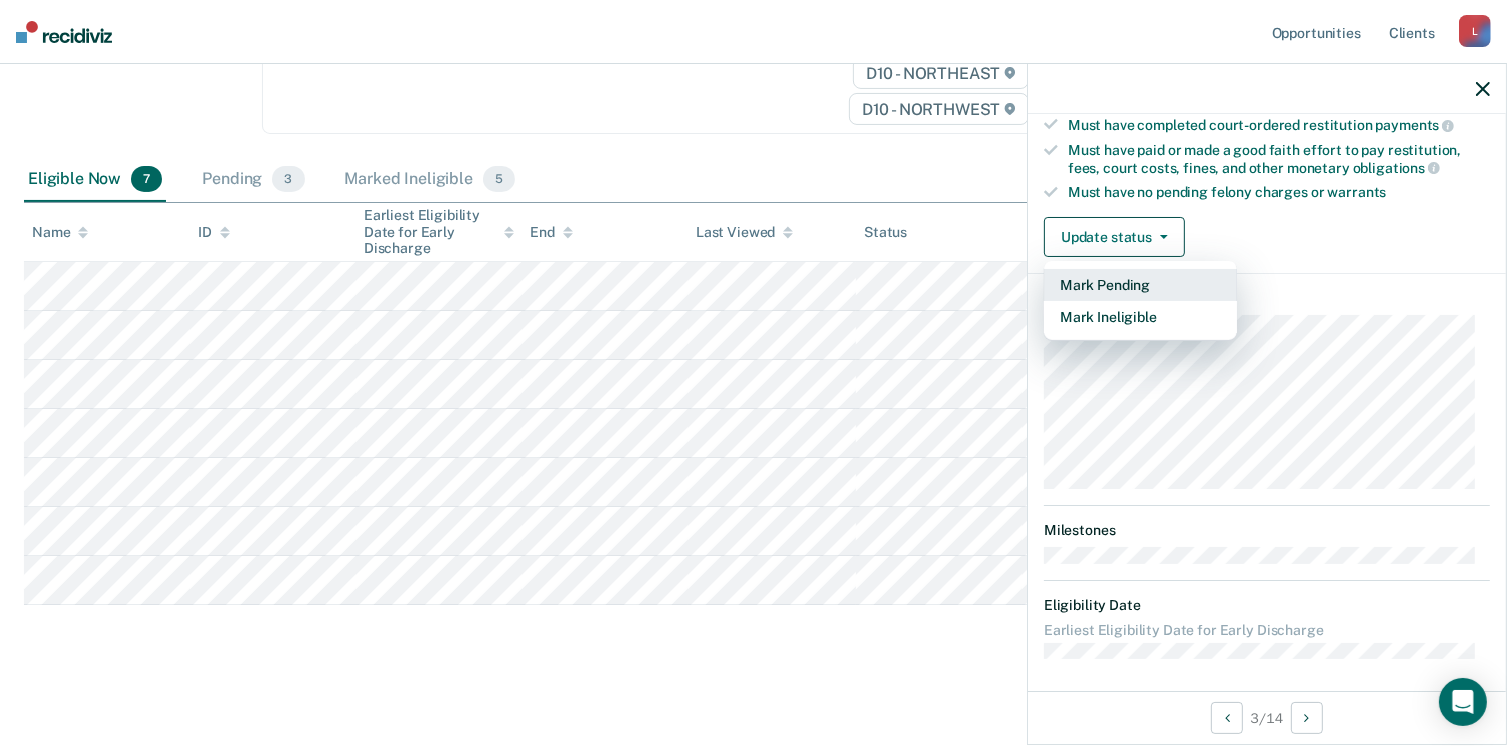 click on "Mark Pending" at bounding box center [1140, 285] 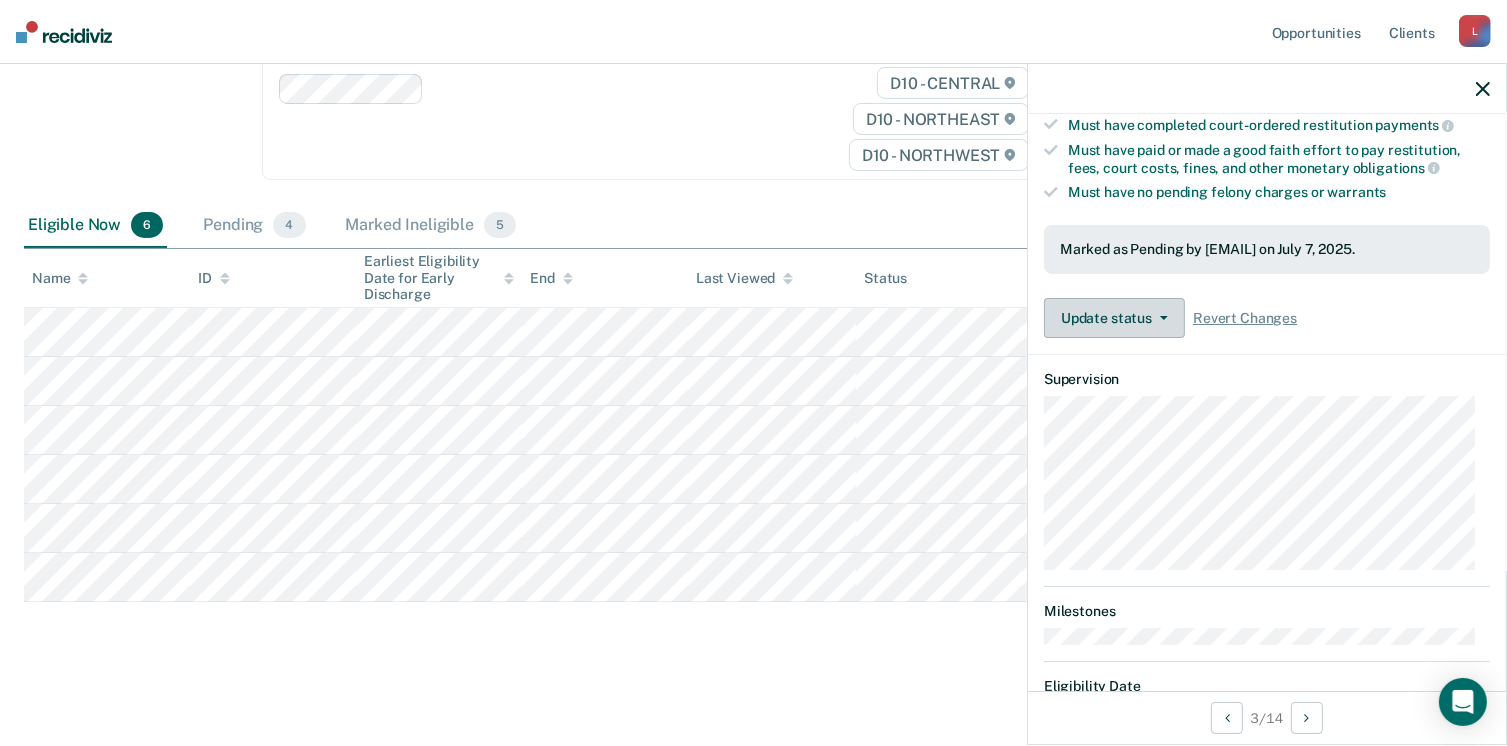 scroll, scrollTop: 288, scrollLeft: 0, axis: vertical 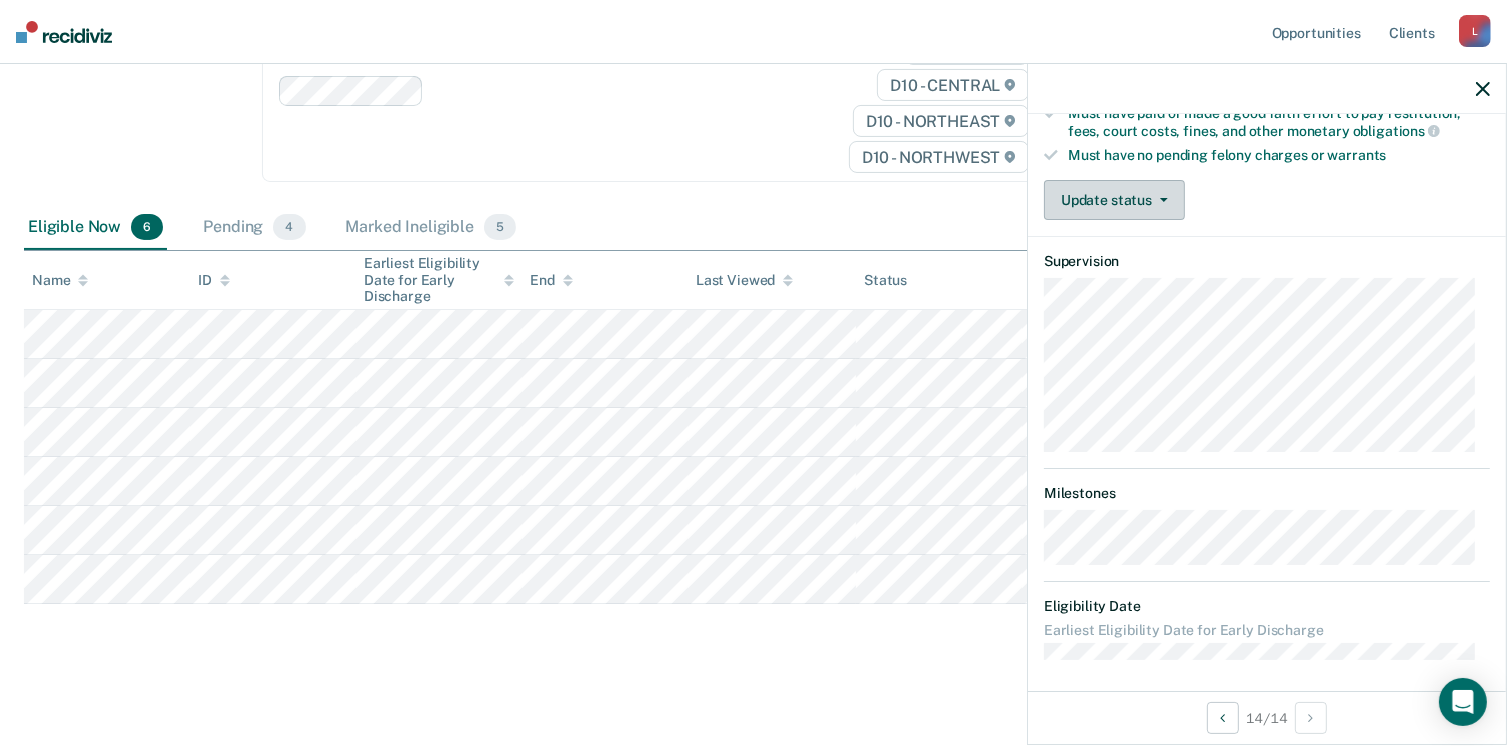 click on "Update status" at bounding box center [1114, 200] 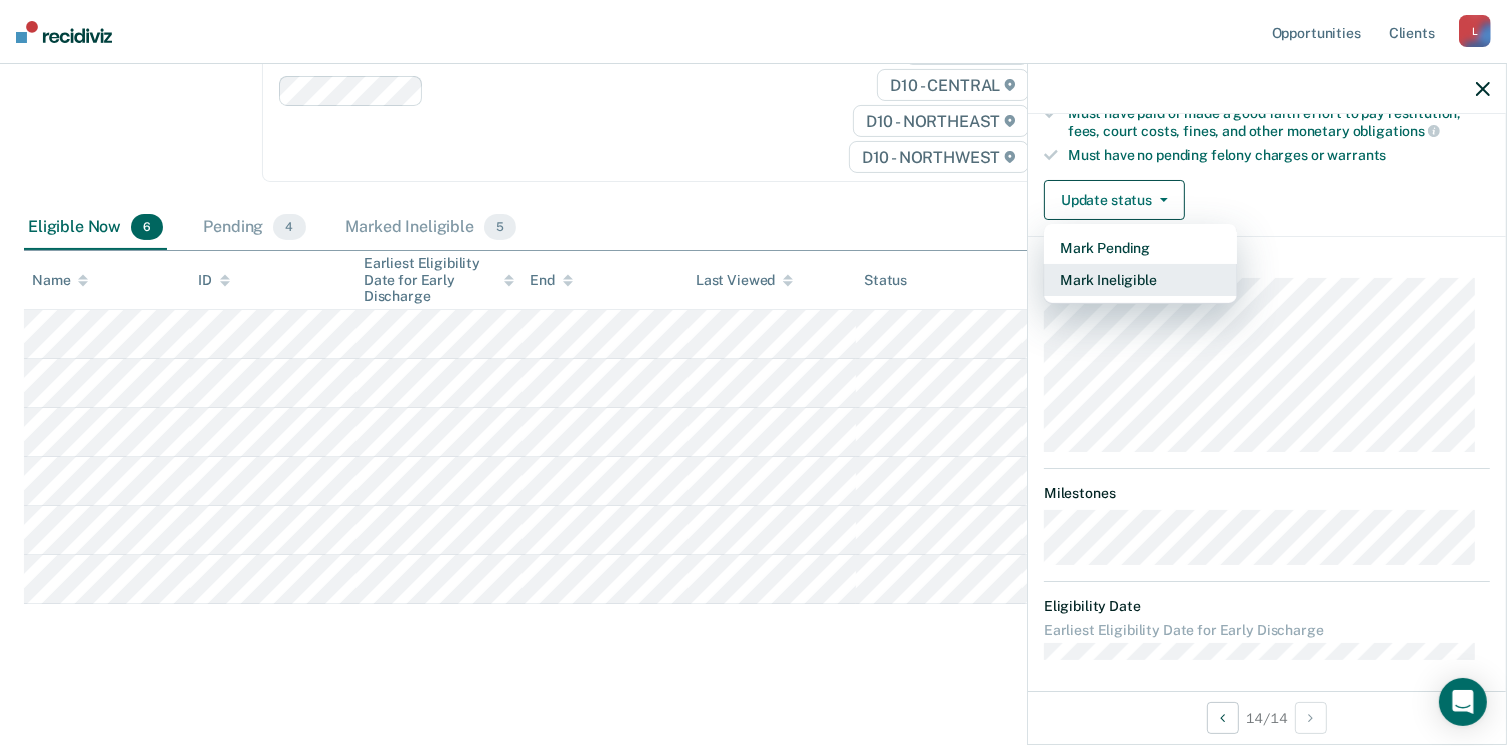 click on "Mark Ineligible" at bounding box center (1140, 280) 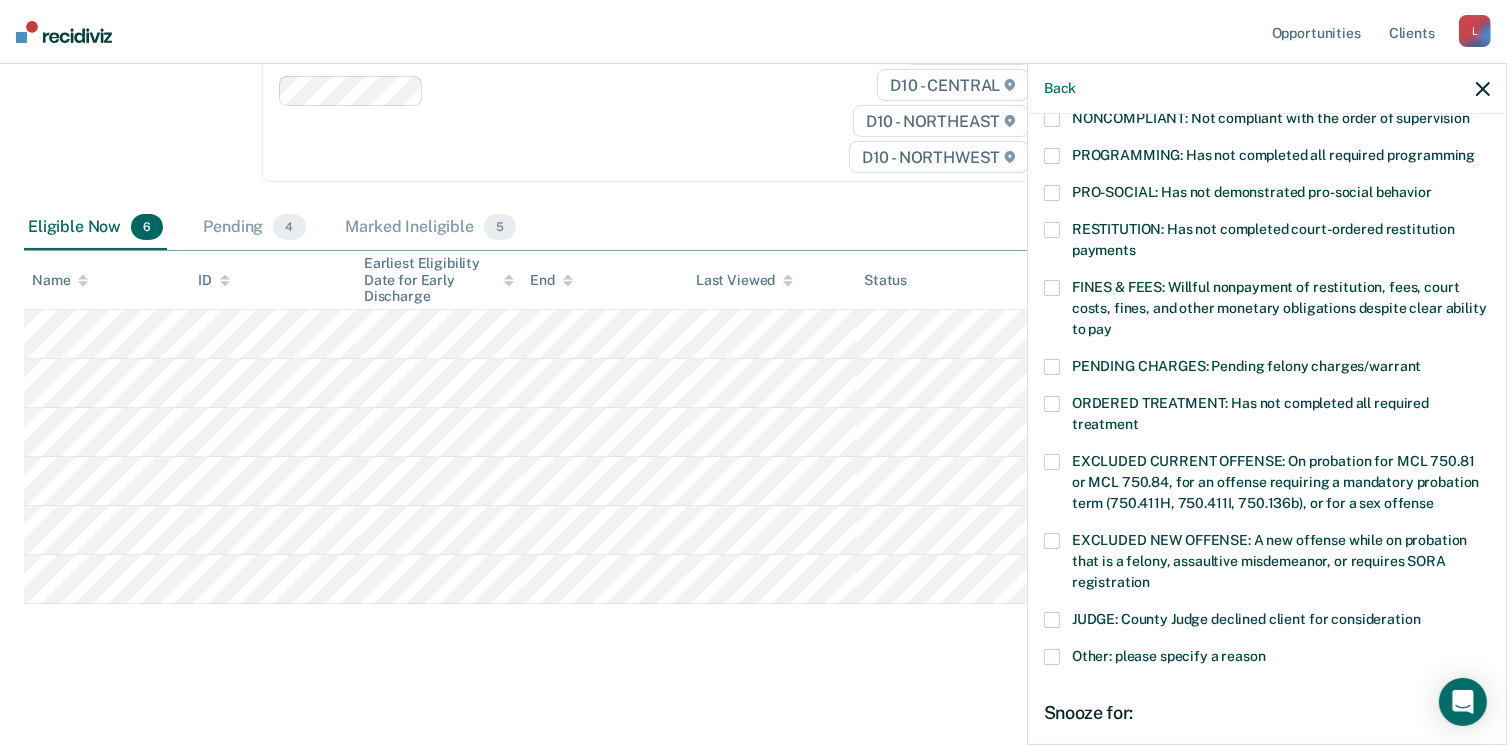 click at bounding box center (1052, 230) 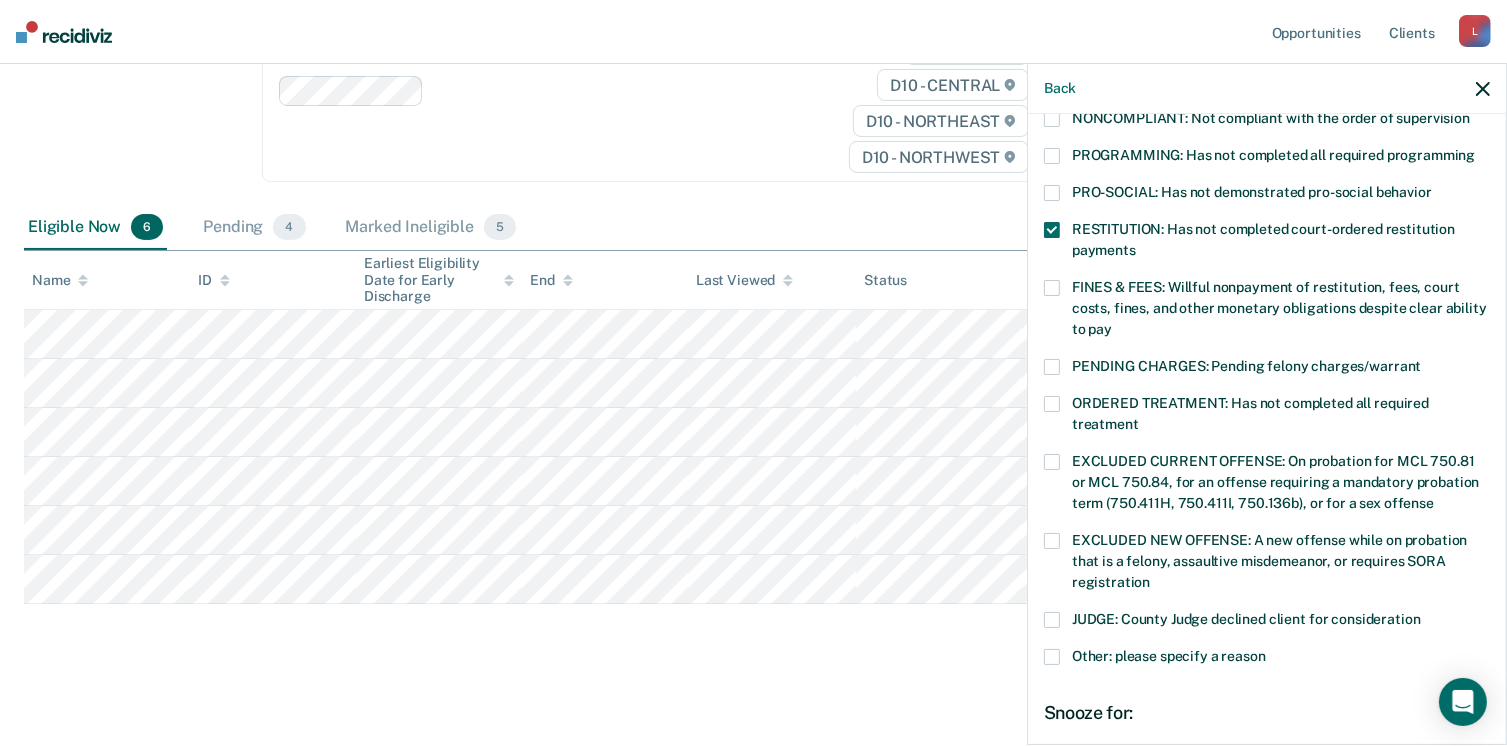 click at bounding box center [1052, 230] 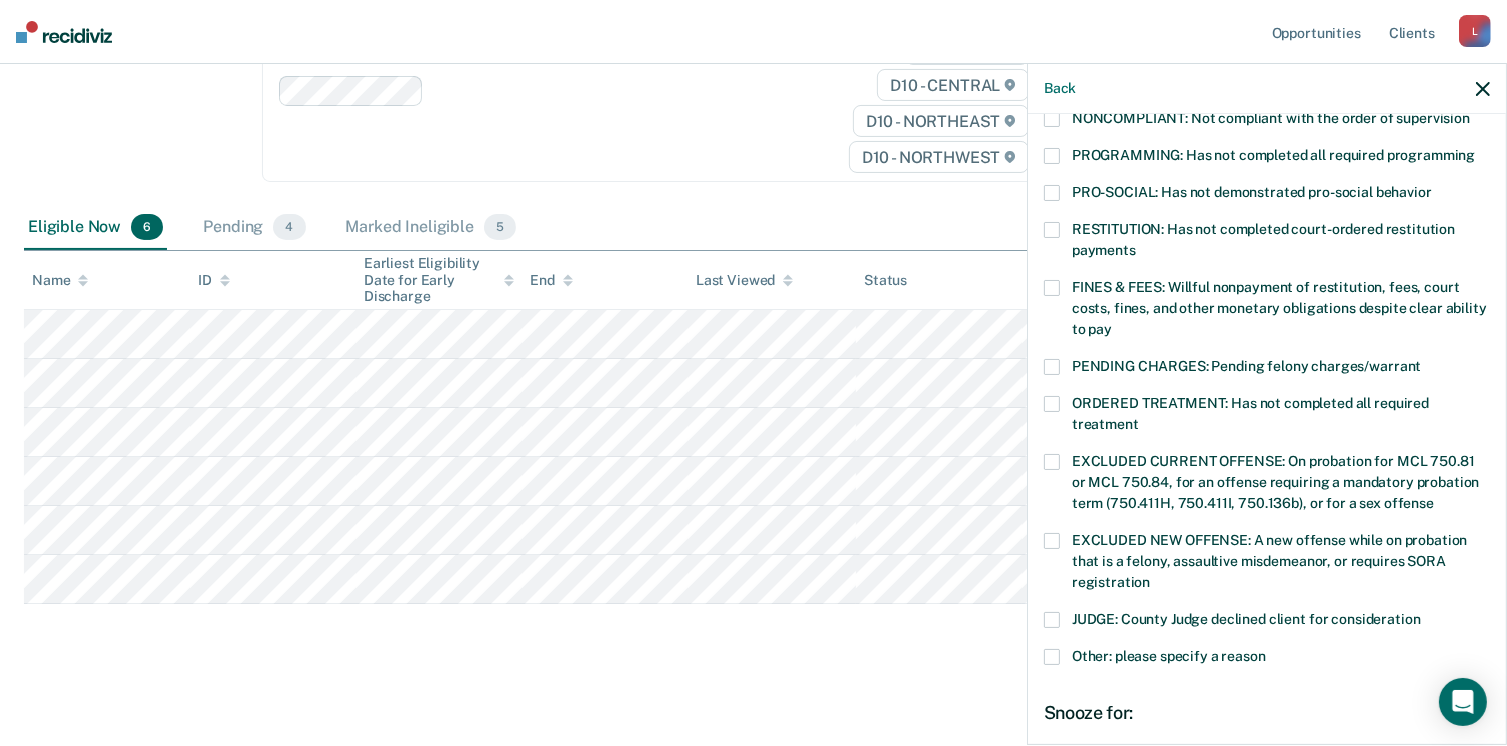 click at bounding box center [1052, 230] 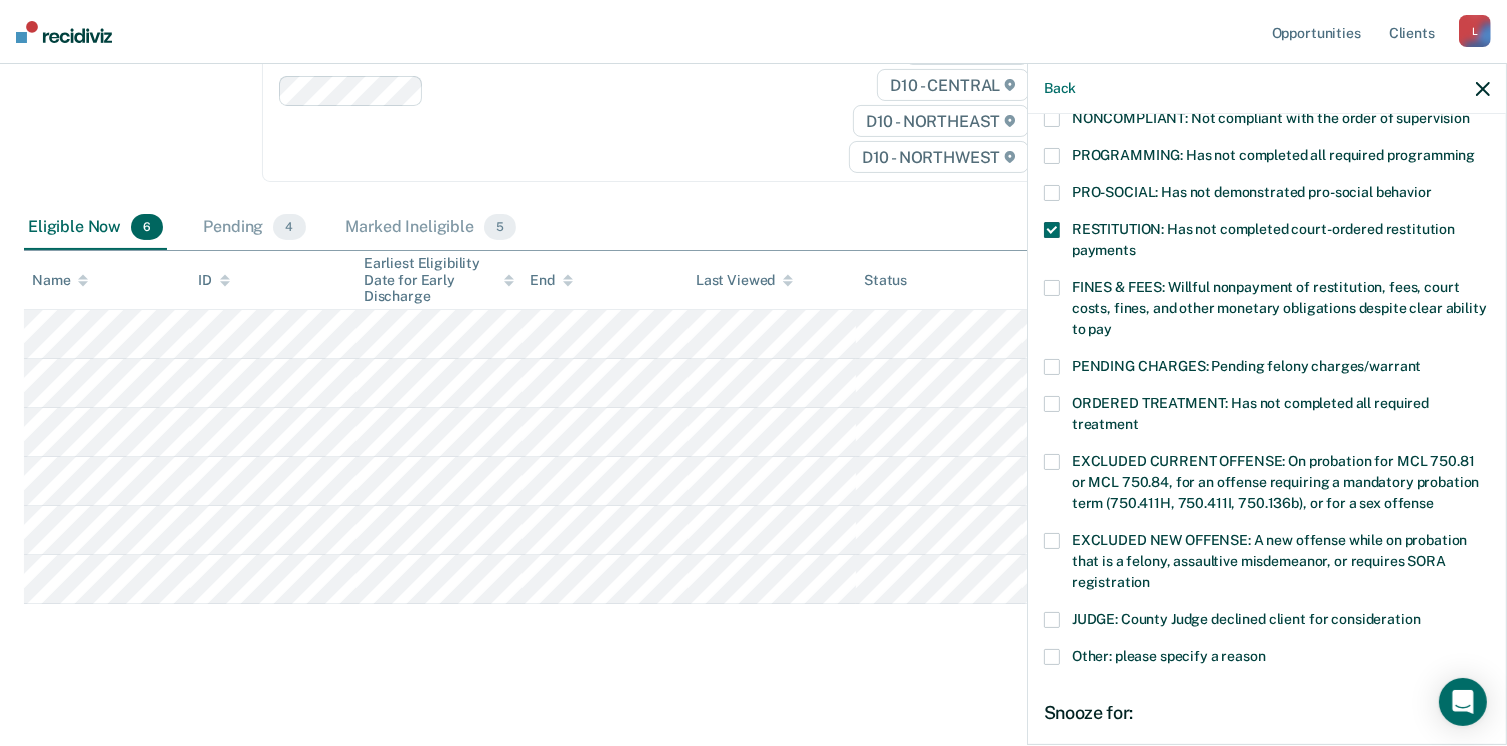 scroll, scrollTop: 630, scrollLeft: 0, axis: vertical 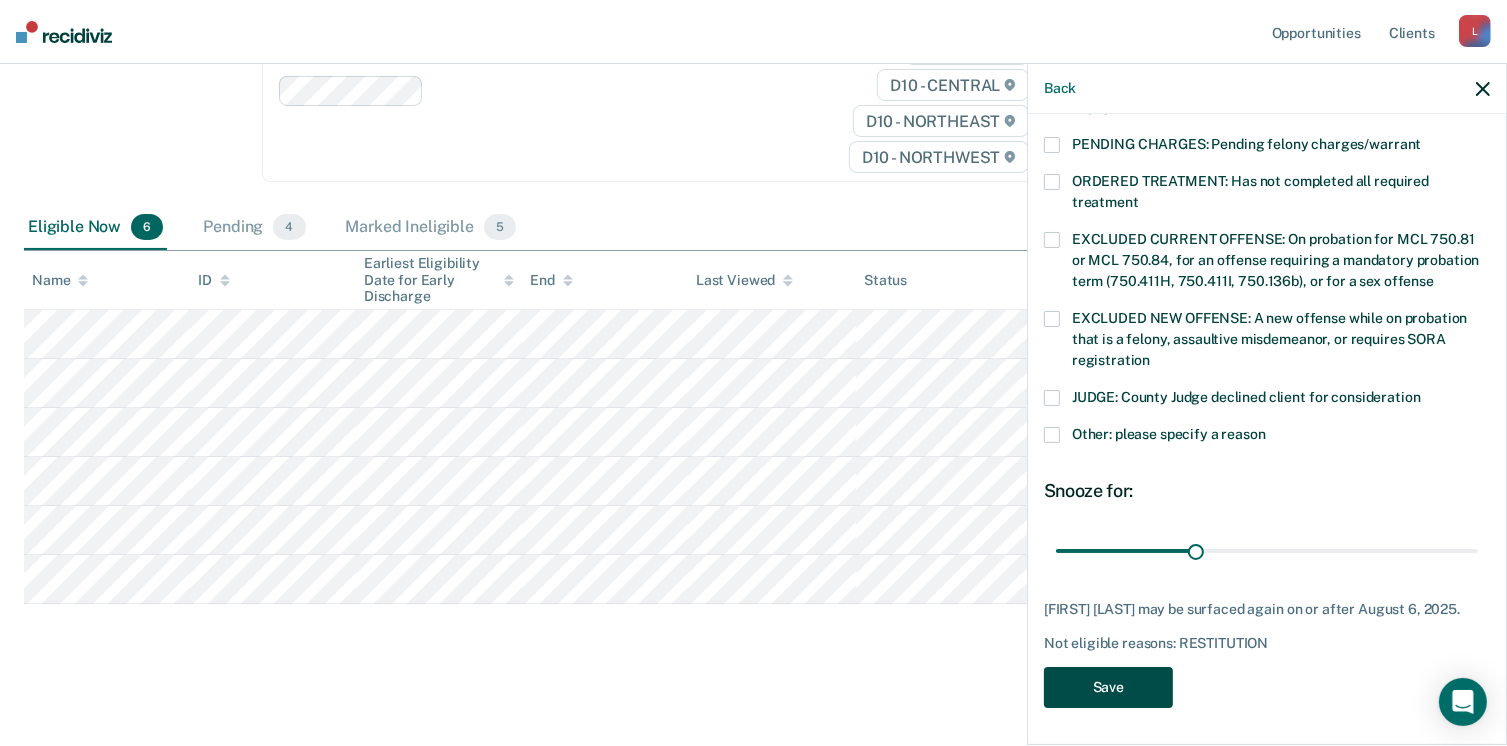 click on "Save" at bounding box center (1108, 687) 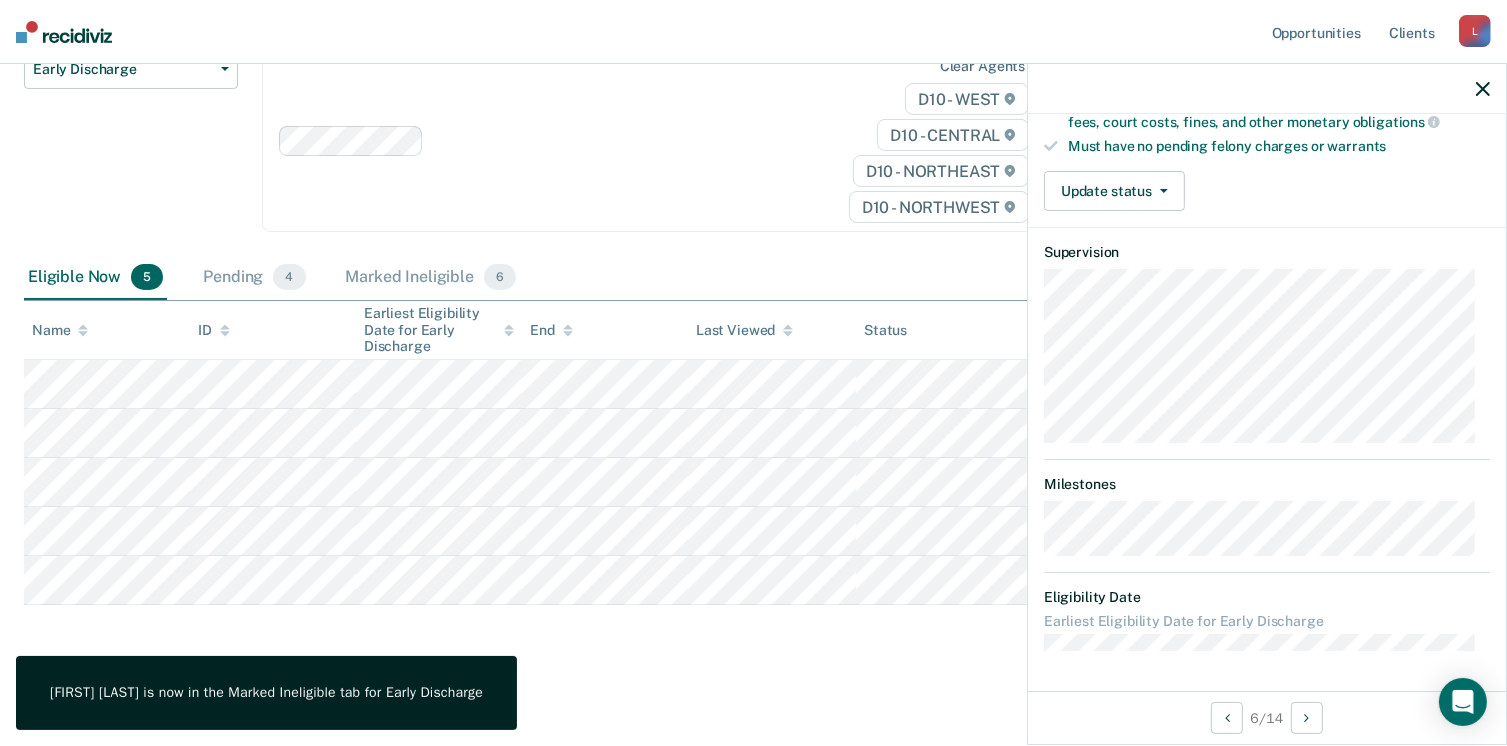 scroll, scrollTop: 408, scrollLeft: 0, axis: vertical 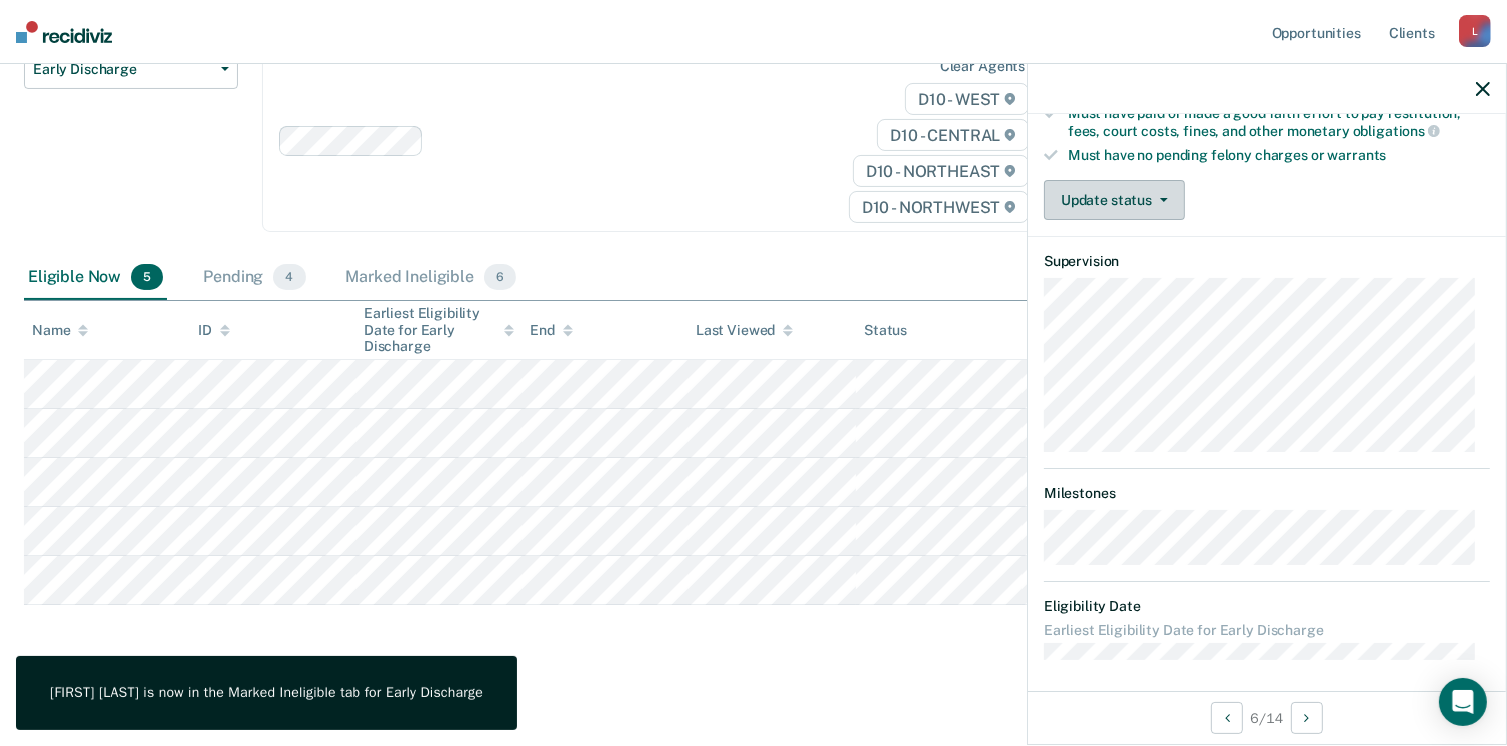 click on "Update status" at bounding box center (1114, 200) 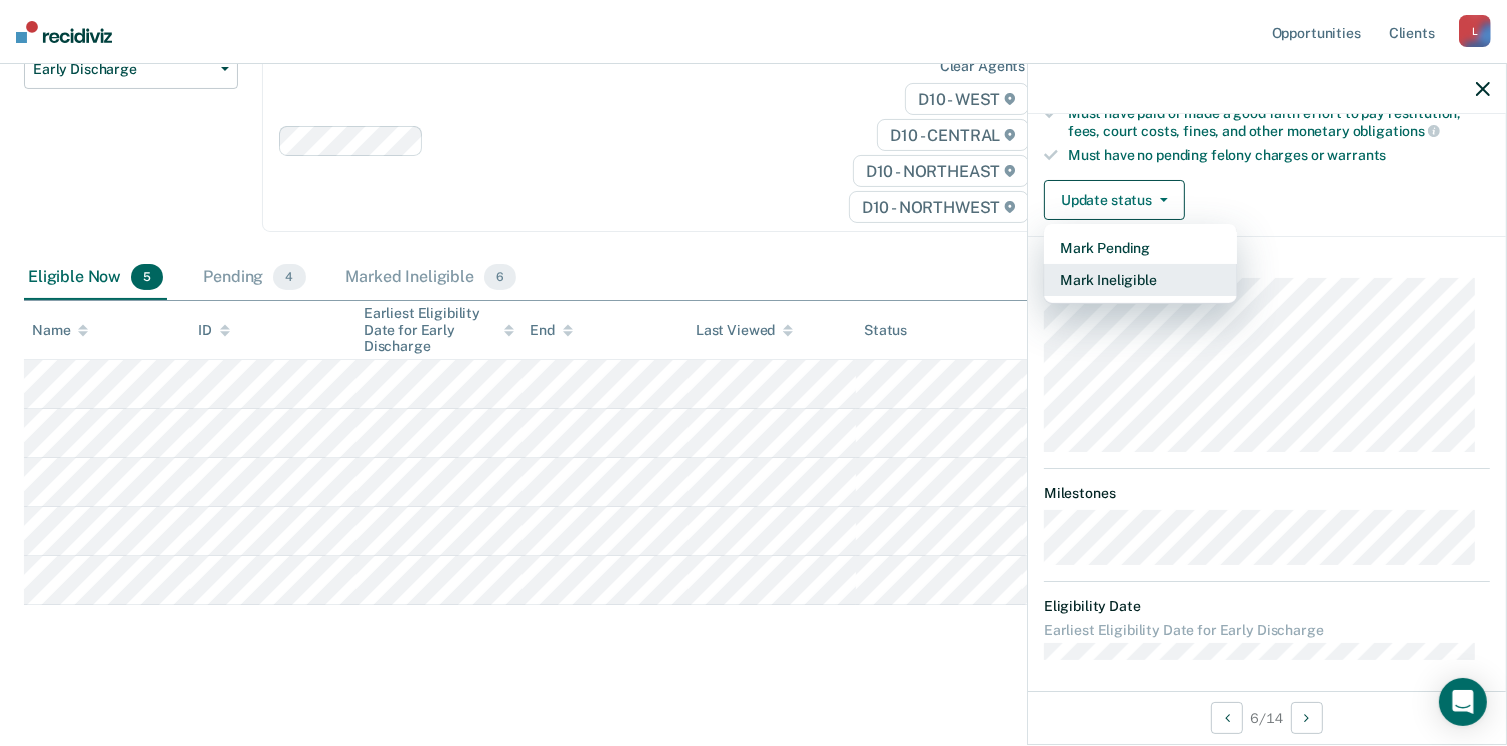 click on "Mark Ineligible" at bounding box center [1140, 280] 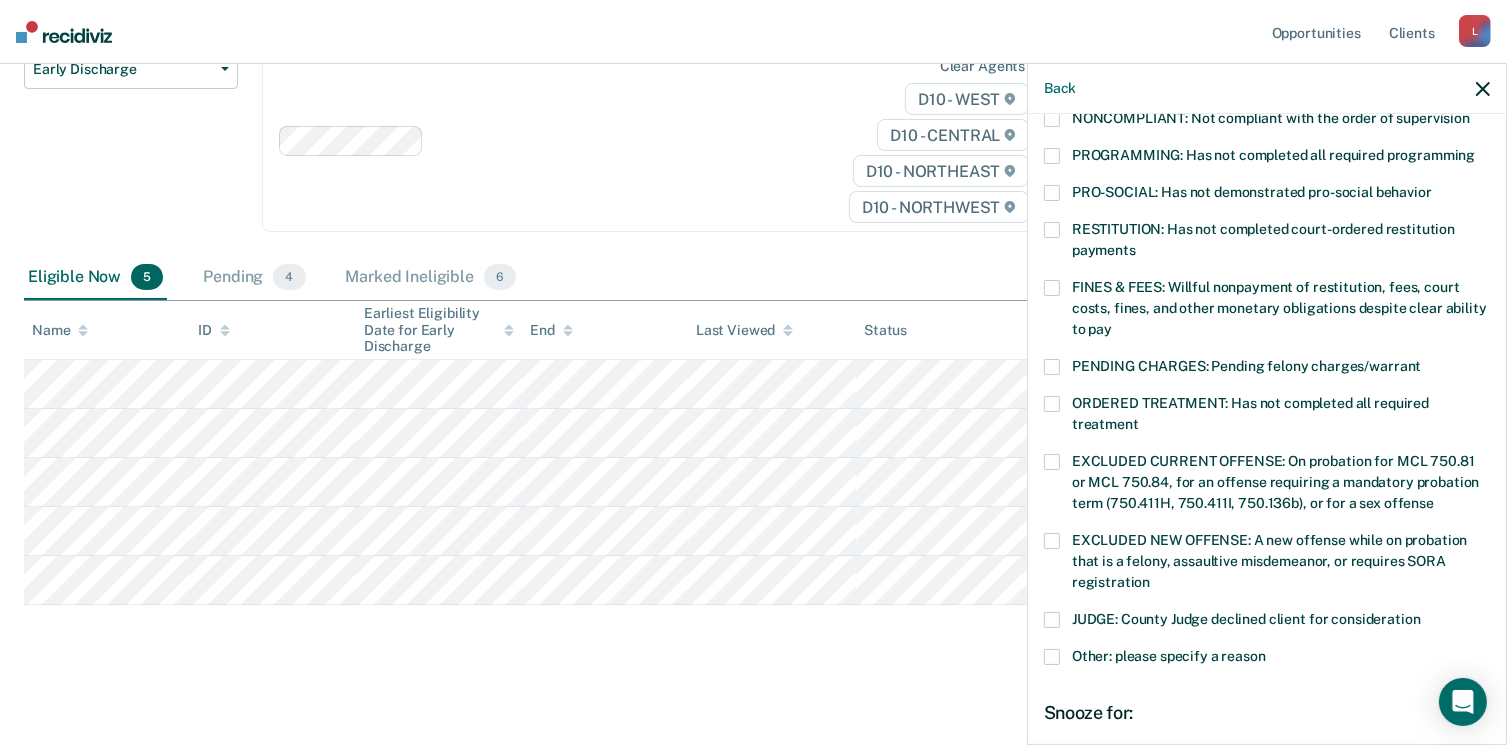 scroll, scrollTop: 351, scrollLeft: 0, axis: vertical 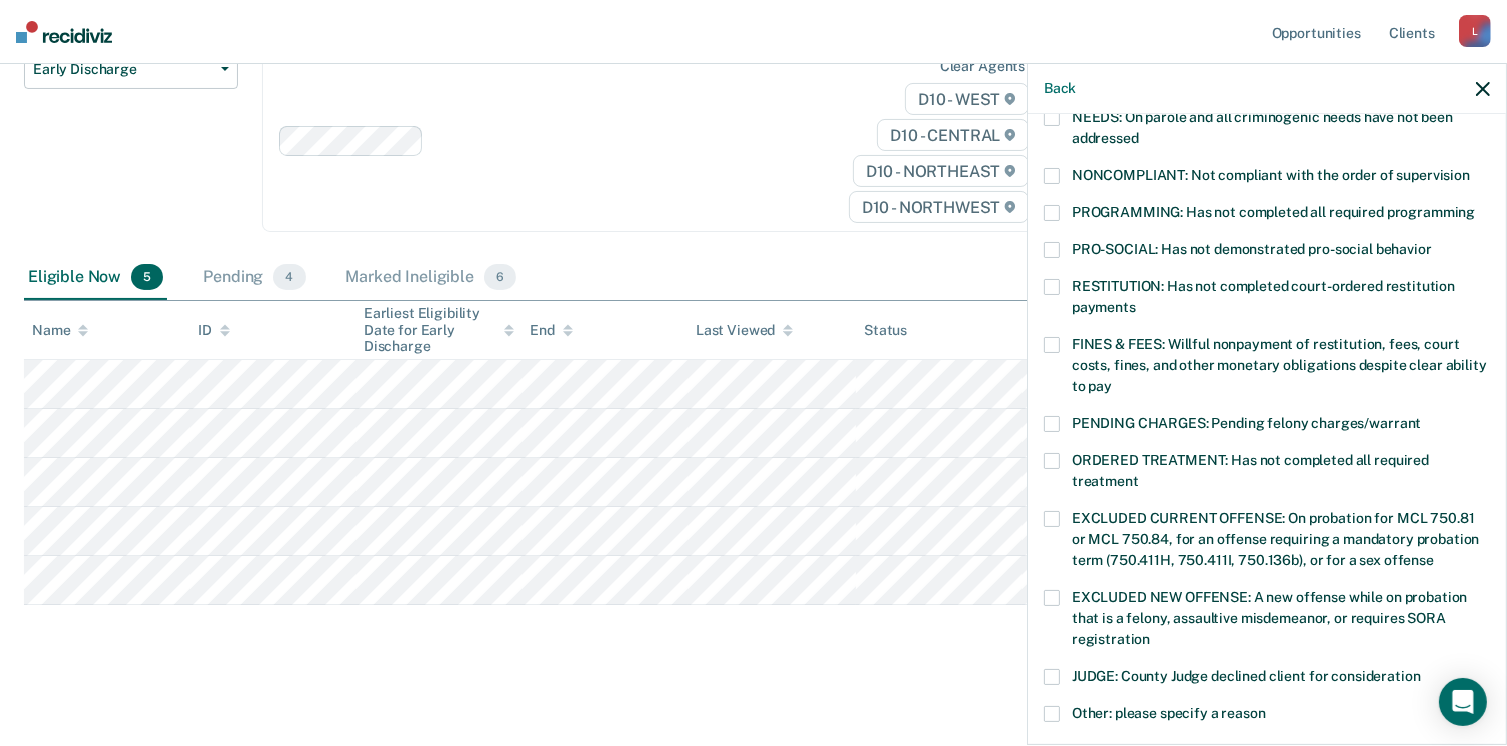 click at bounding box center (1052, 213) 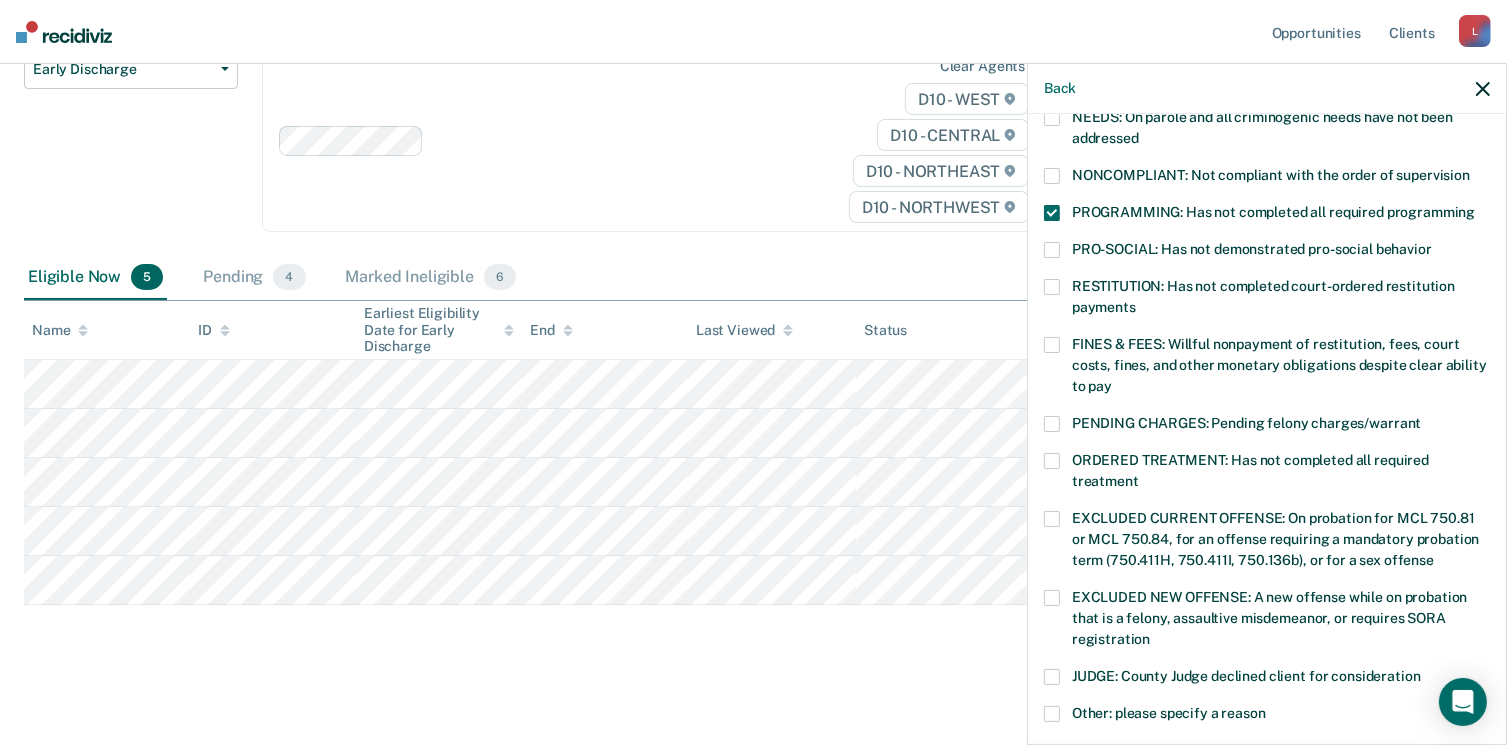 click at bounding box center (1052, 345) 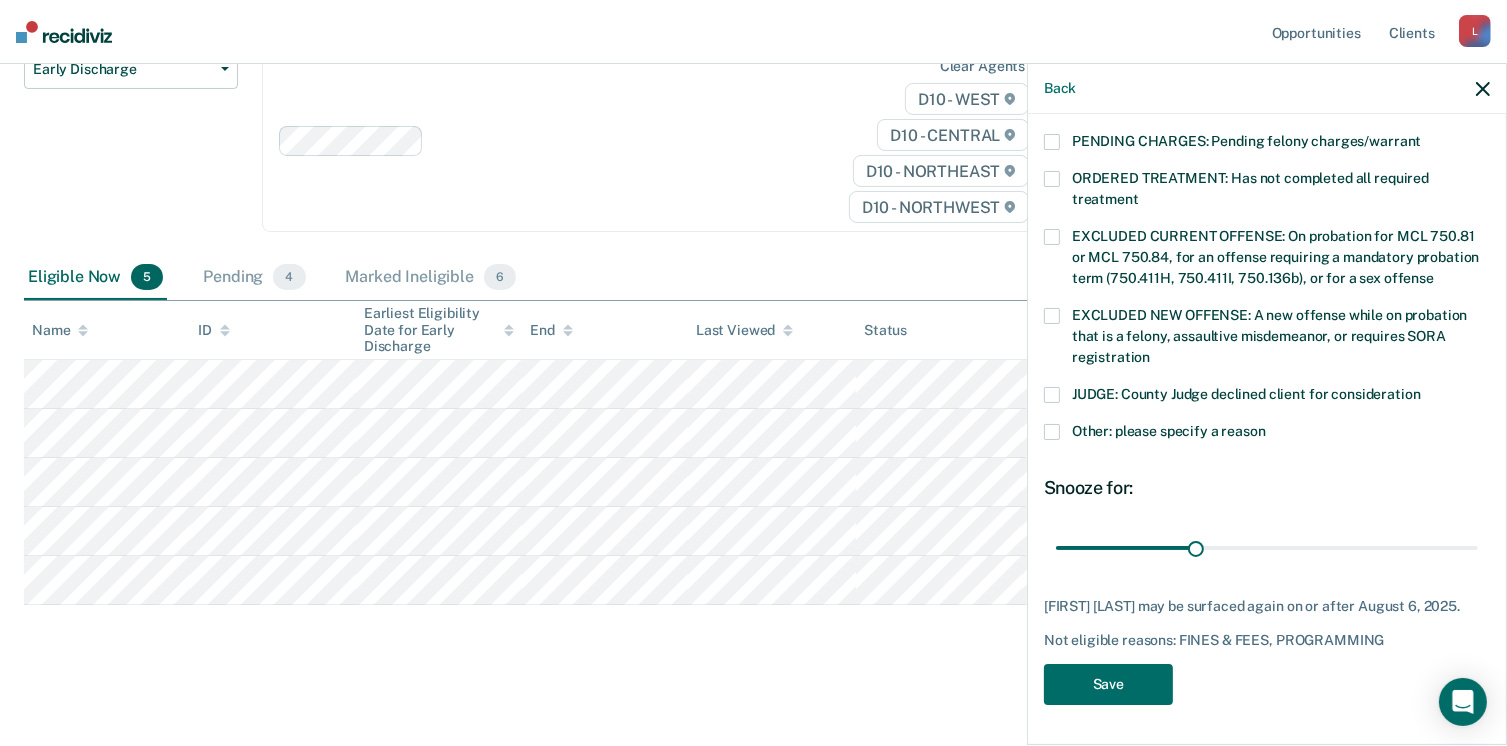 scroll, scrollTop: 646, scrollLeft: 0, axis: vertical 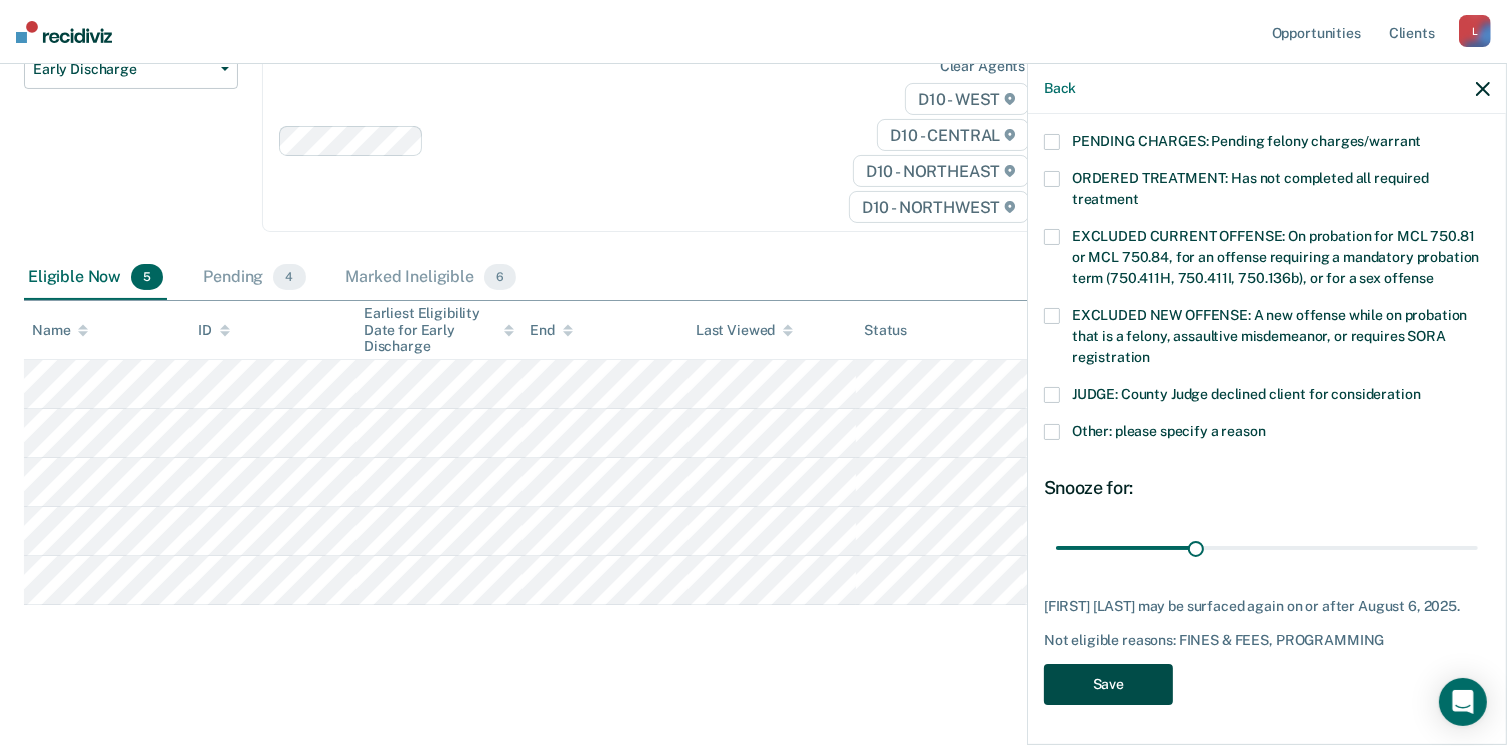 click on "Save" at bounding box center [1108, 684] 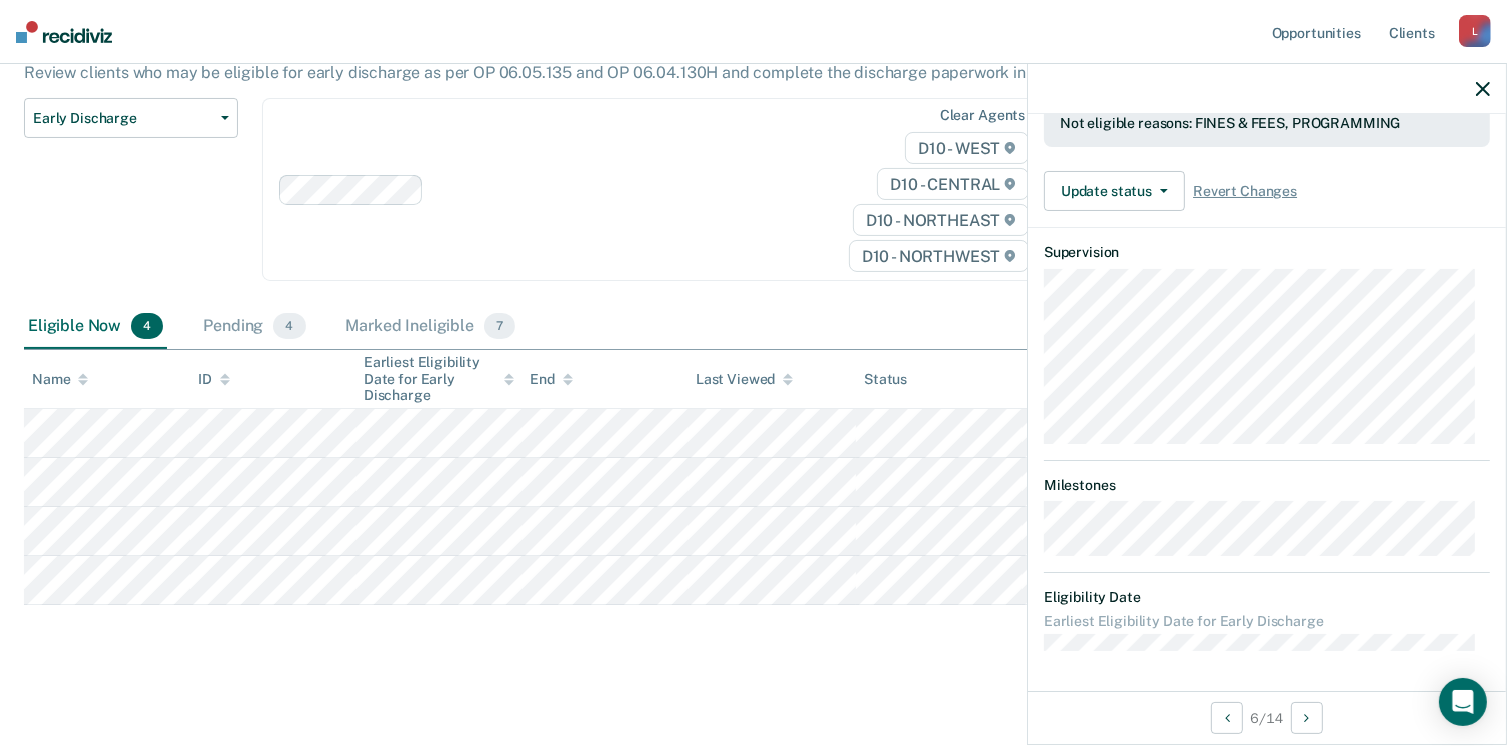 scroll, scrollTop: 408, scrollLeft: 0, axis: vertical 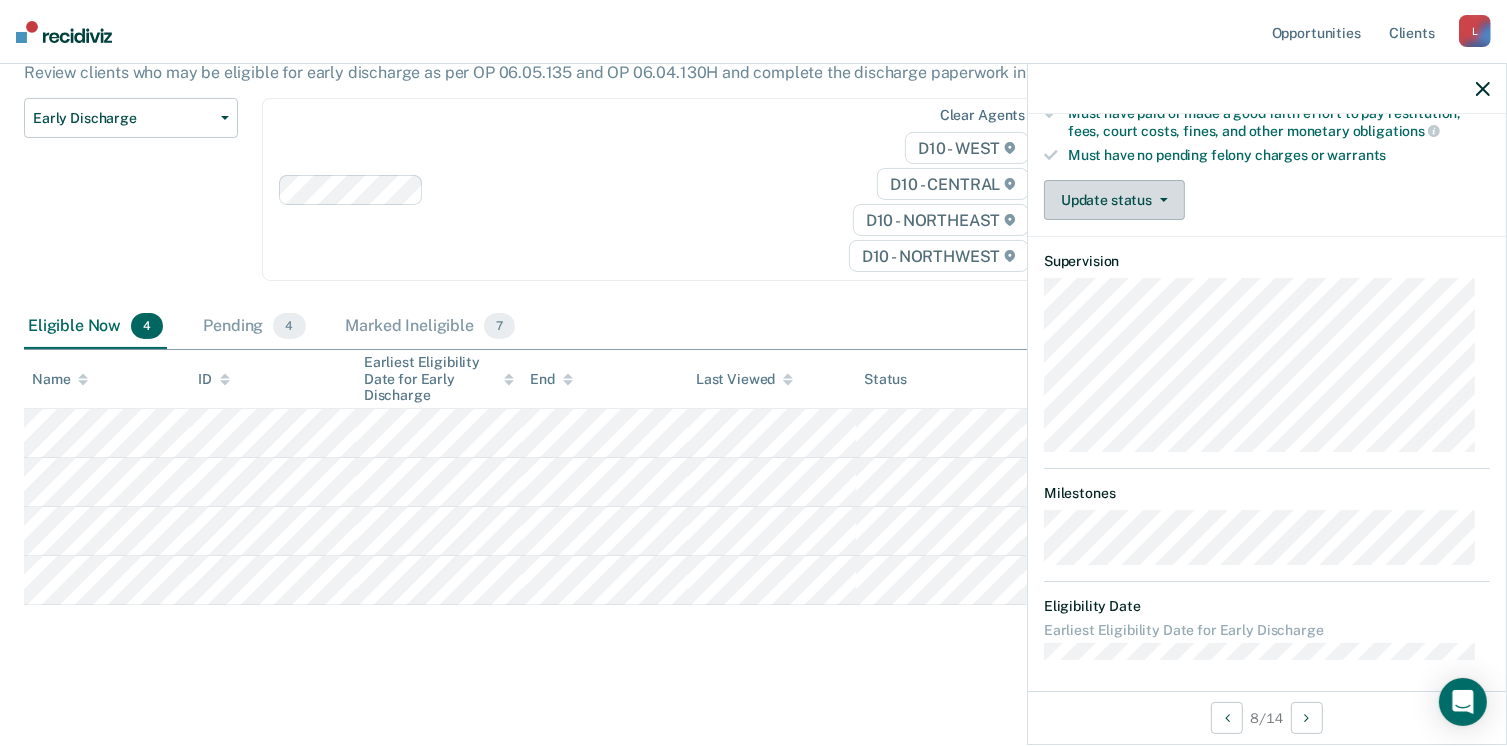 click on "Update status" at bounding box center (1114, 200) 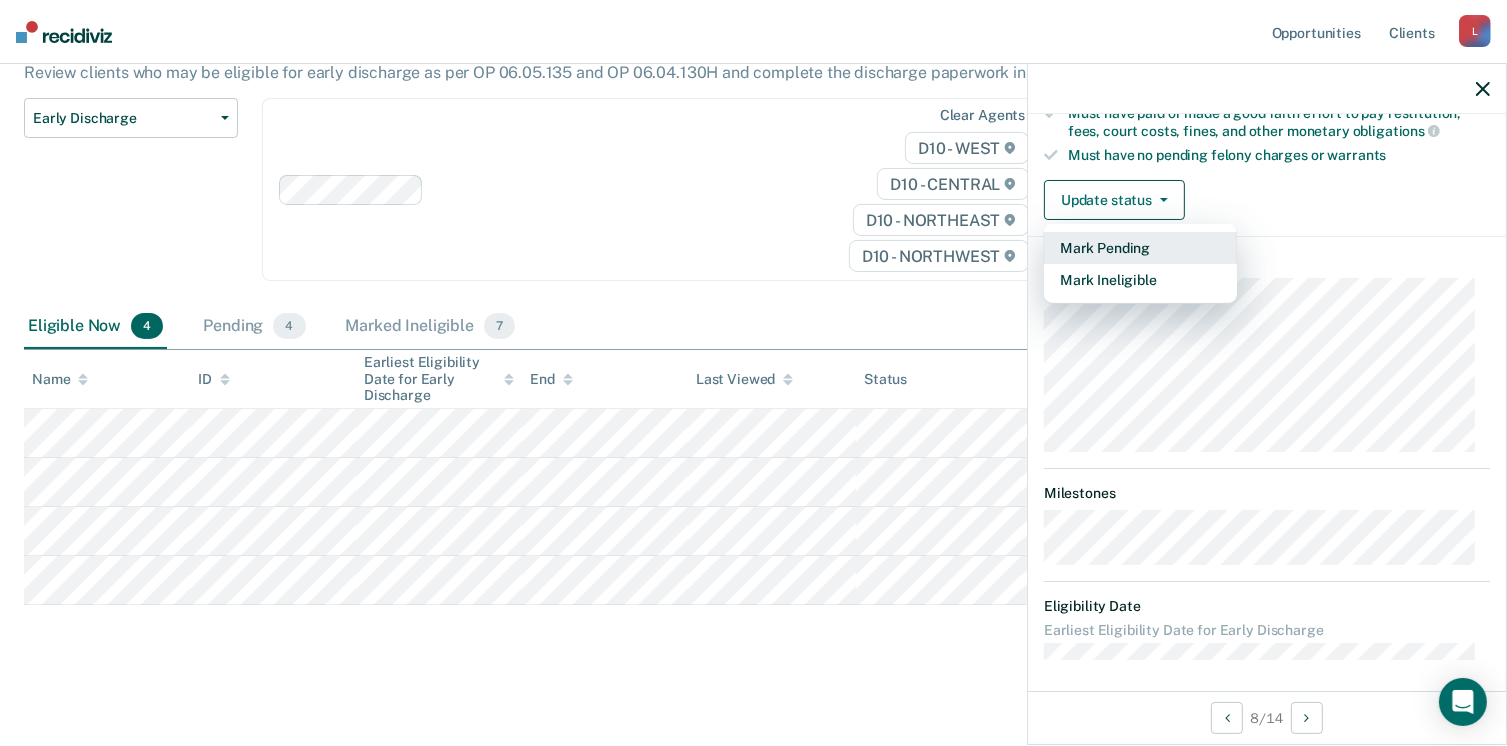 click on "Mark Pending" at bounding box center [1140, 248] 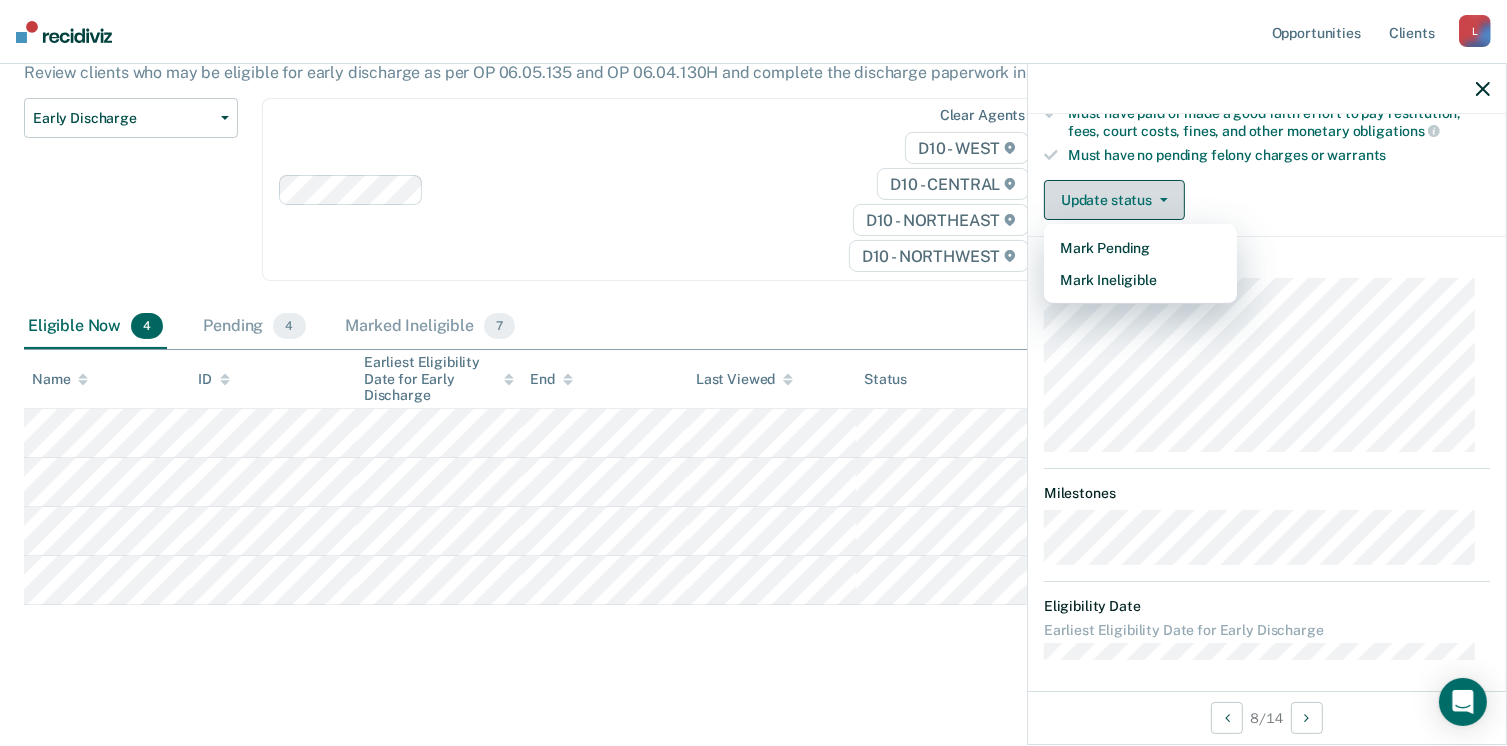 scroll, scrollTop: 140, scrollLeft: 0, axis: vertical 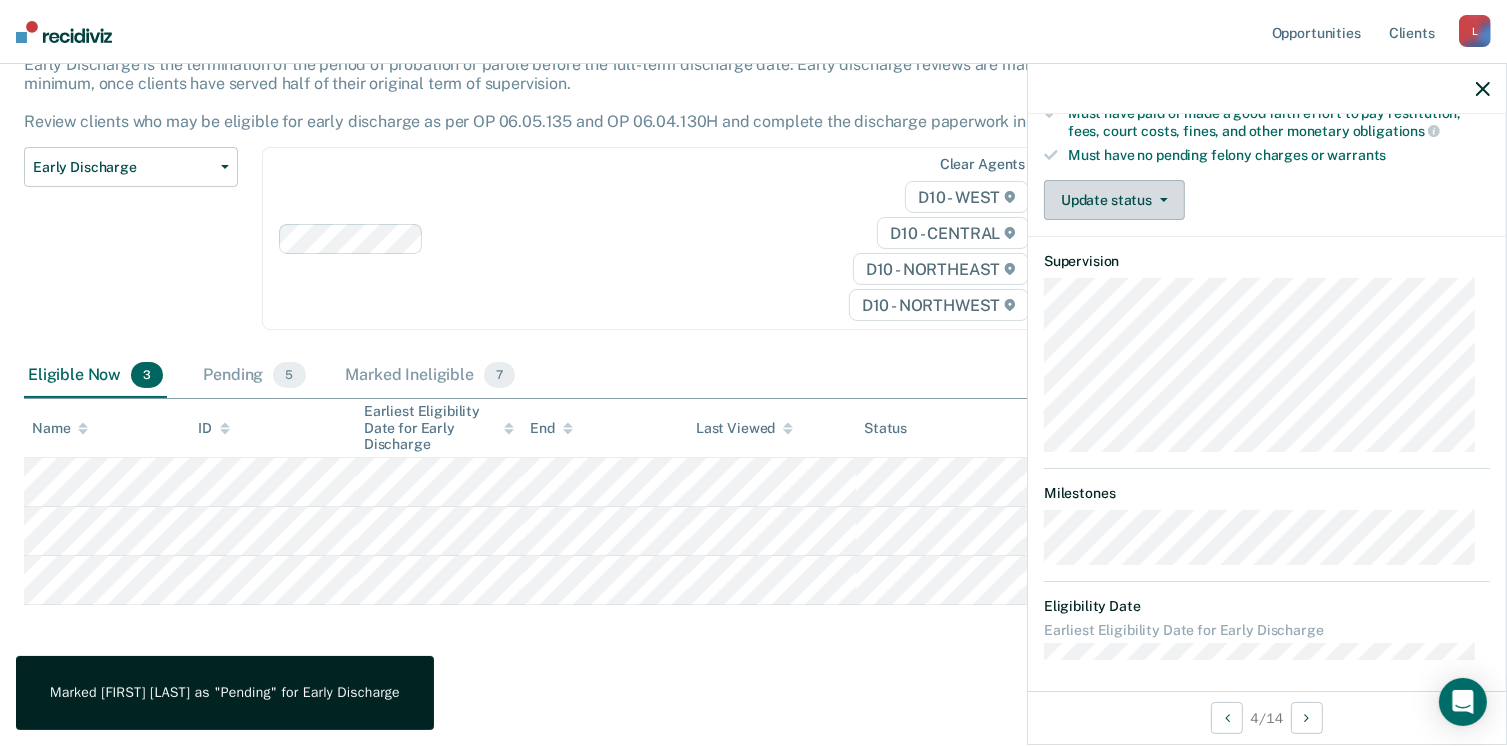 click on "Update status" at bounding box center [1114, 200] 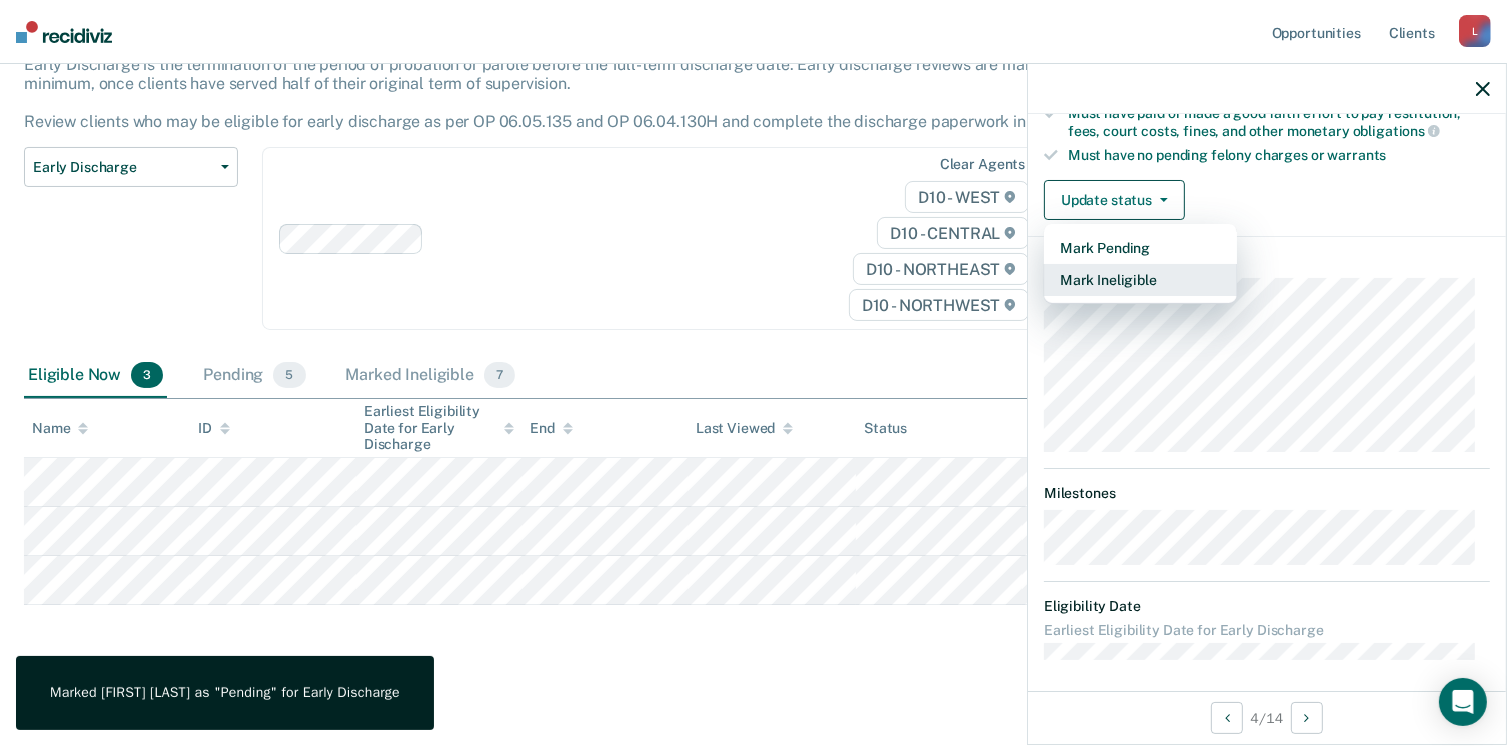 click on "Mark Ineligible" at bounding box center (1140, 280) 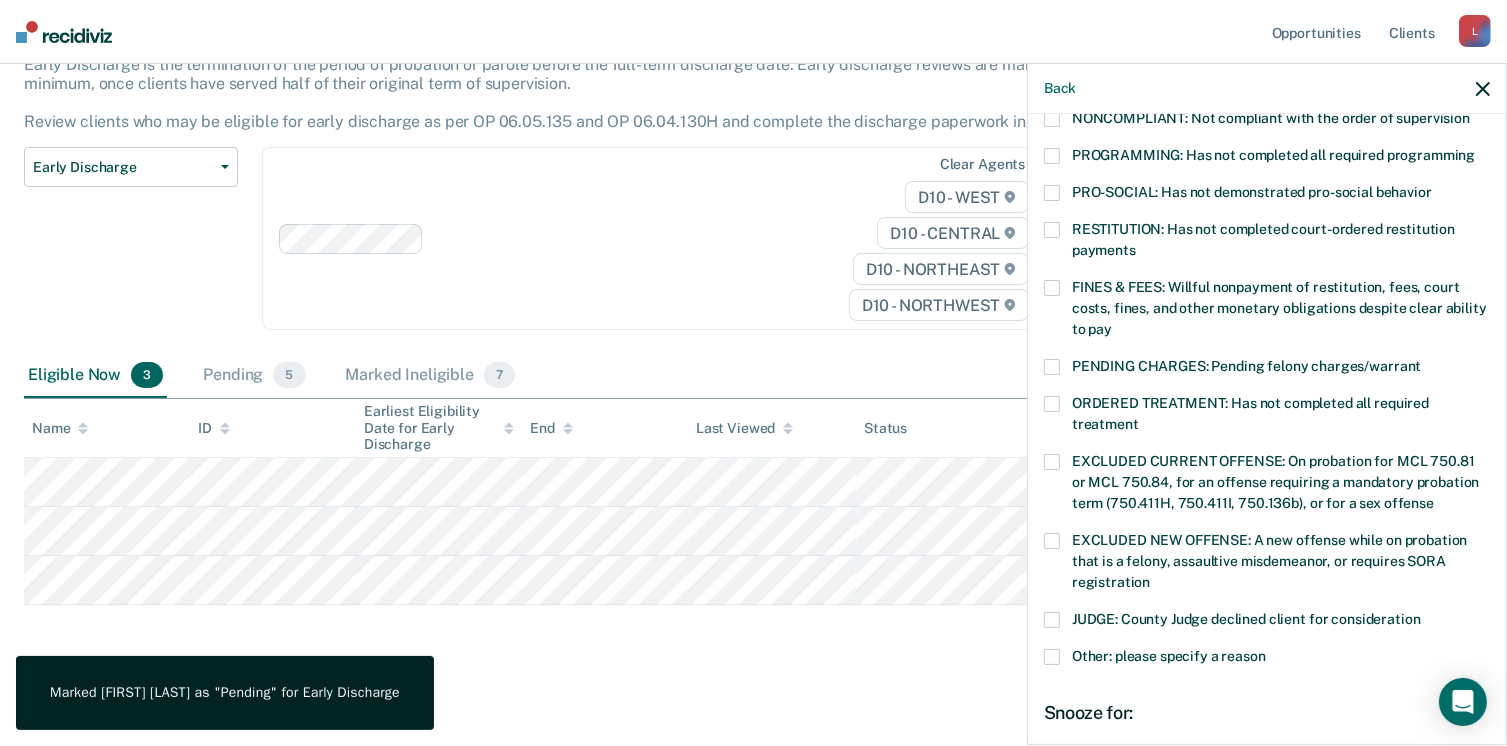 click on "RESTITUTION: Has not completed court-ordered restitution payments" at bounding box center (1267, 251) 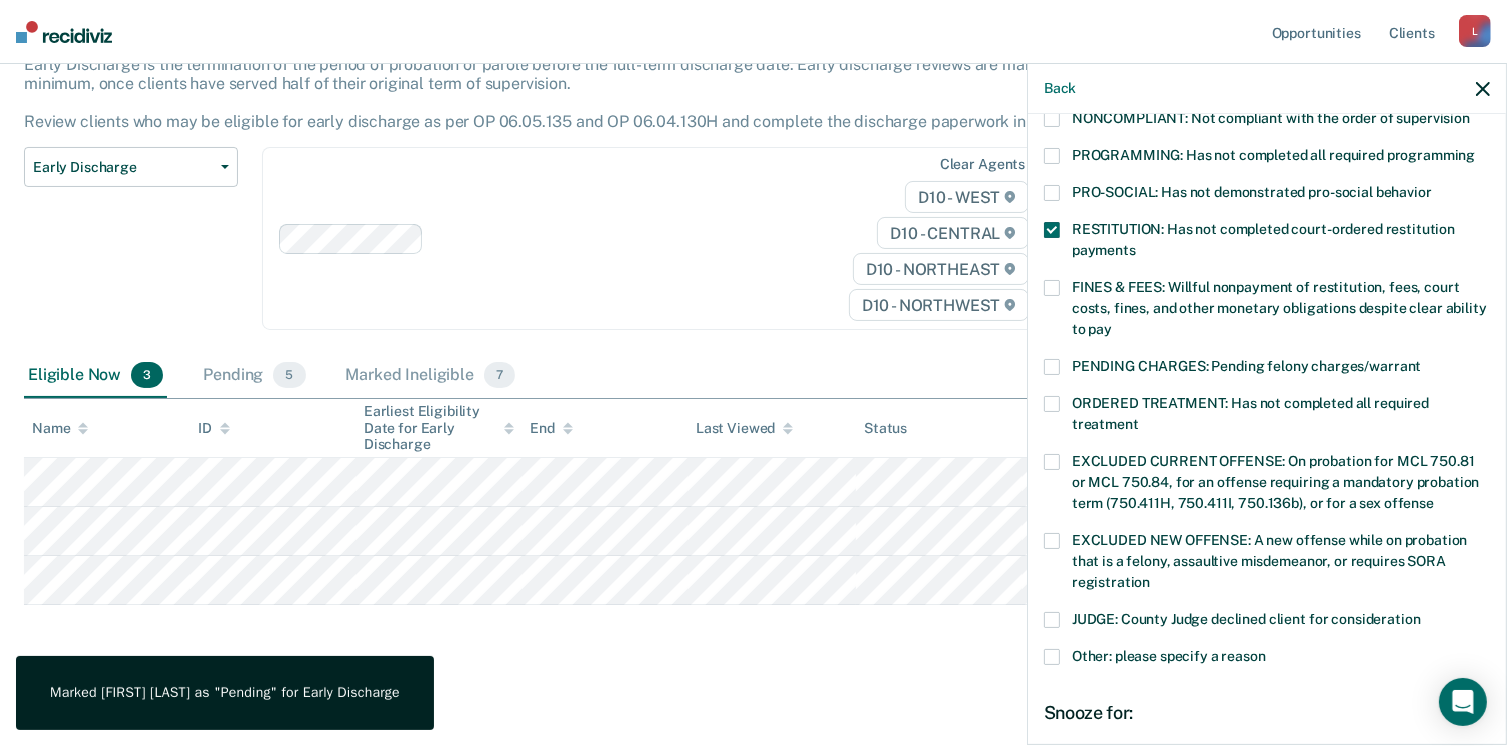 click on "PRO-SOCIAL: Has not demonstrated pro-social behavior" at bounding box center (1267, 203) 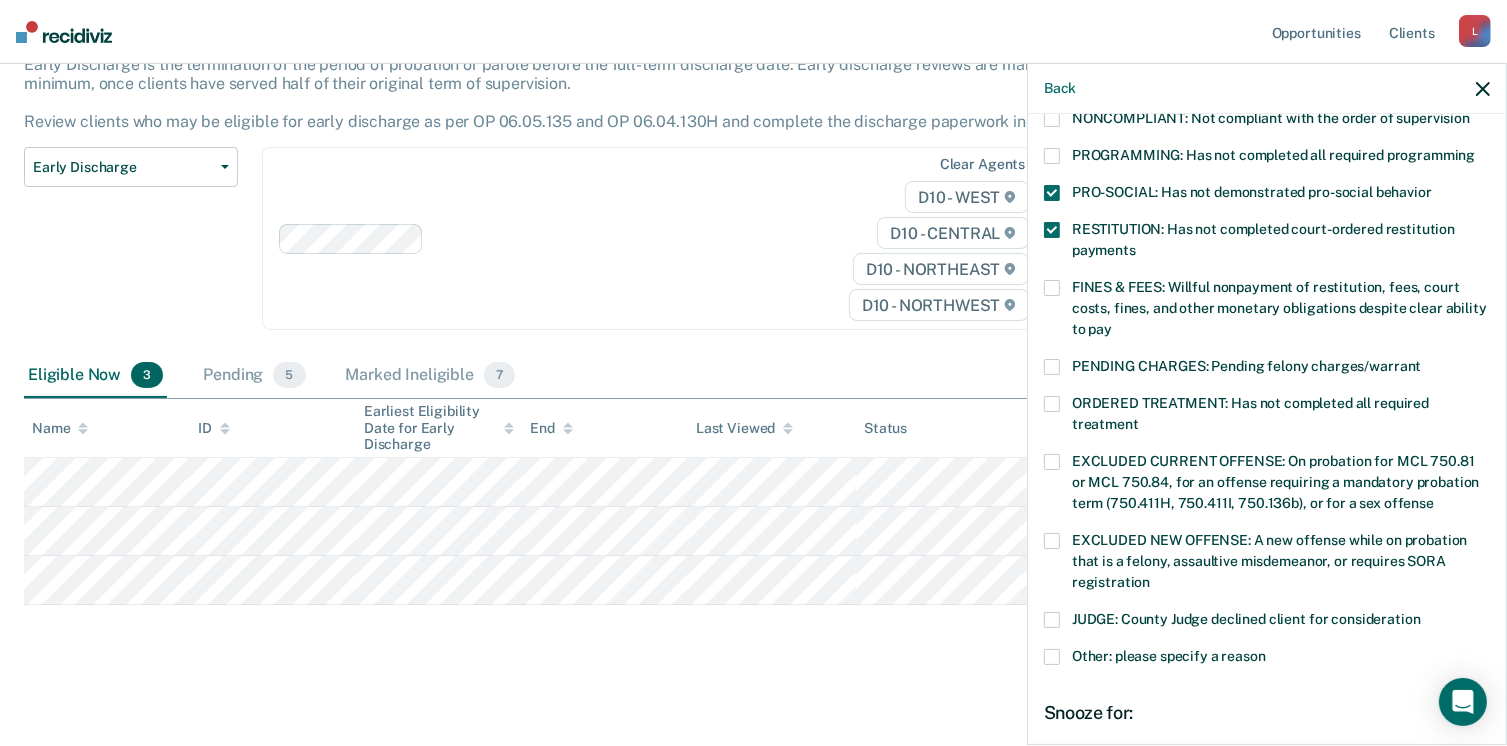 click at bounding box center [1052, 193] 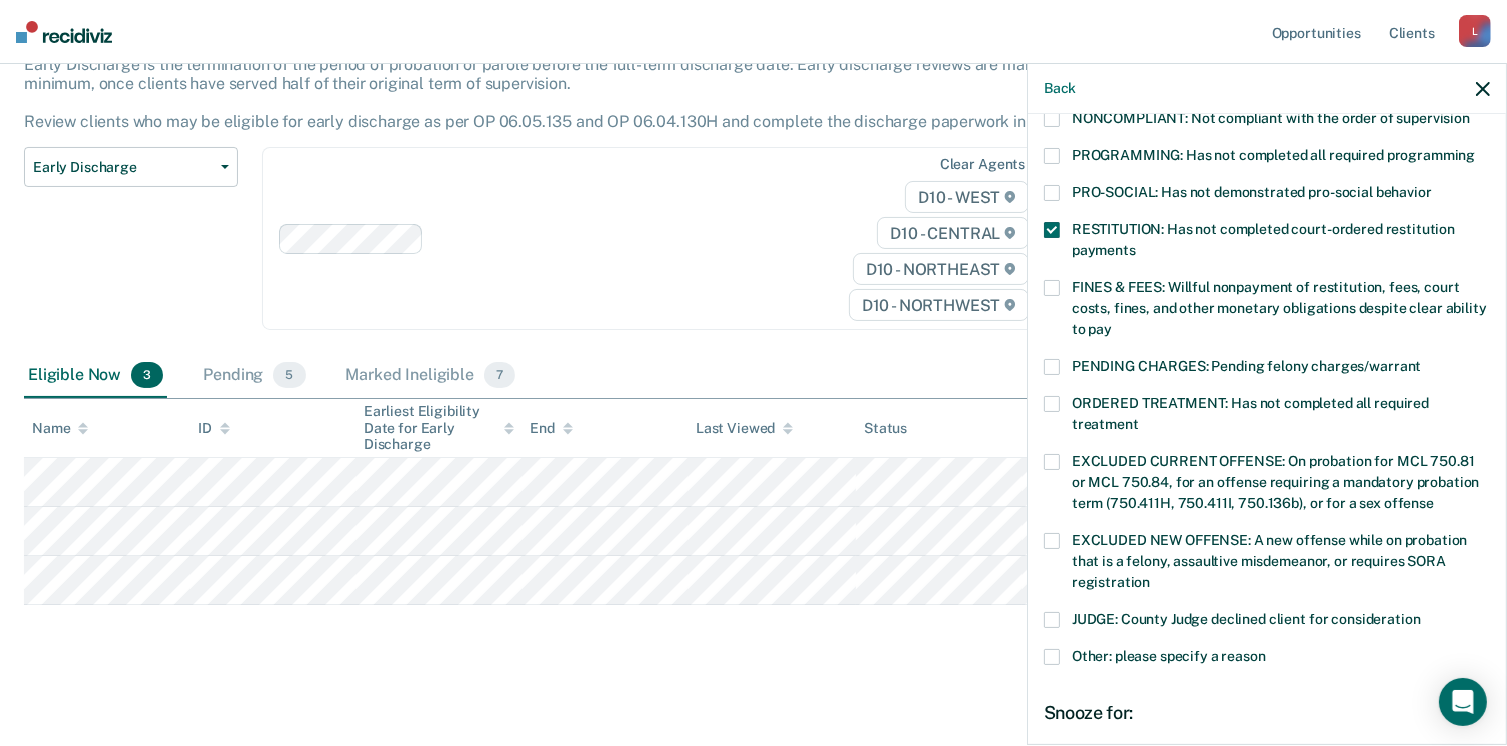 click on "PRO-SOCIAL: Has not demonstrated pro-social behavior" at bounding box center (1267, 203) 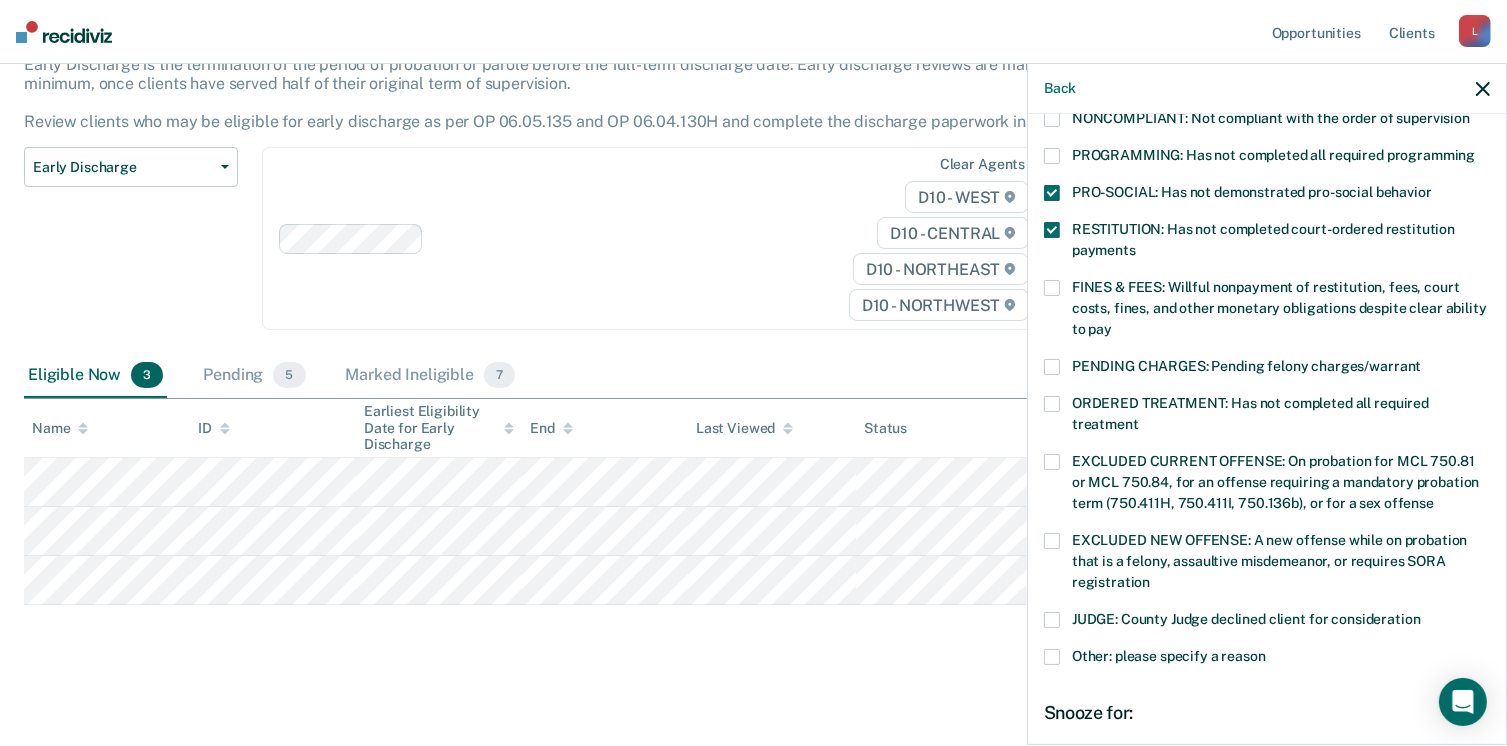 click at bounding box center [1052, 230] 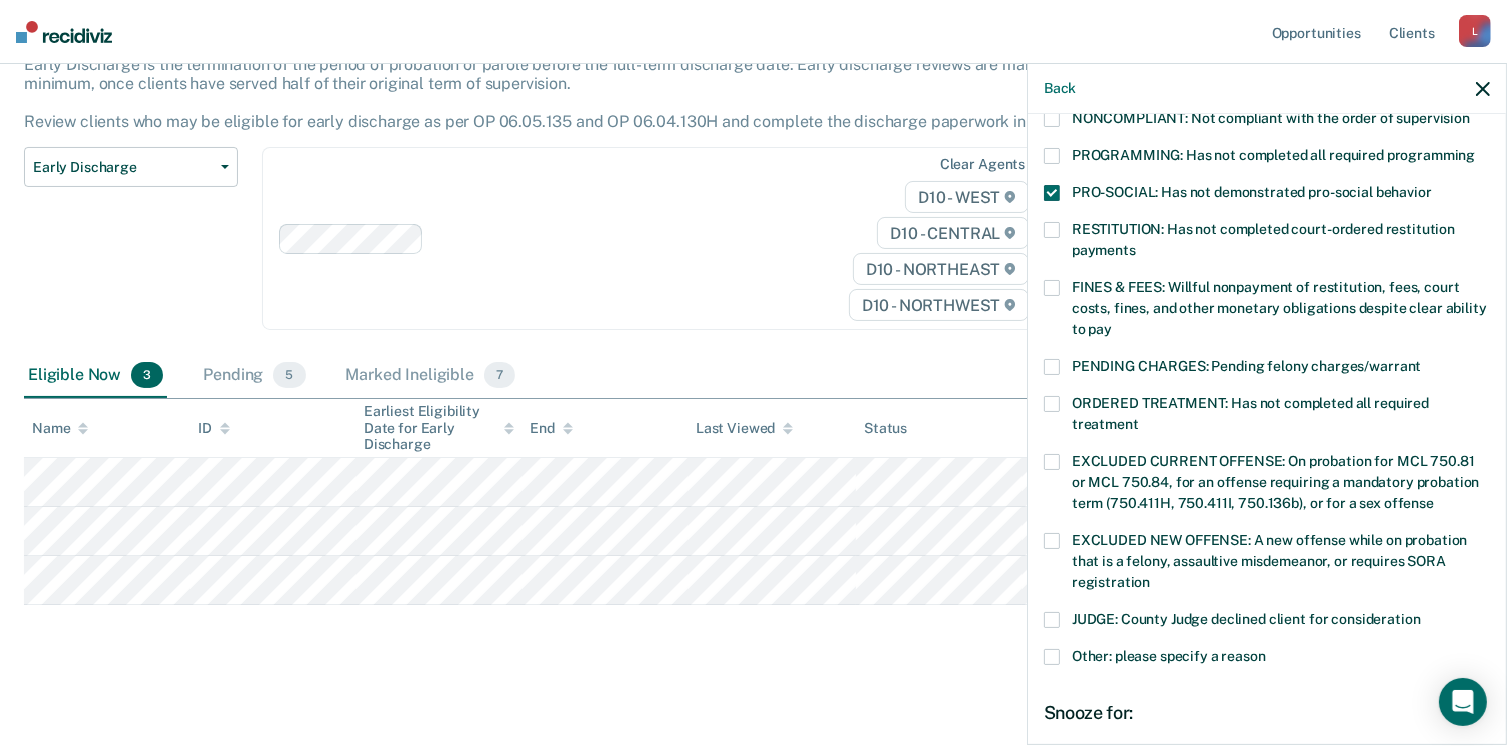 click on "PROGRAMMING: Has not completed all required programming" at bounding box center (1267, 166) 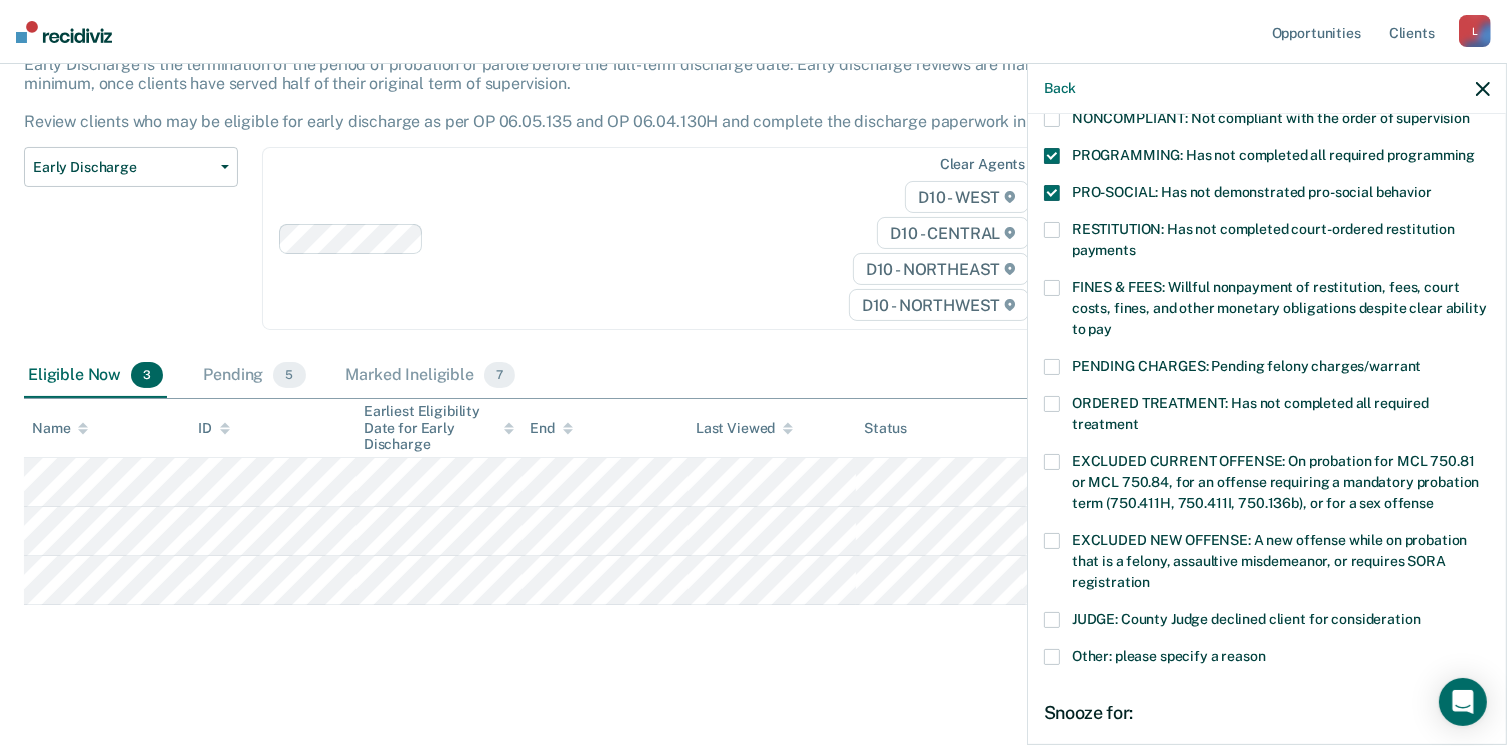 click on "PRO-SOCIAL: Has not demonstrated pro-social behavior" at bounding box center (1267, 195) 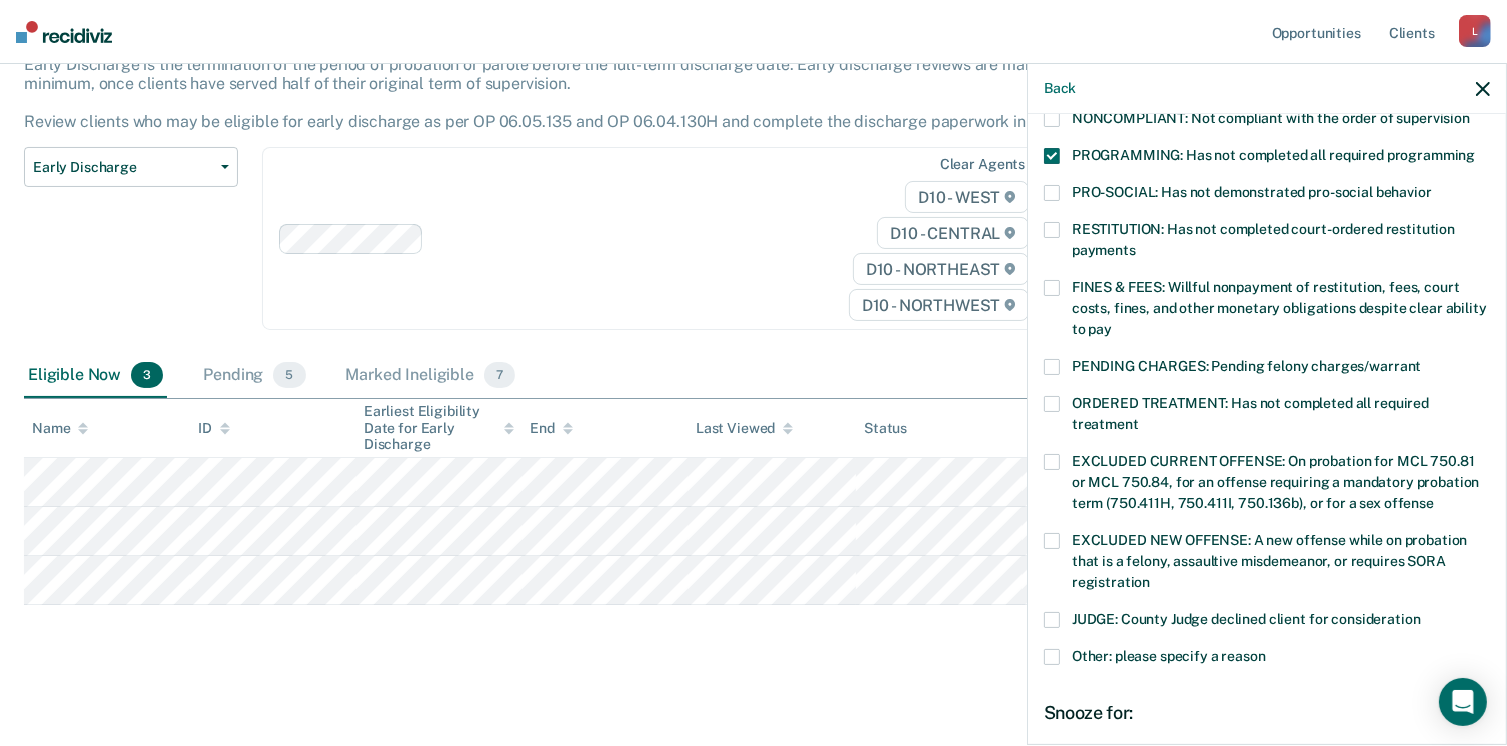 click on "[FIRST] [LAST]   Which of the following requirements has [FIRST] [LAST] not met? CHILD ABUSE ORDER: Child abuse prevention order filed during supervision period SUSPECTED OFFENSE: Suspected of a felony, assaultive misdemeanor, OWI, or offense requiring SORA registration FELONY/STATE PROBATION: On parole and also on other state or federal probation supervision for an offense committed during the current period NEEDS: On parole and all criminogenic needs have not been addressed NONCOMPLIANT: Not compliant with the order of supervision PROGRAMMING: Has not completed all required programming PRO-SOCIAL: Has not demonstrated pro-social behavior RESTITUTION: Has not completed court-ordered restitution payments FINES & FEES: Willful nonpayment of restitution, fees, court costs, fines, and other monetary obligations despite clear ability to pay PENDING CHARGES: Pending felony charges/warrant ORDERED TREATMENT: Has not completed all required treatment JUDGE: County Judge declined client for consideration Snooze for: Save" at bounding box center (1267, 427) 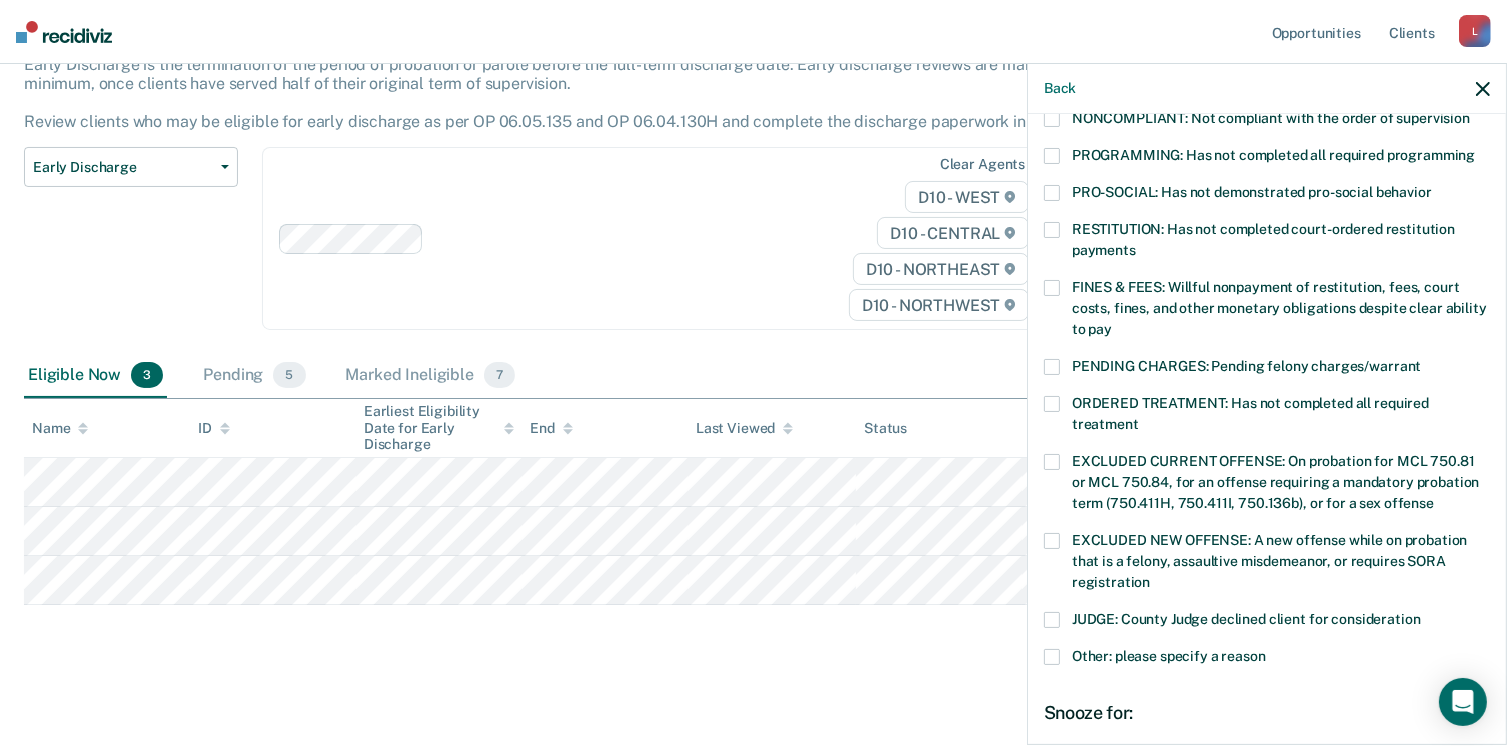 click at bounding box center [1052, 288] 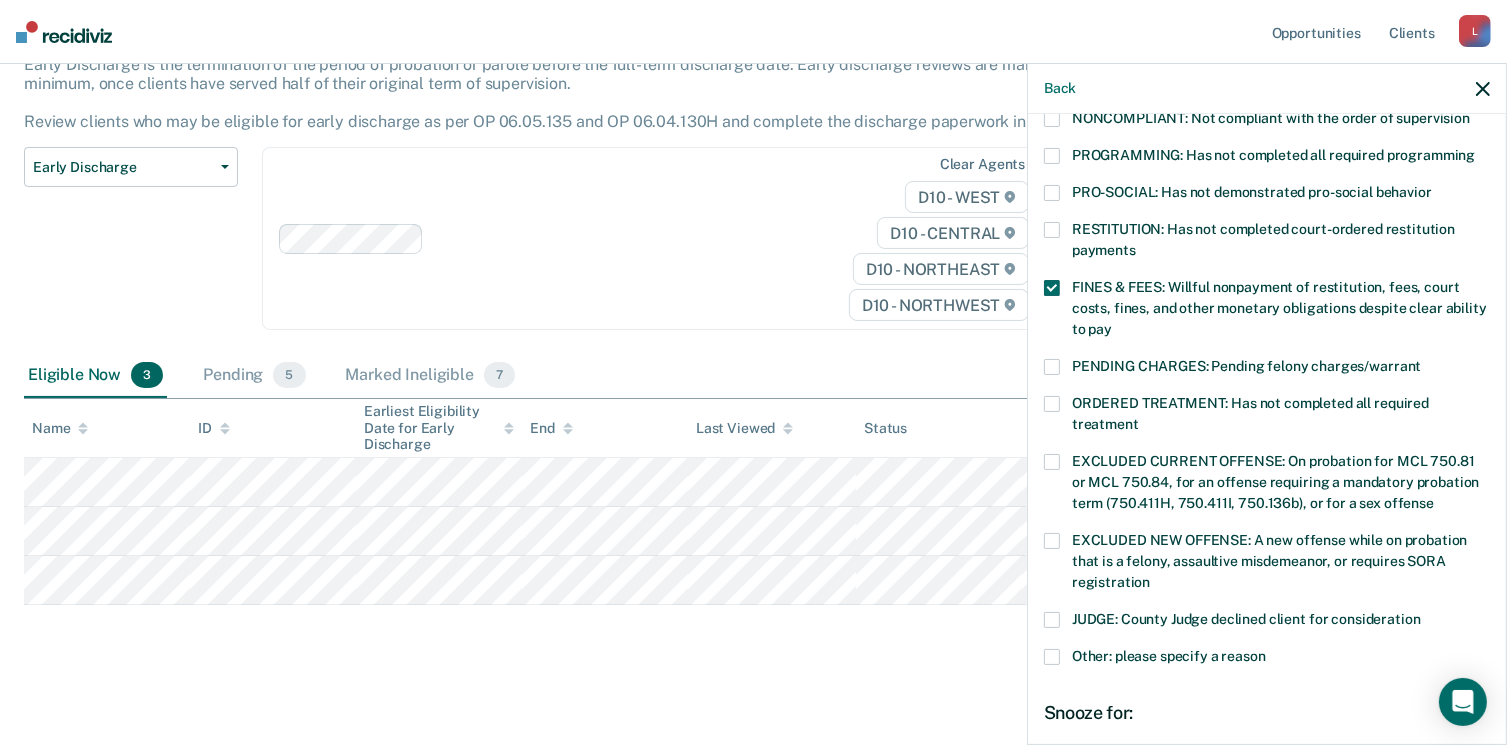 scroll, scrollTop: 647, scrollLeft: 0, axis: vertical 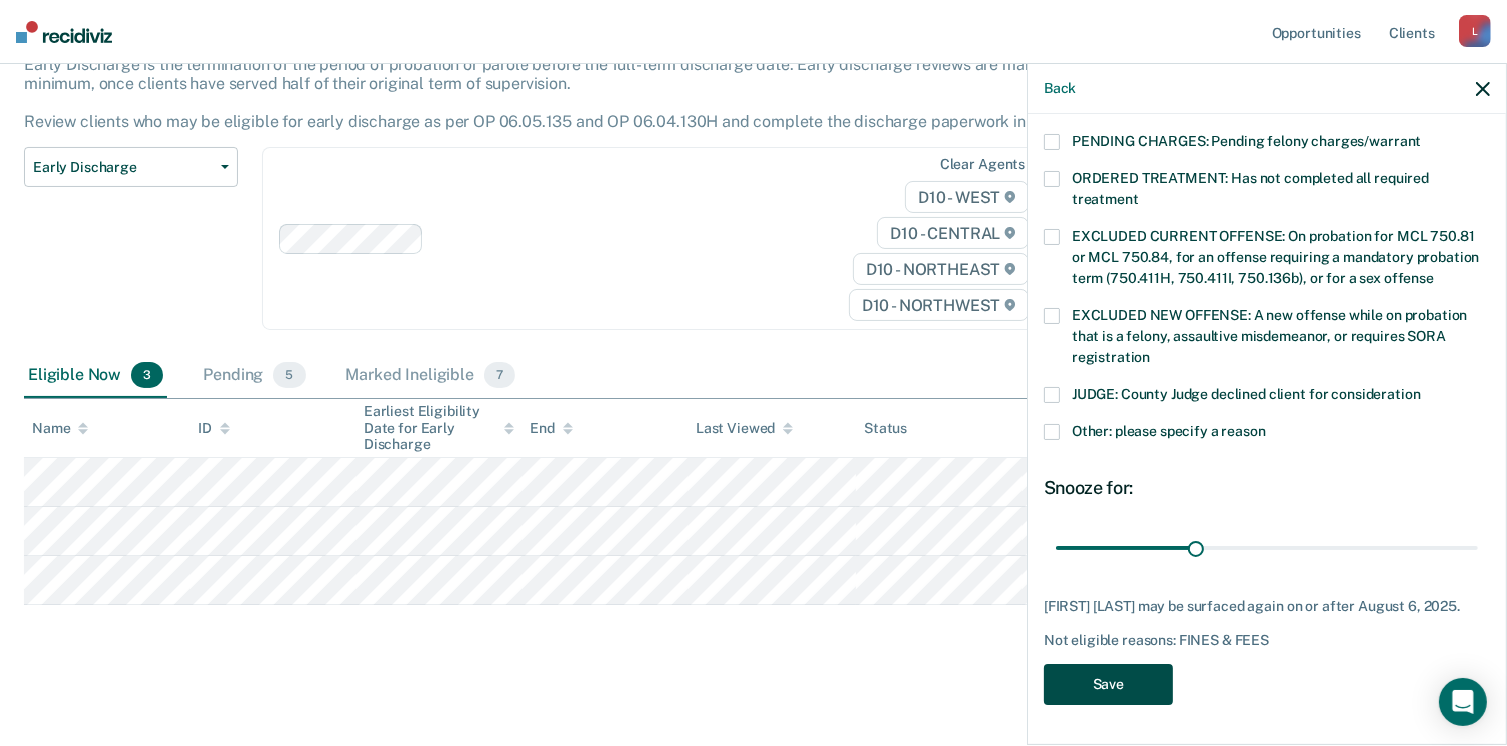click on "Save" at bounding box center [1108, 684] 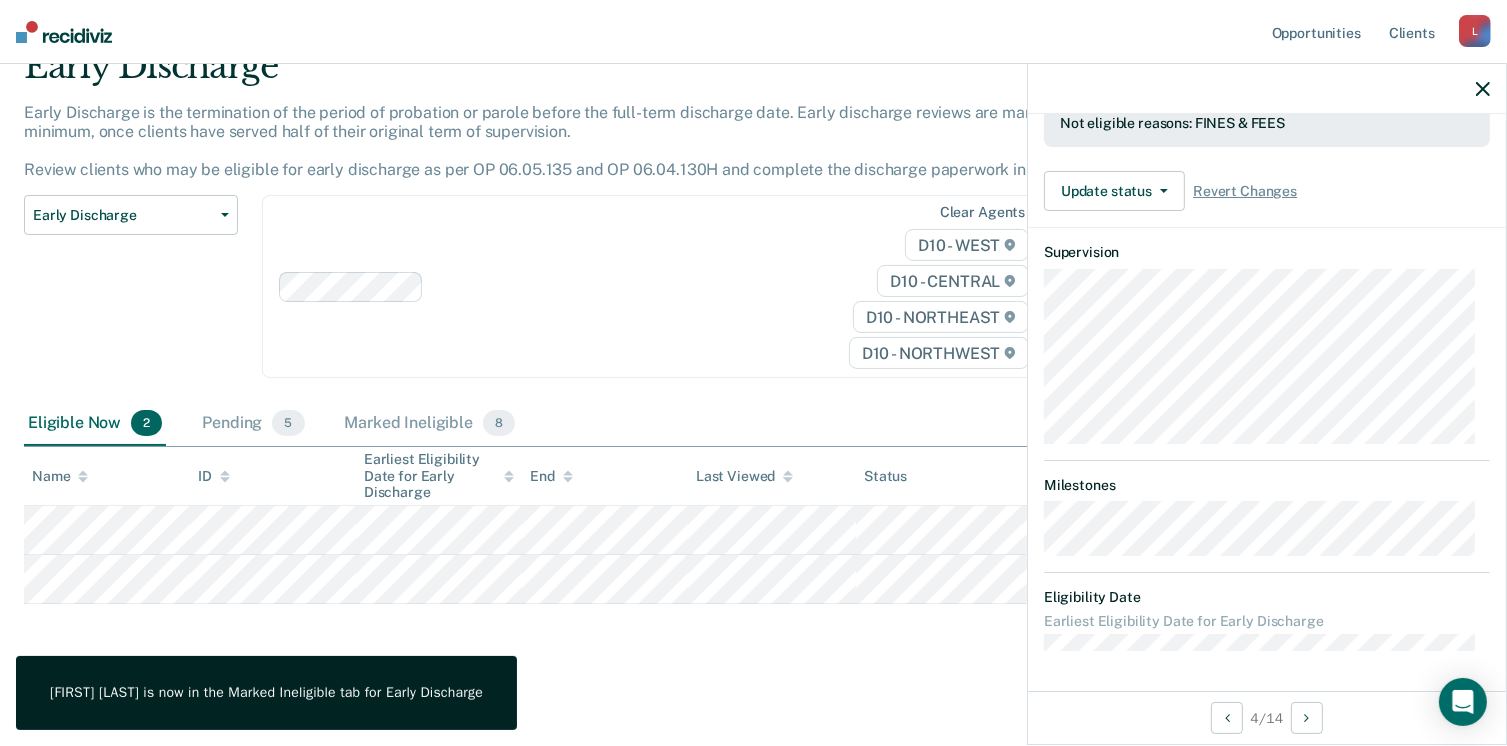 scroll, scrollTop: 371, scrollLeft: 0, axis: vertical 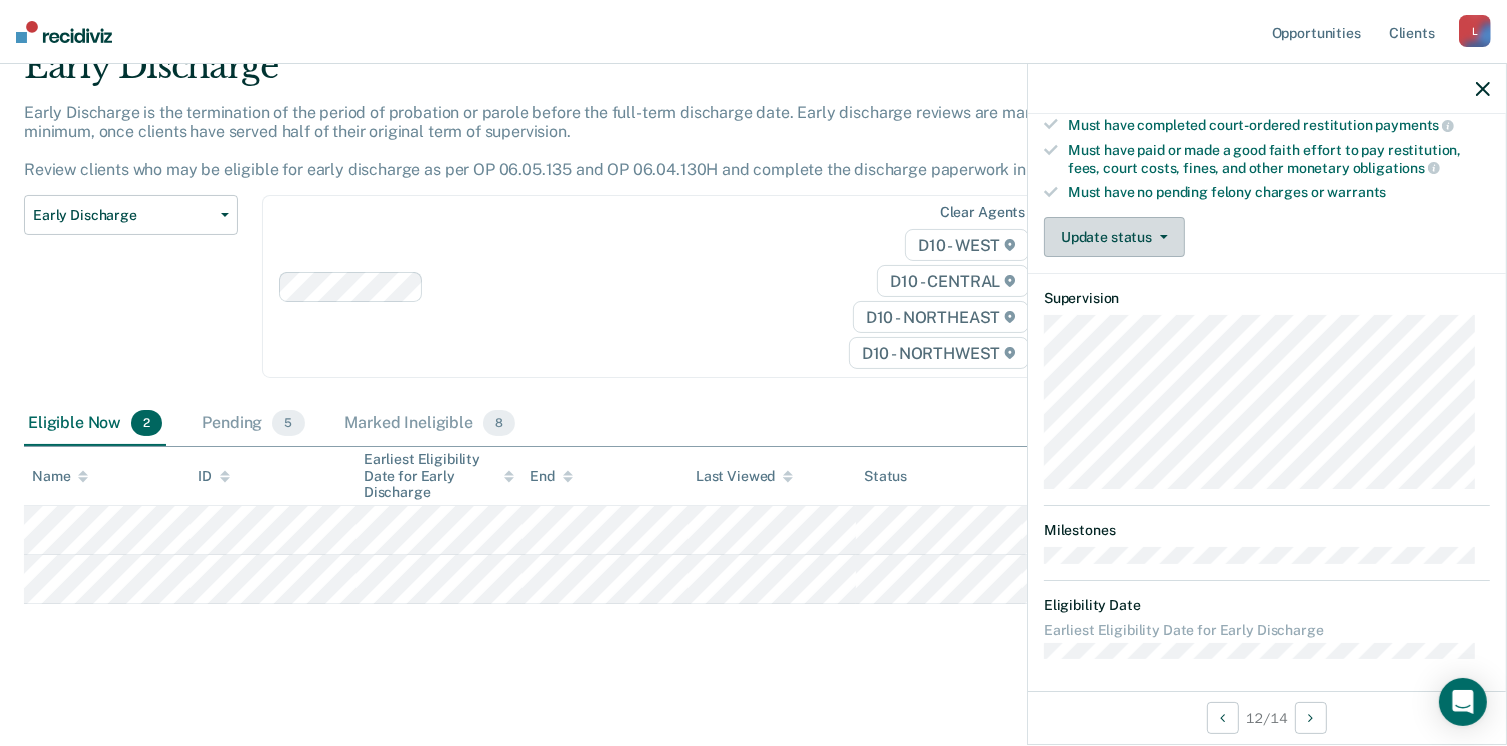 click on "Update status" at bounding box center (1114, 237) 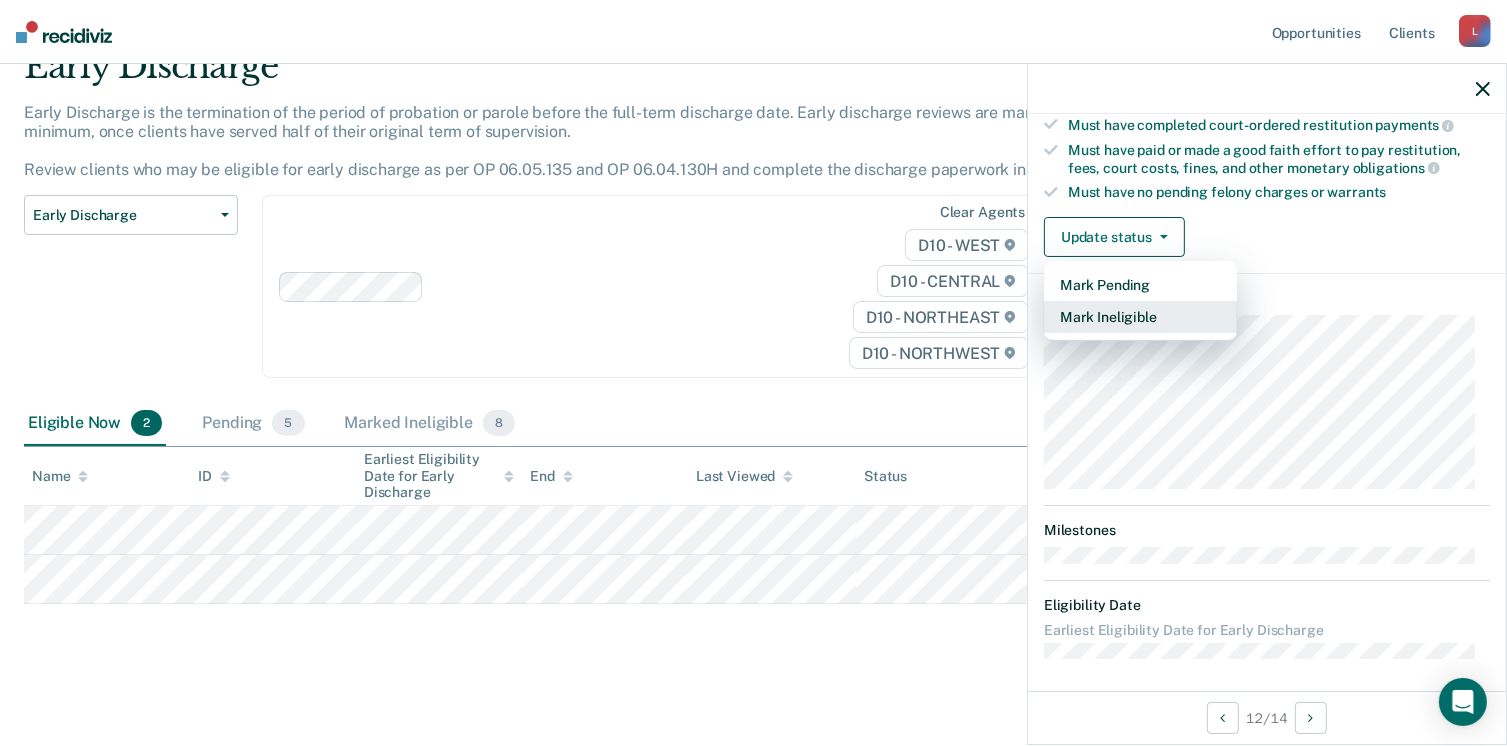 click on "Mark Ineligible" at bounding box center [1140, 317] 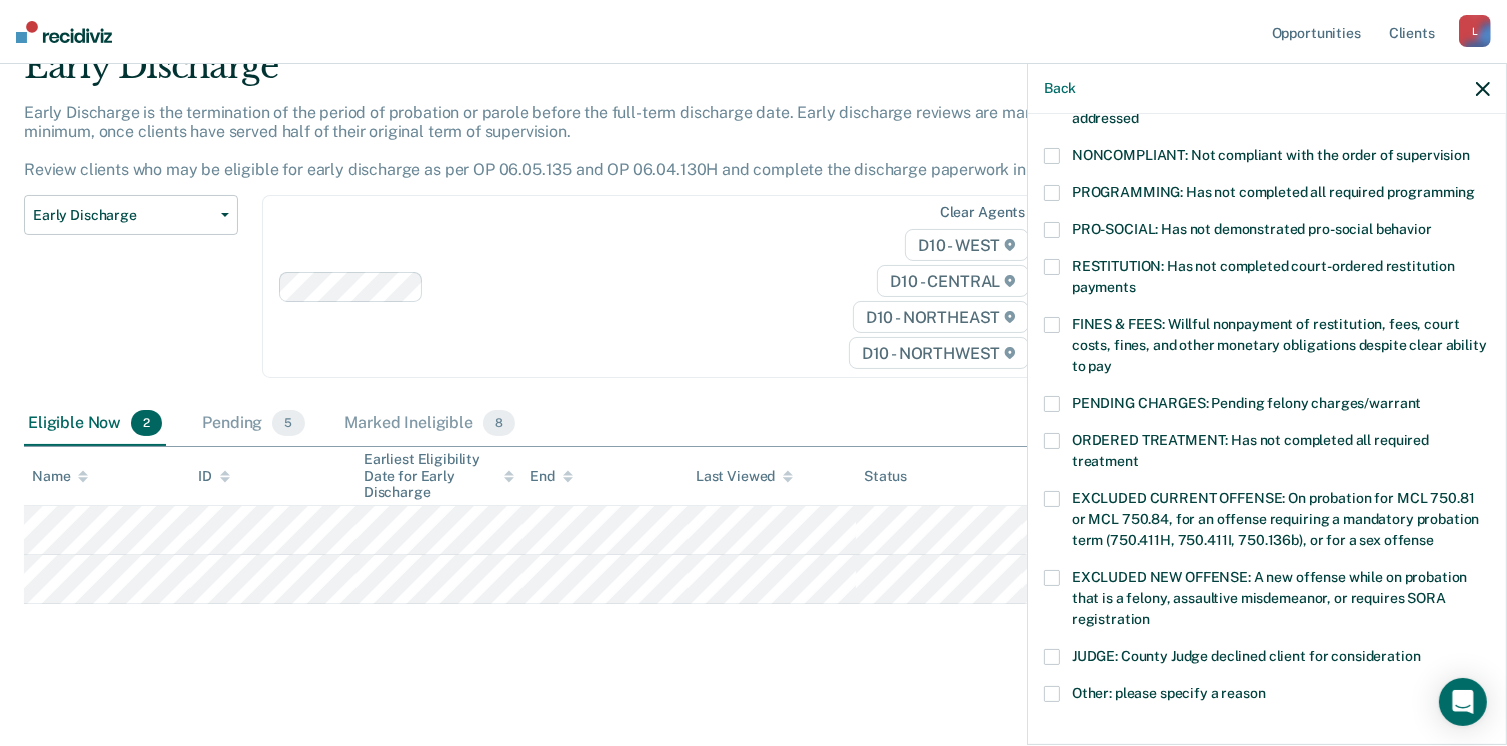 click at bounding box center (1052, 325) 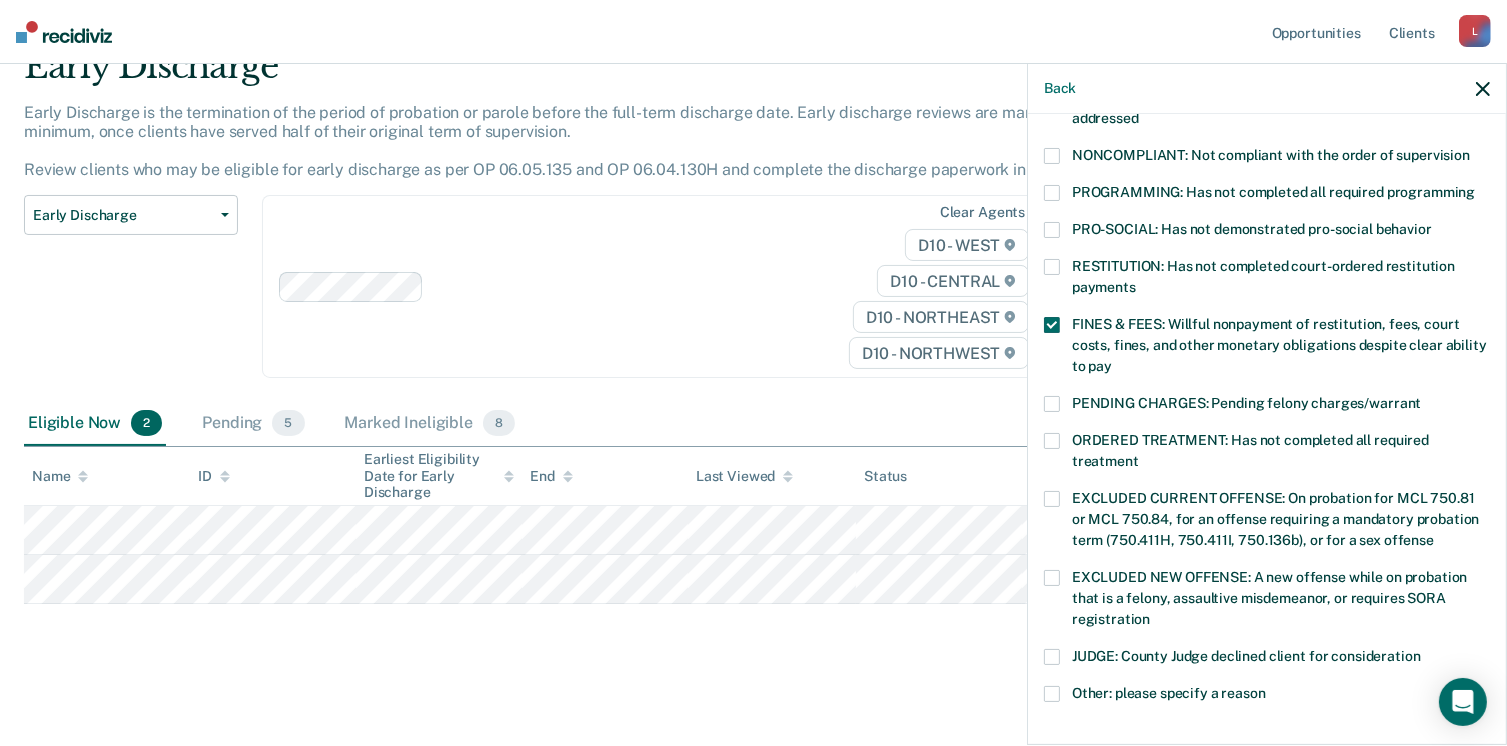 scroll, scrollTop: 630, scrollLeft: 0, axis: vertical 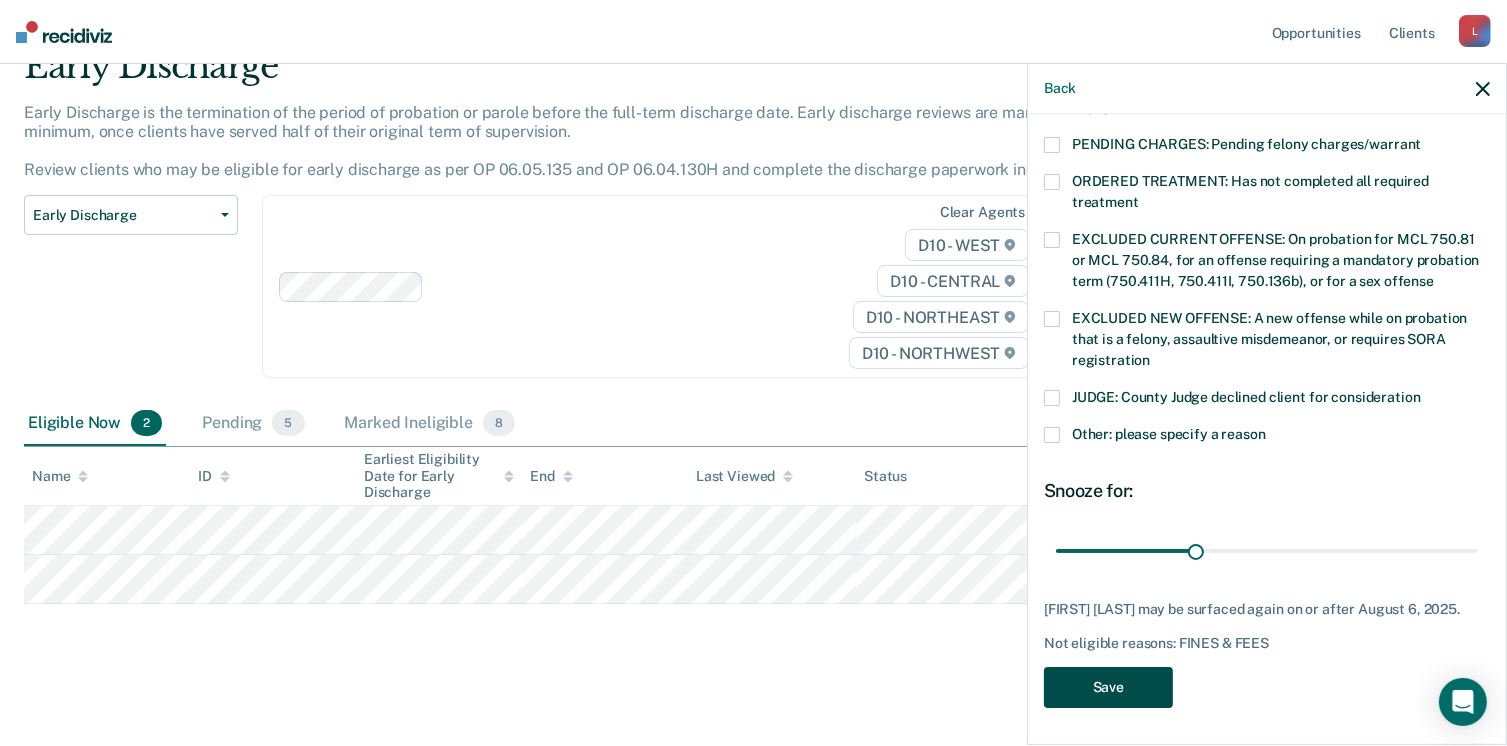 click on "Save" at bounding box center [1108, 687] 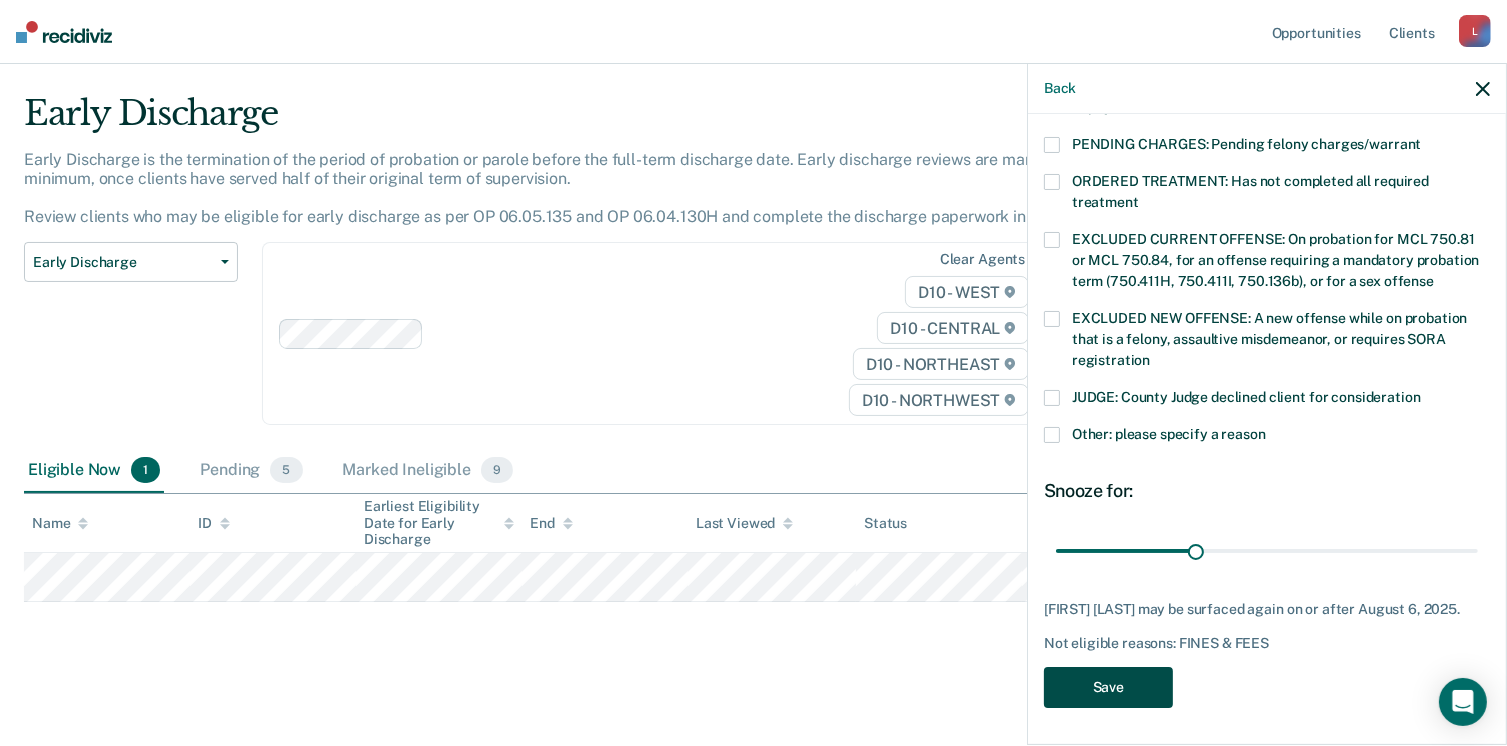 scroll, scrollTop: 42, scrollLeft: 0, axis: vertical 